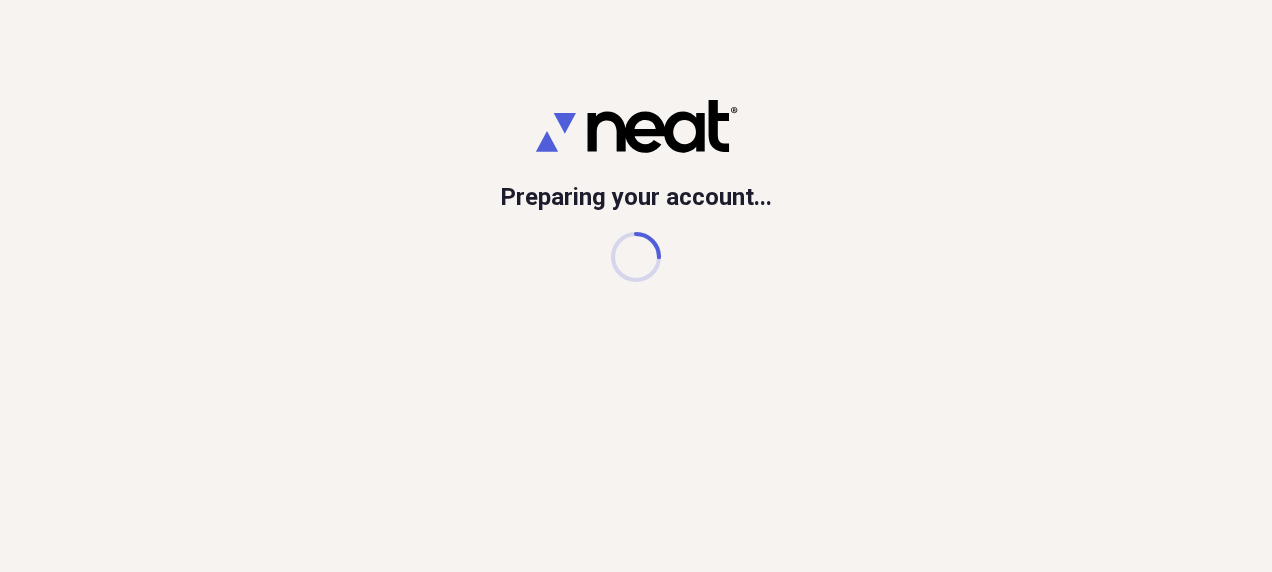 scroll, scrollTop: 0, scrollLeft: 0, axis: both 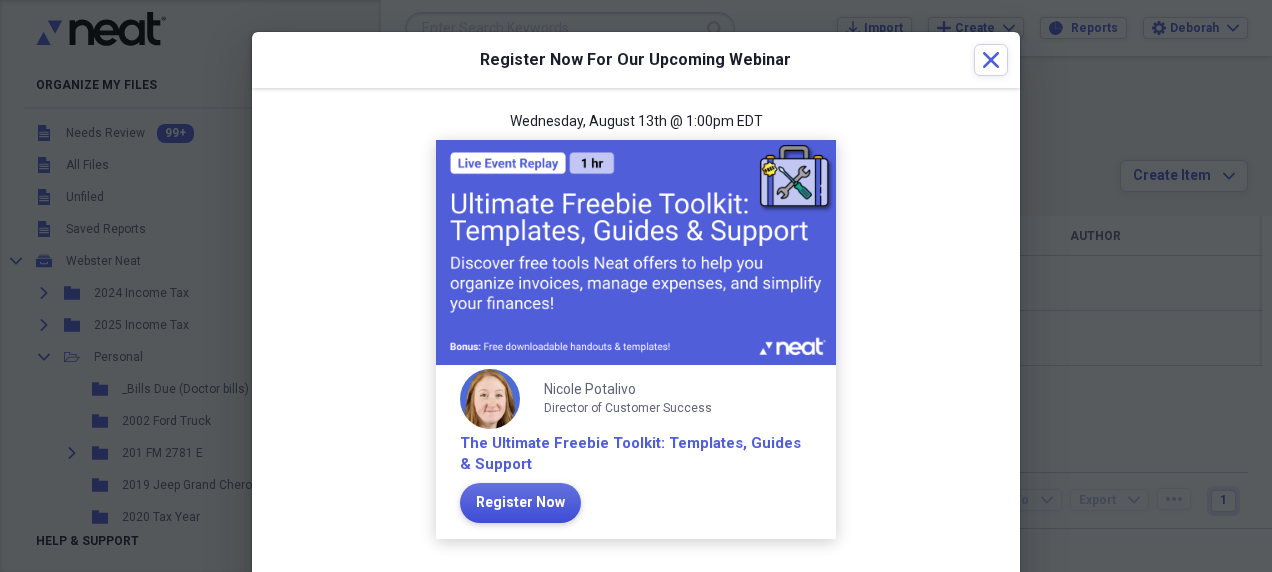 click on "Register Now" at bounding box center (520, 503) 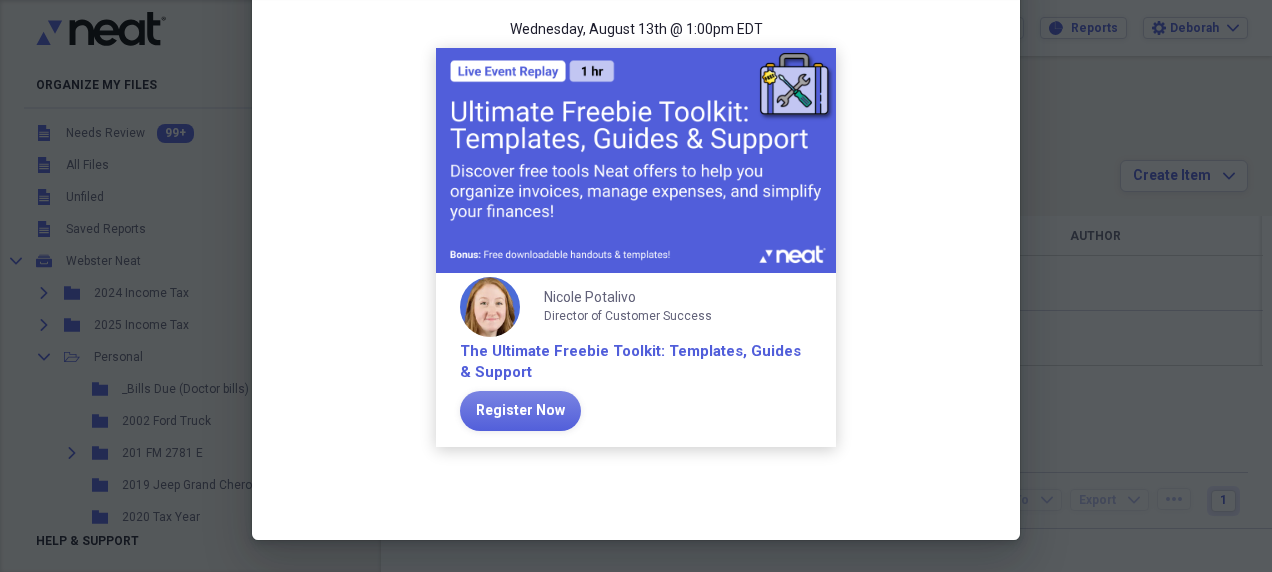 scroll, scrollTop: 0, scrollLeft: 0, axis: both 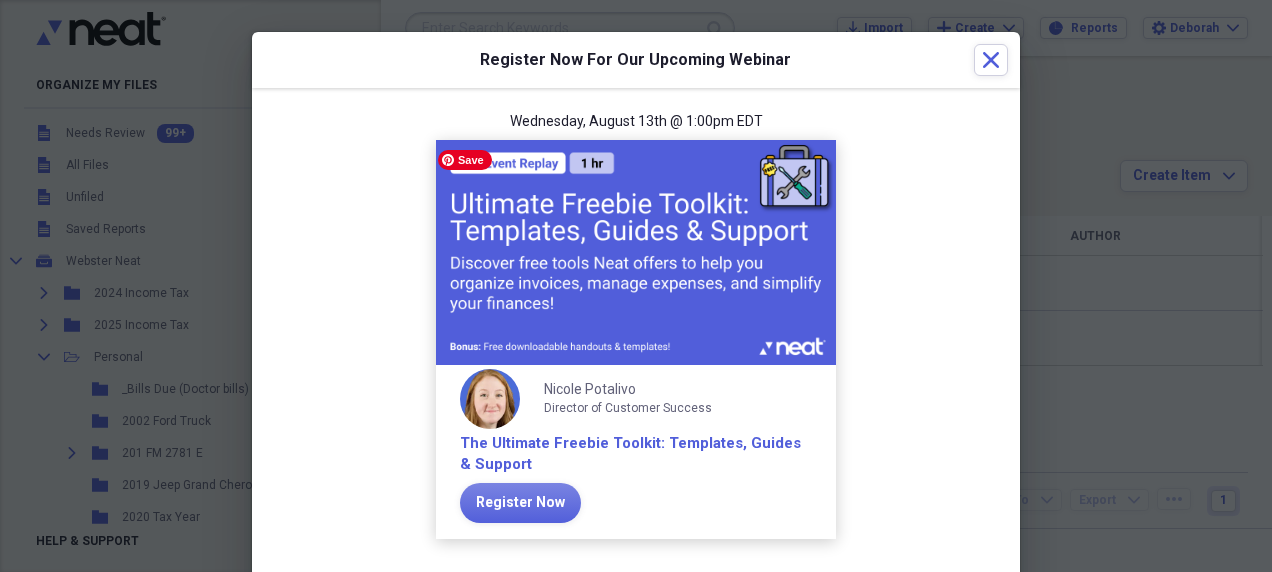 click at bounding box center (636, 252) 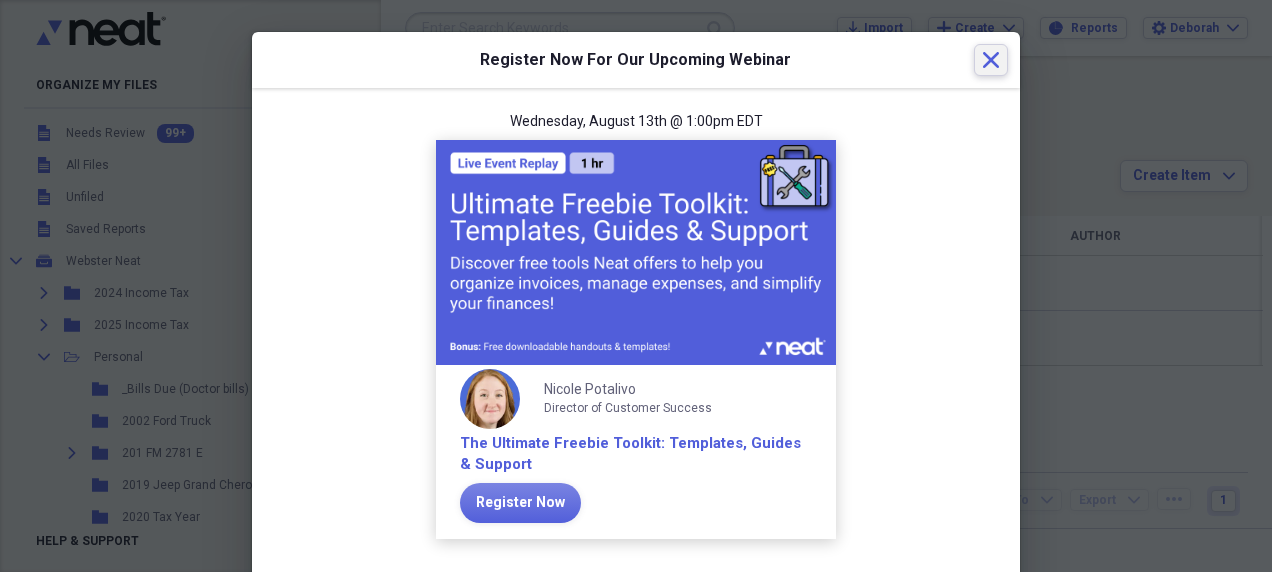 click 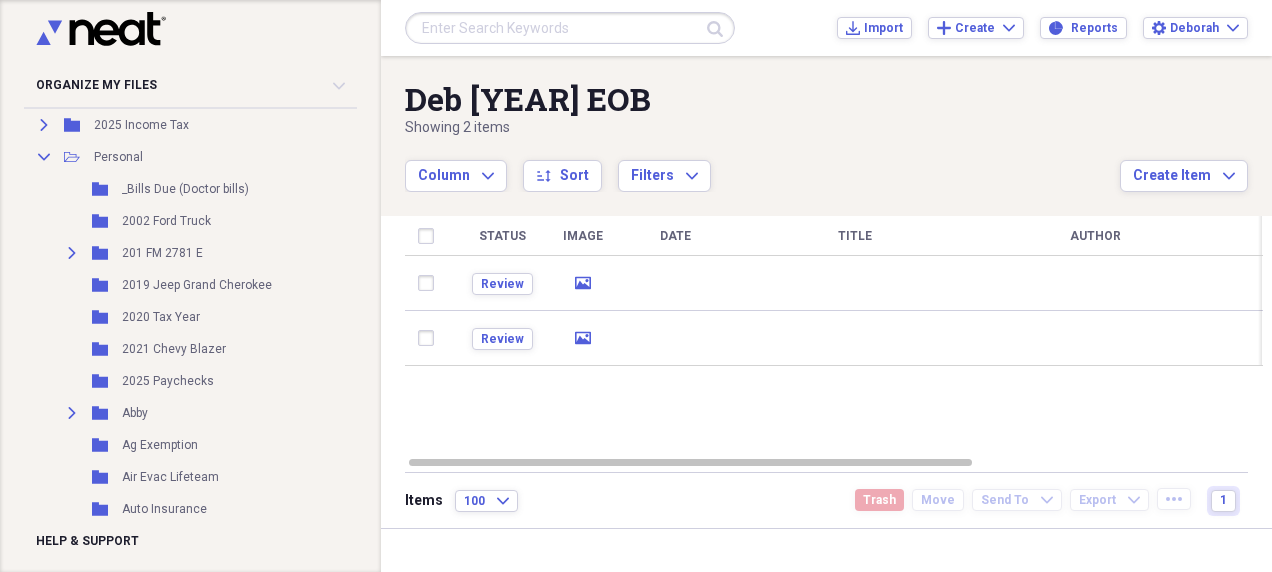 scroll, scrollTop: 0, scrollLeft: 0, axis: both 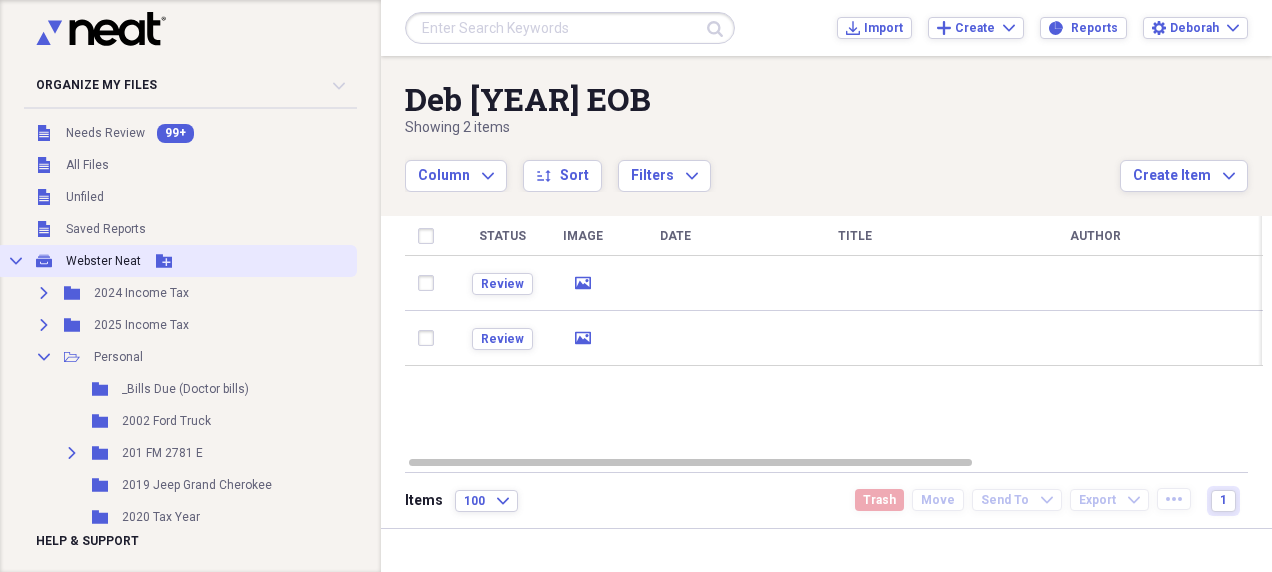 click on "Collapse" at bounding box center (16, 261) 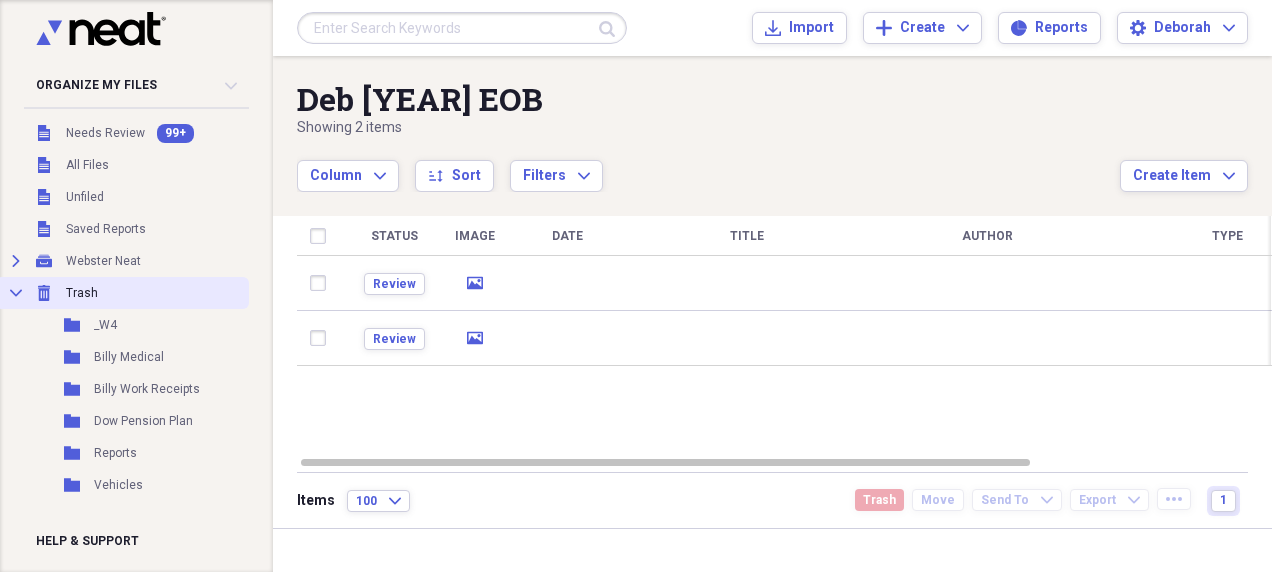 click on "Collapse Trash Trash" at bounding box center (122, 293) 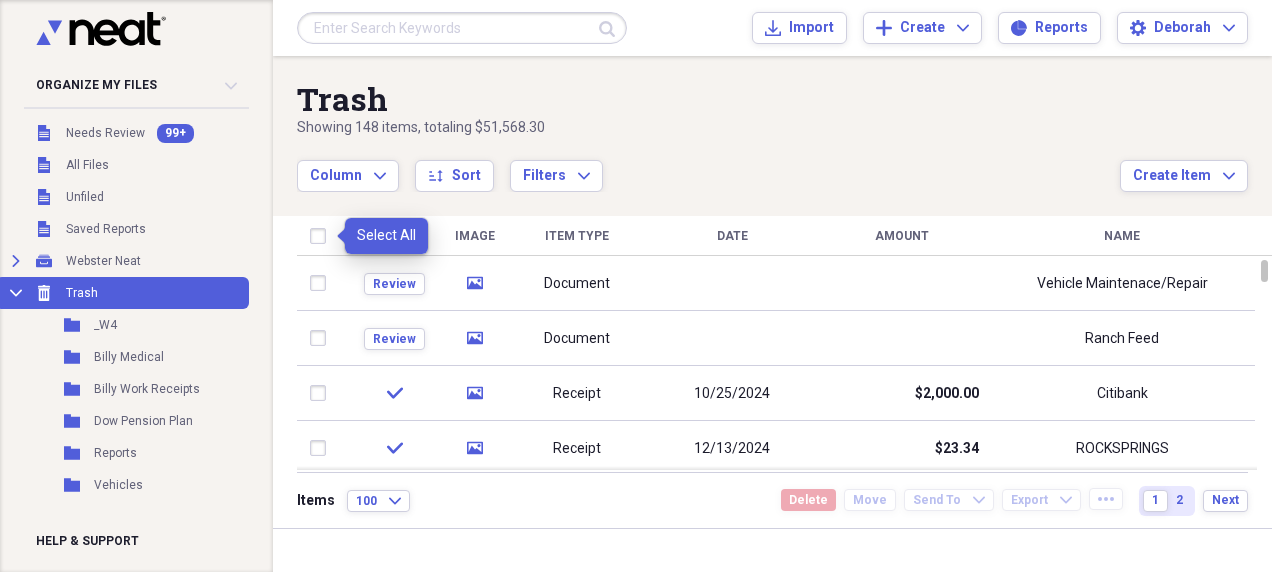 click at bounding box center (322, 236) 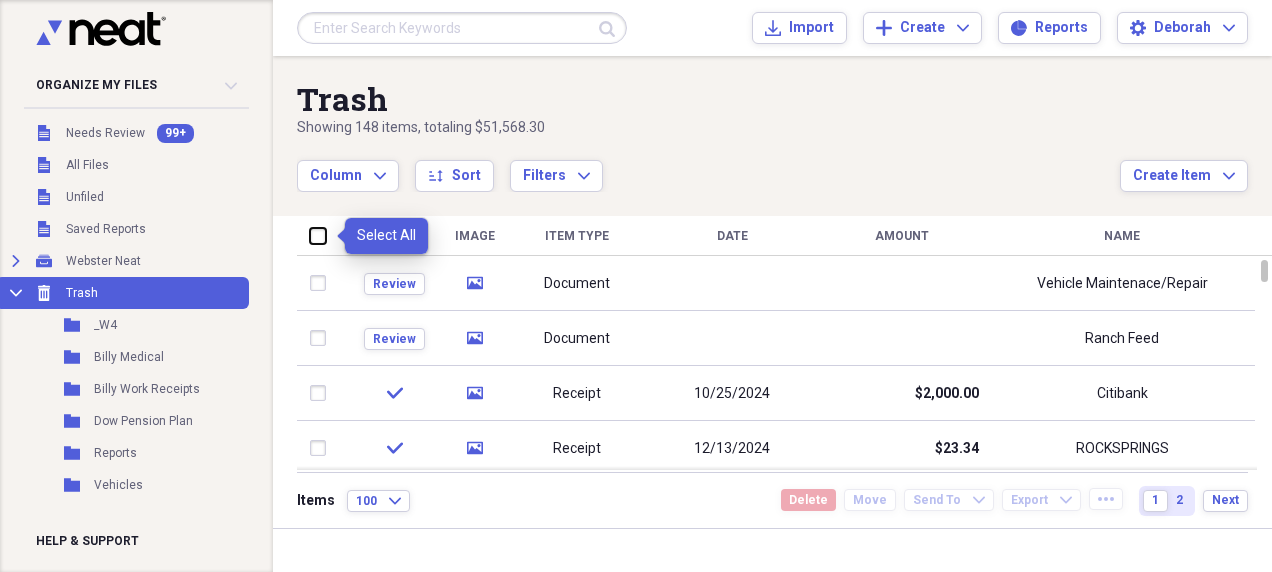 click at bounding box center (310, 235) 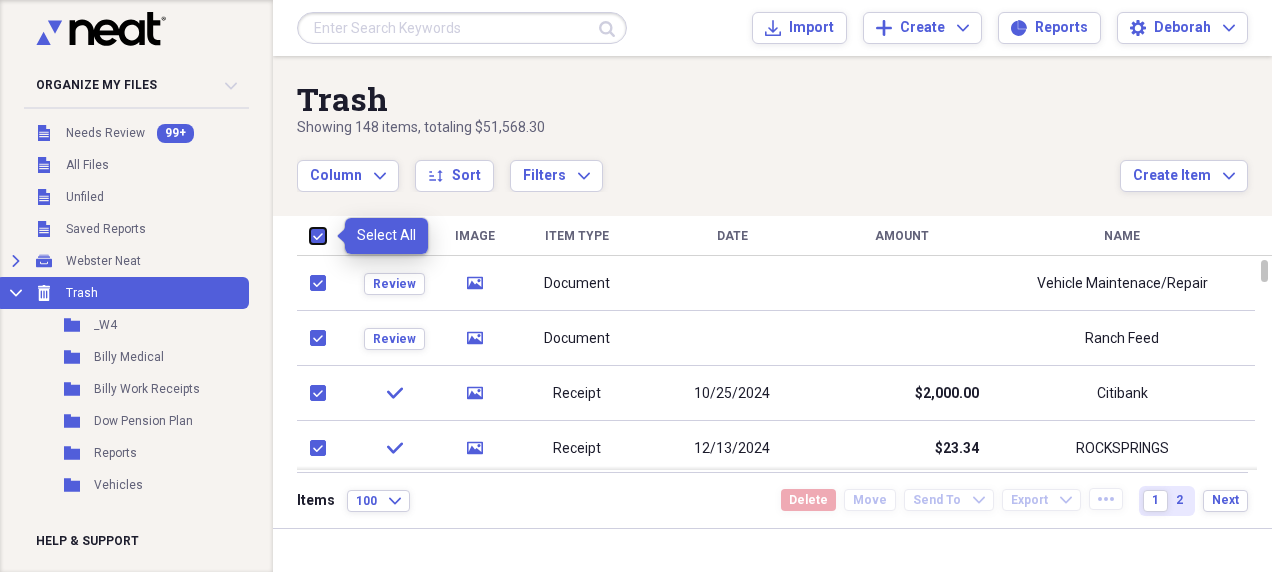 checkbox on "true" 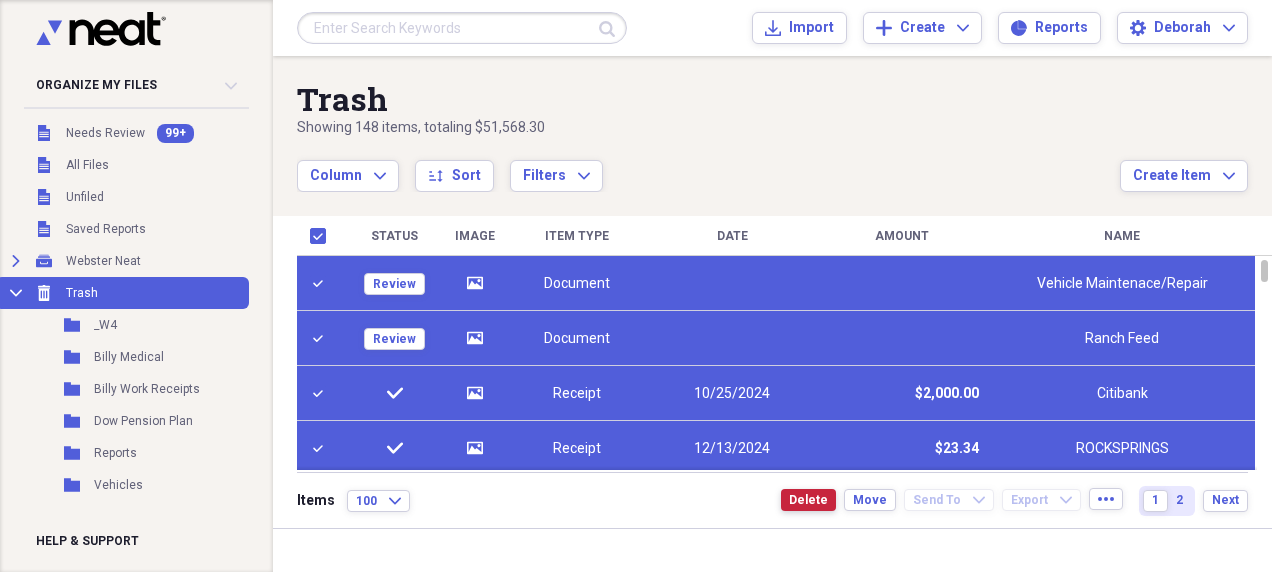 click on "Delete" at bounding box center [808, 500] 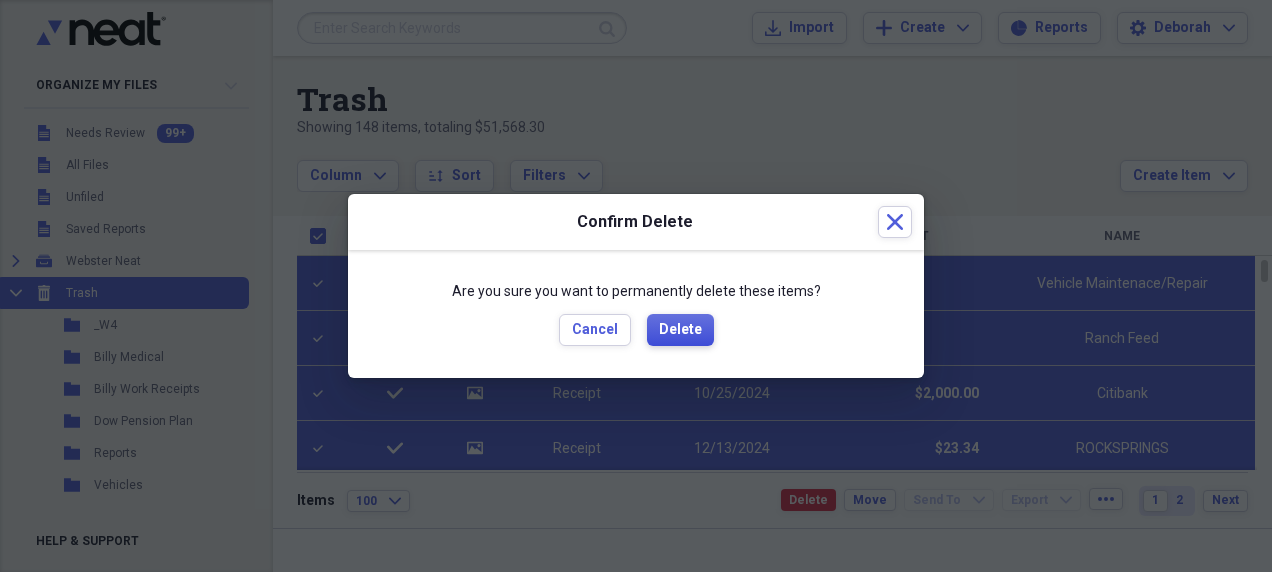click on "Delete" at bounding box center (680, 330) 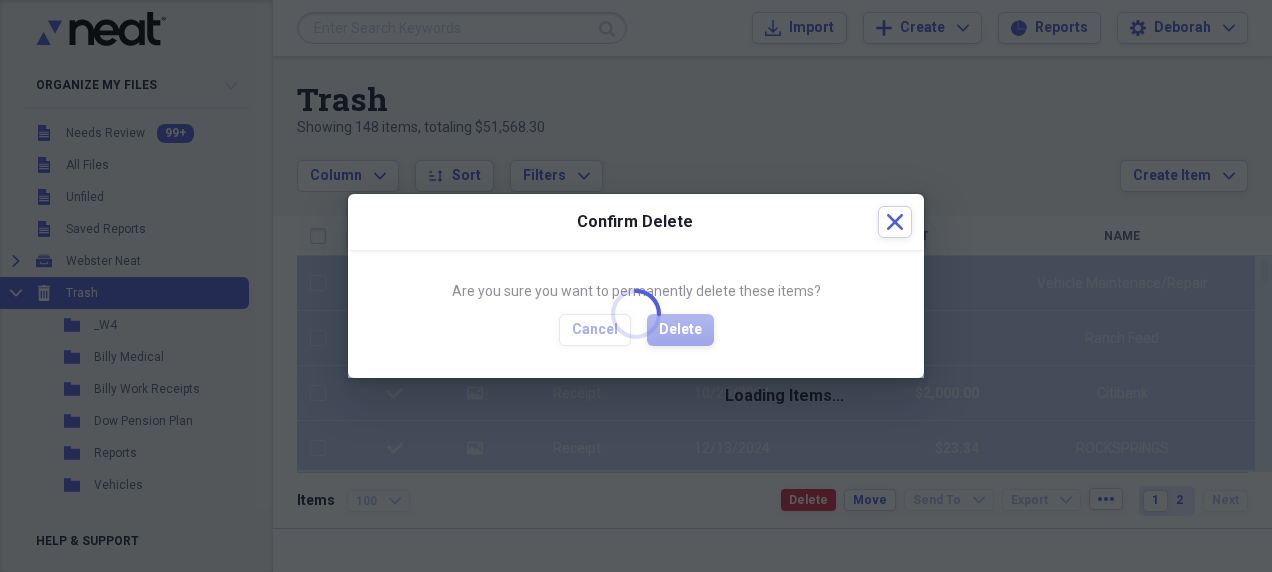 checkbox on "false" 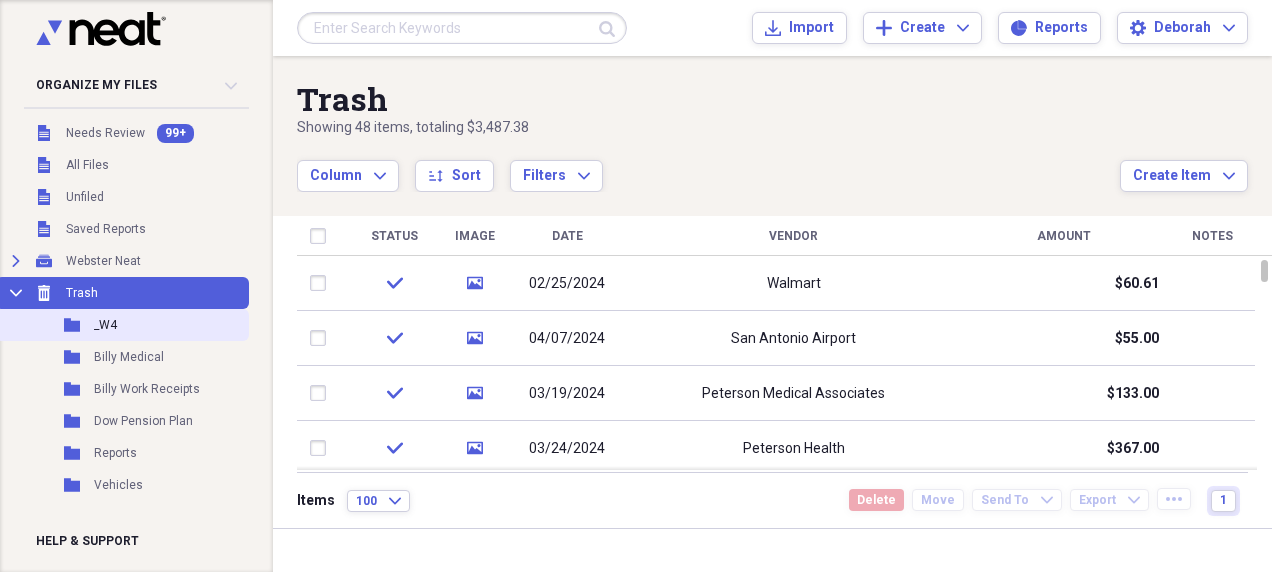 click on "_W4" at bounding box center [105, 325] 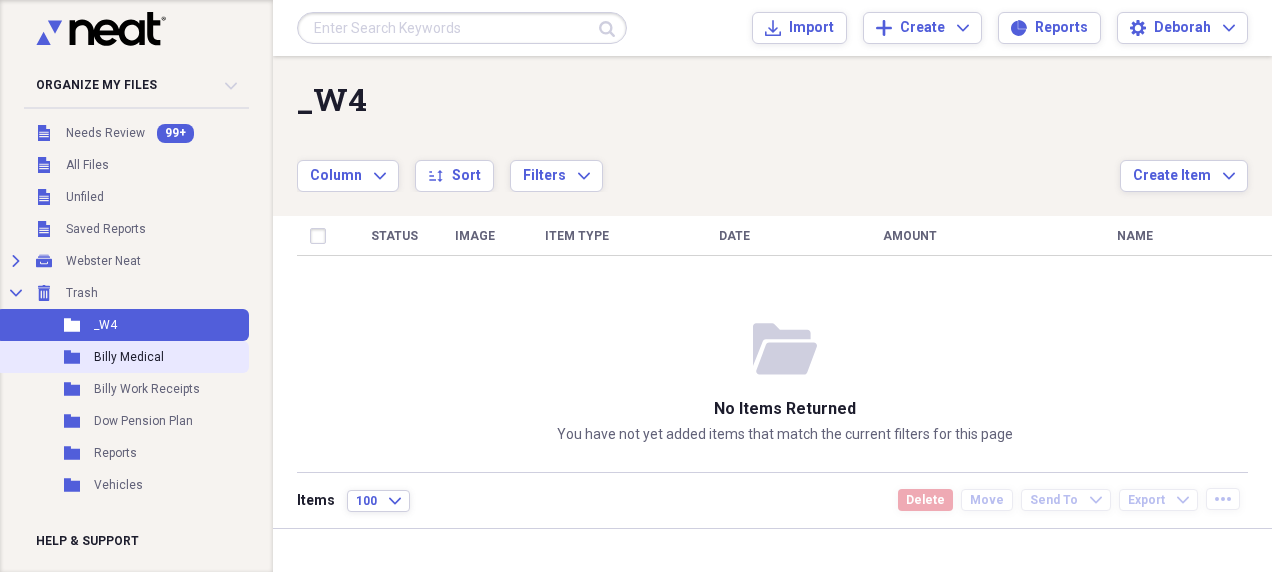 click on "Billy Medical" at bounding box center (129, 357) 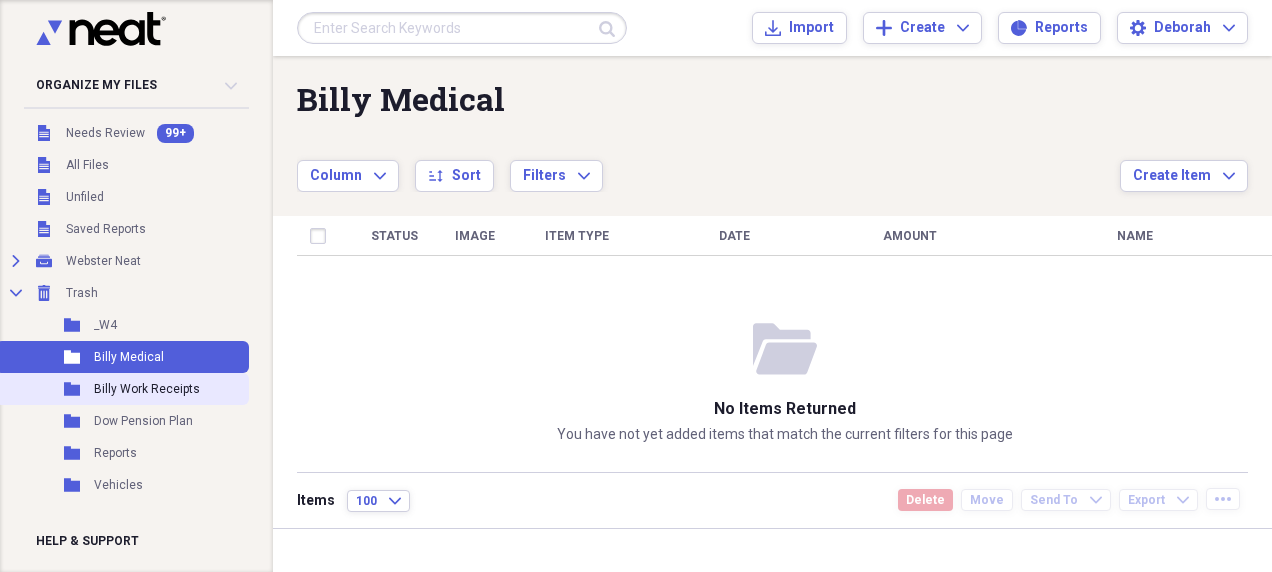 click on "Billy Work Receipts" at bounding box center (147, 389) 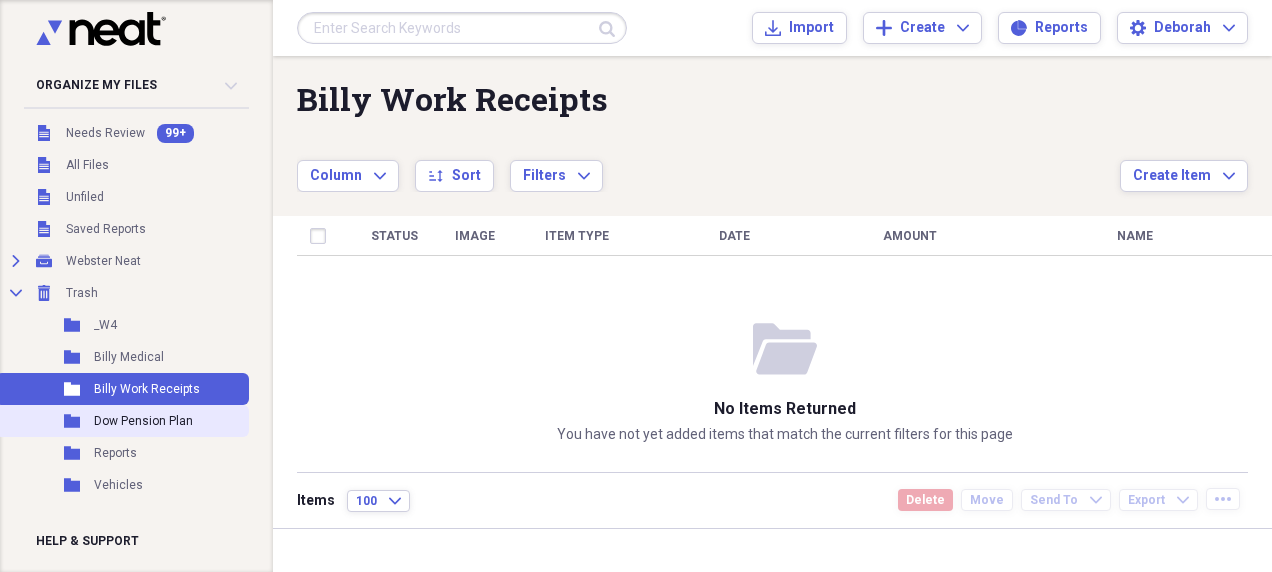 click on "Dow Pension Plan" at bounding box center [143, 421] 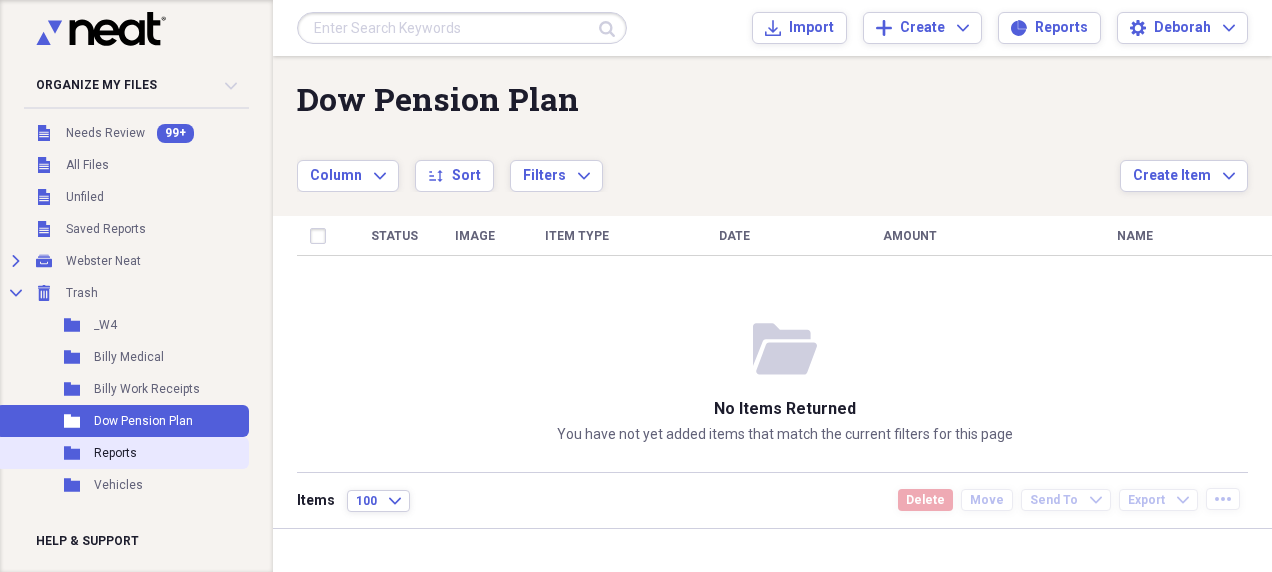 click on "Folder Reports" at bounding box center (122, 453) 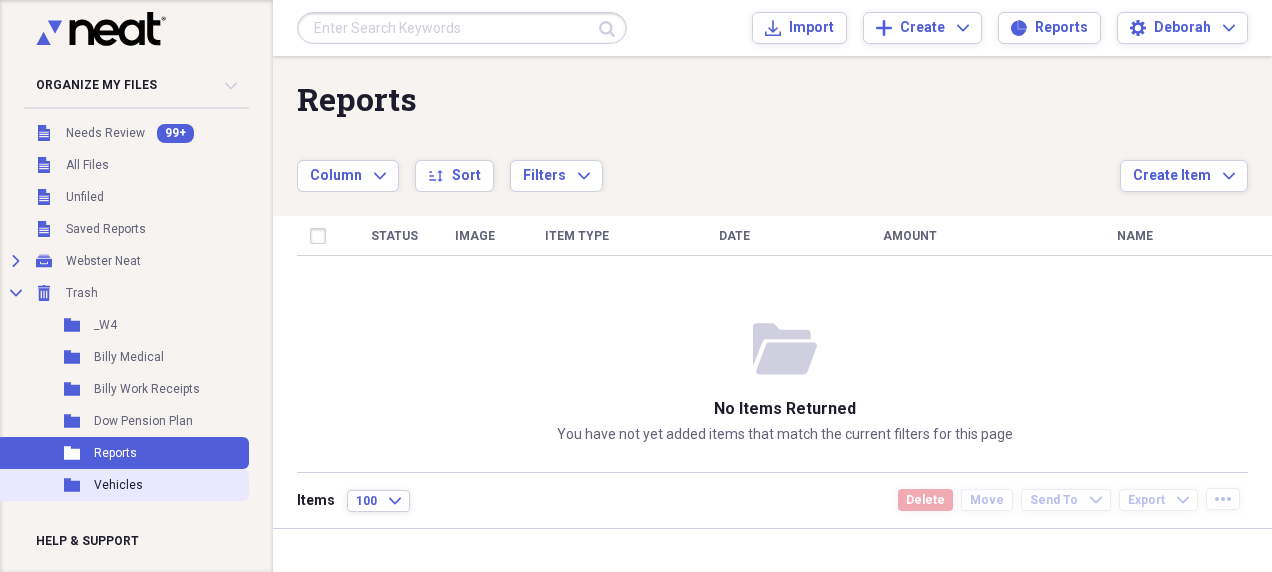 click on "Vehicles" at bounding box center (118, 485) 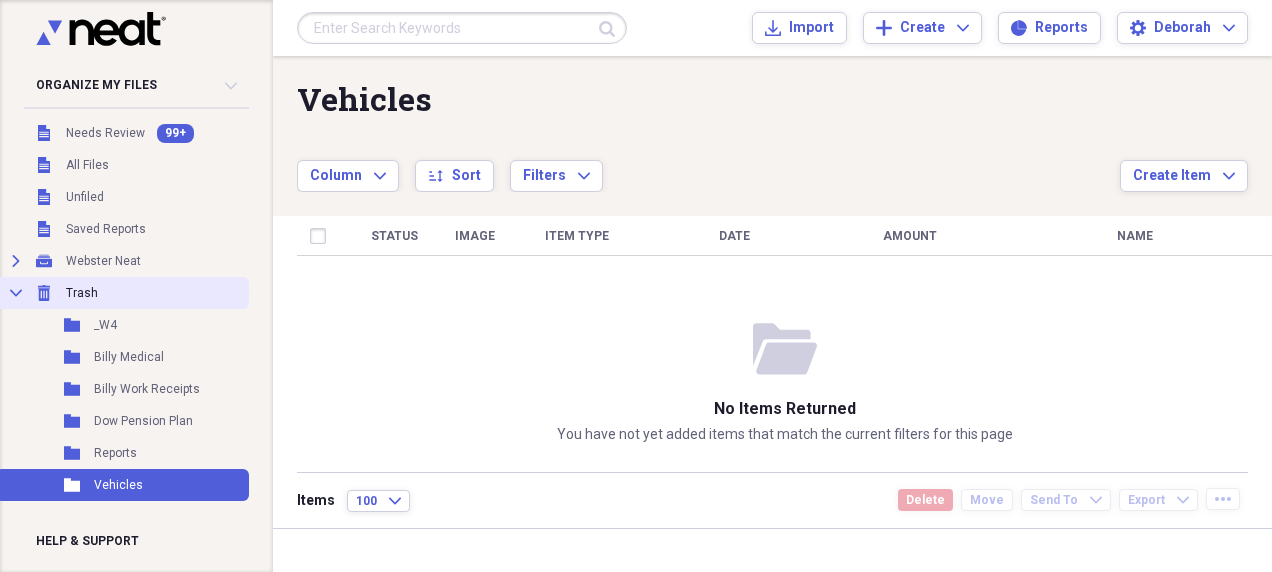 click on "Collapse" 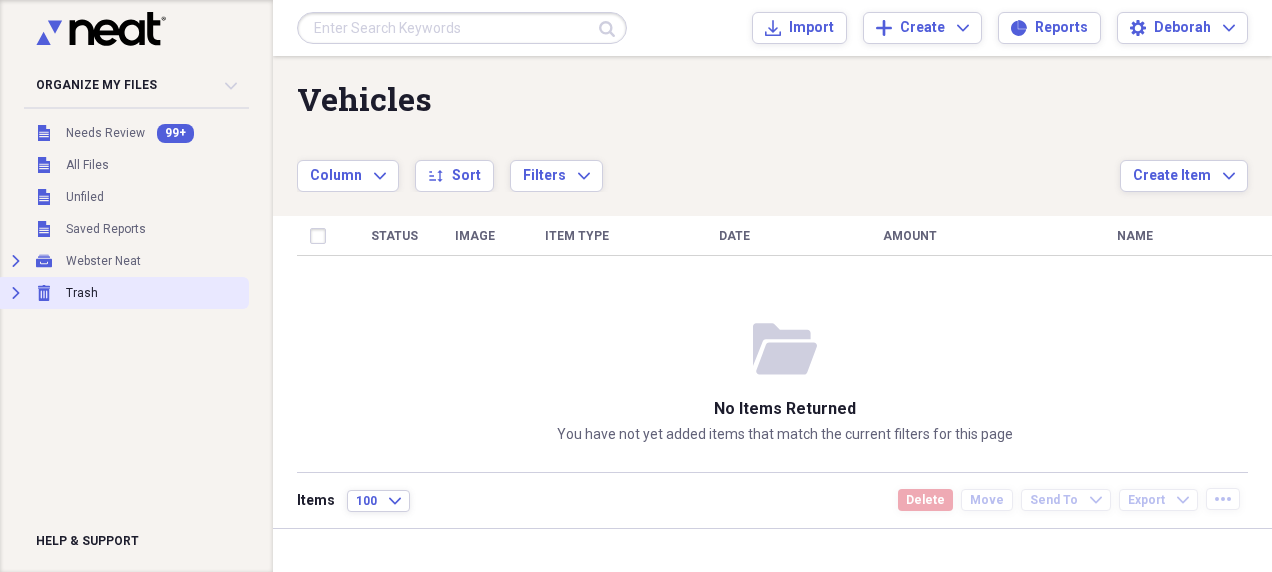 click on "Expand" 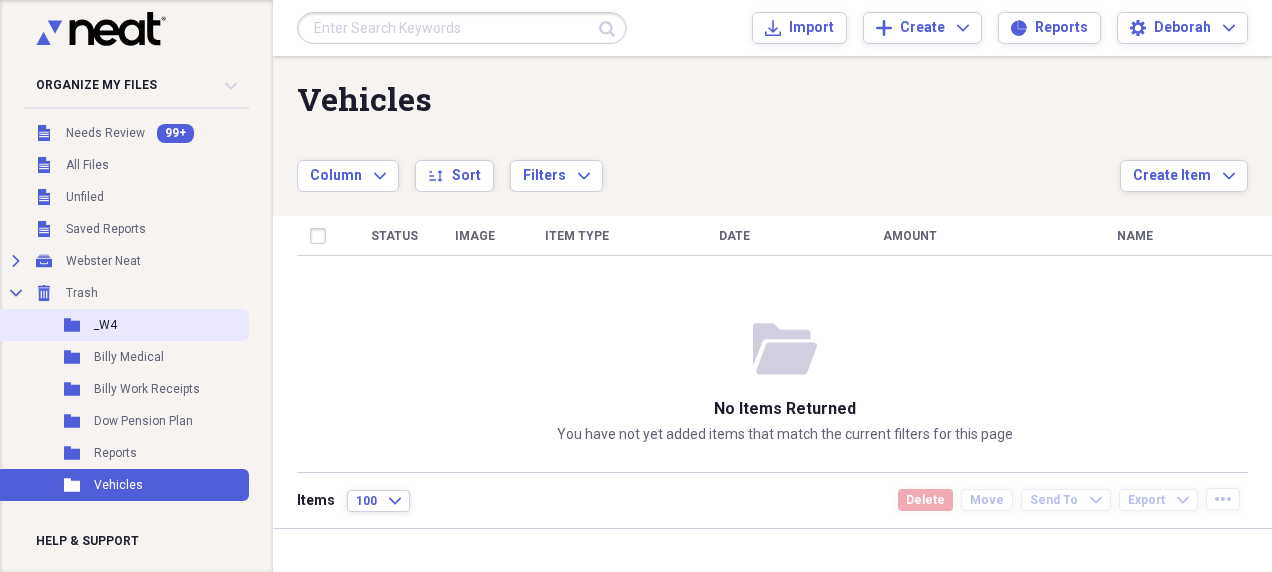 click on "Folder _W4" at bounding box center (122, 325) 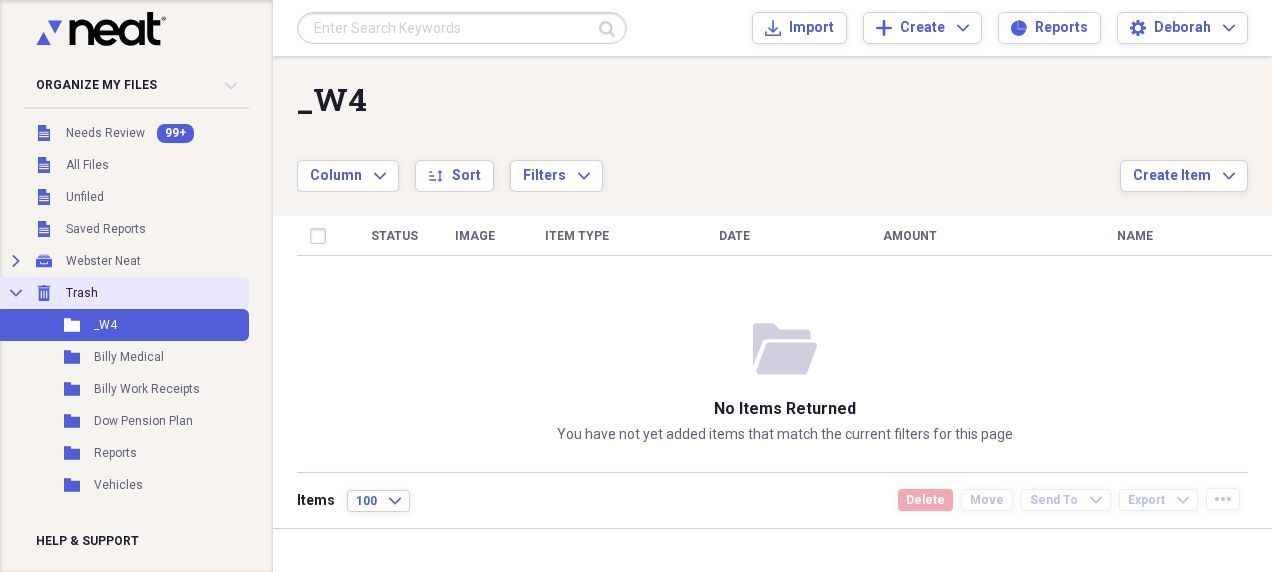 click 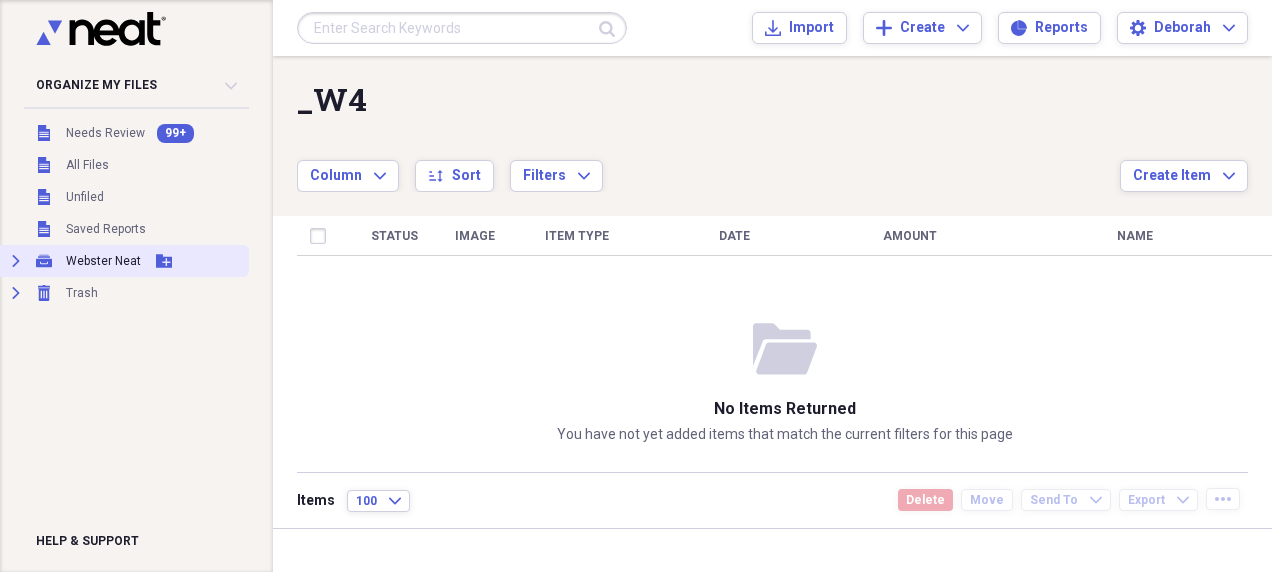 click on "Expand" at bounding box center [16, 261] 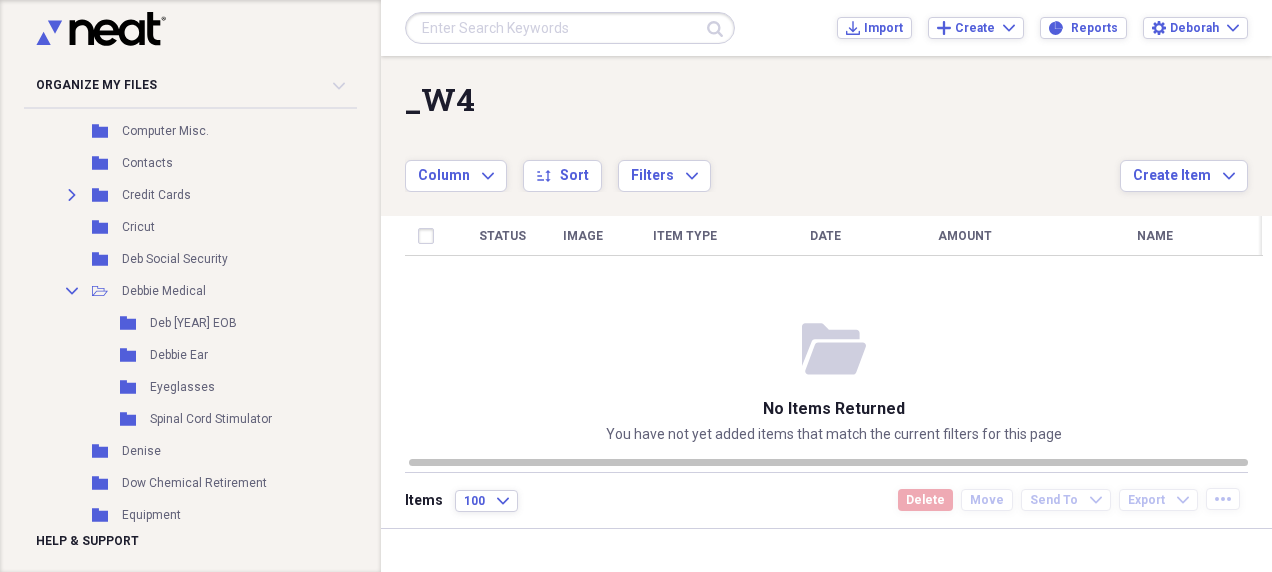 scroll, scrollTop: 1000, scrollLeft: 0, axis: vertical 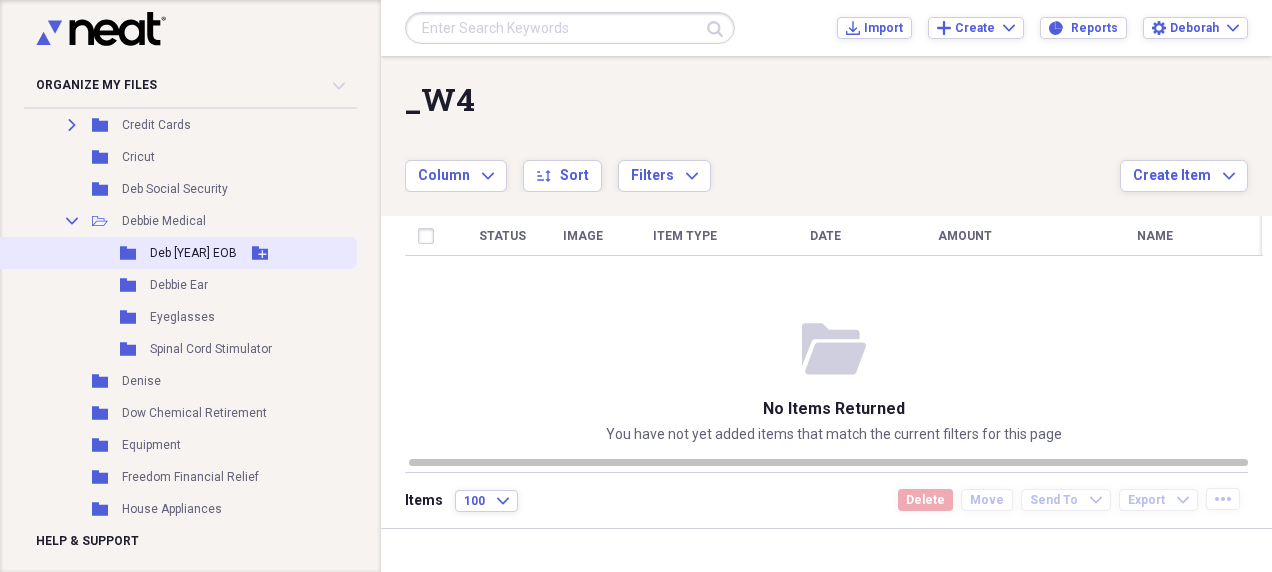 click on "Deb [YEAR] EOB" at bounding box center [193, 253] 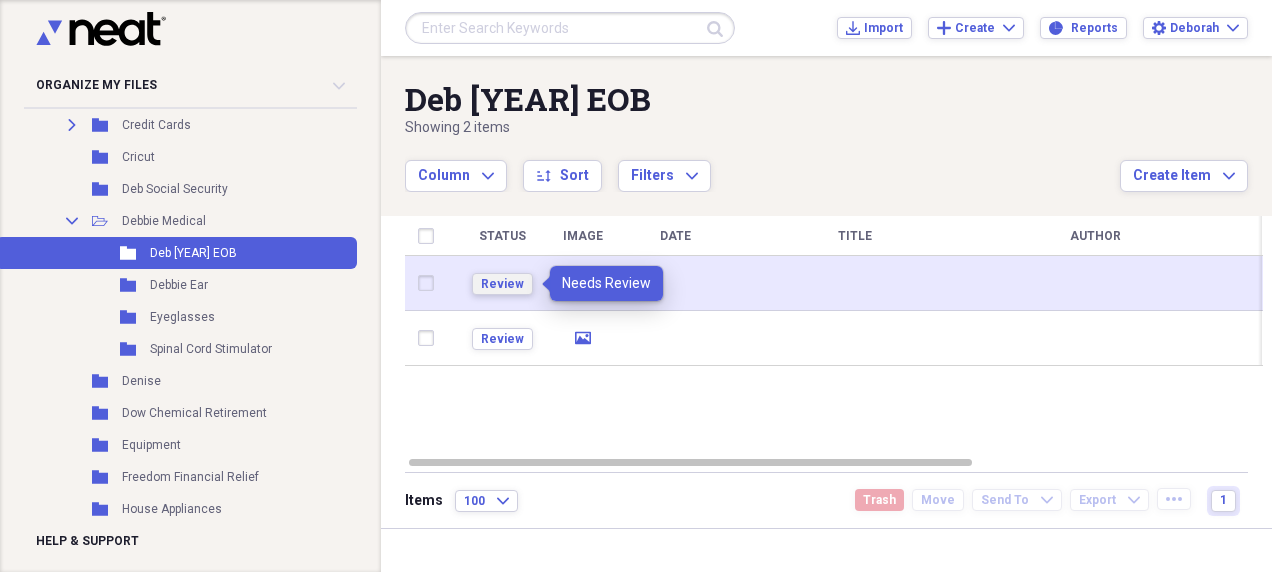 click on "Review" at bounding box center [502, 284] 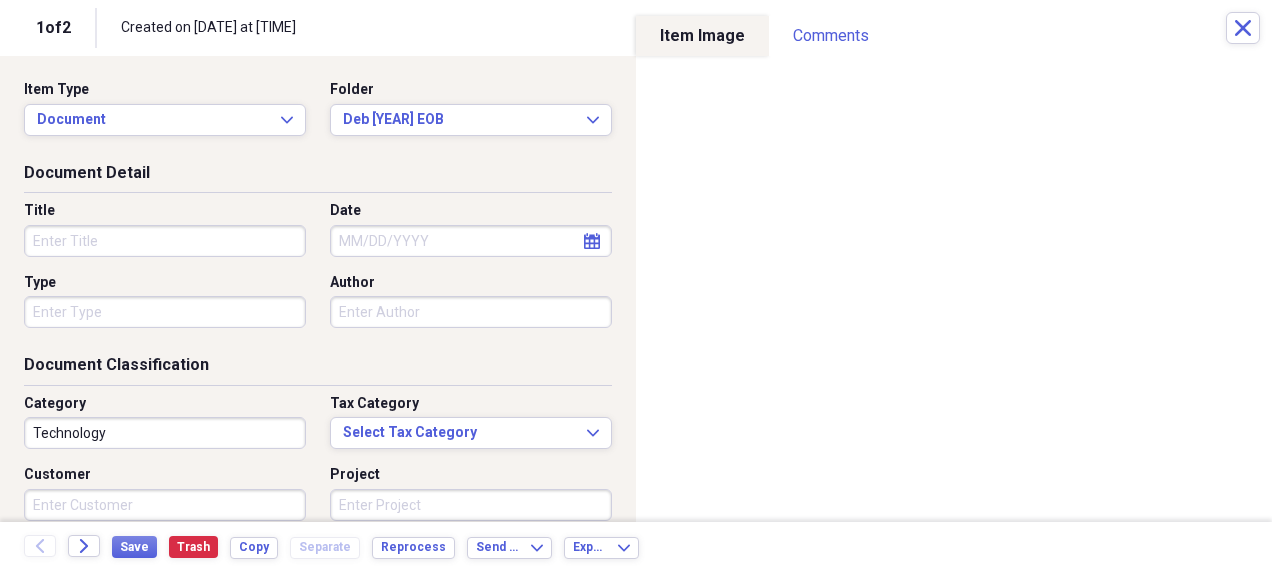 click on "Technology" at bounding box center [165, 433] 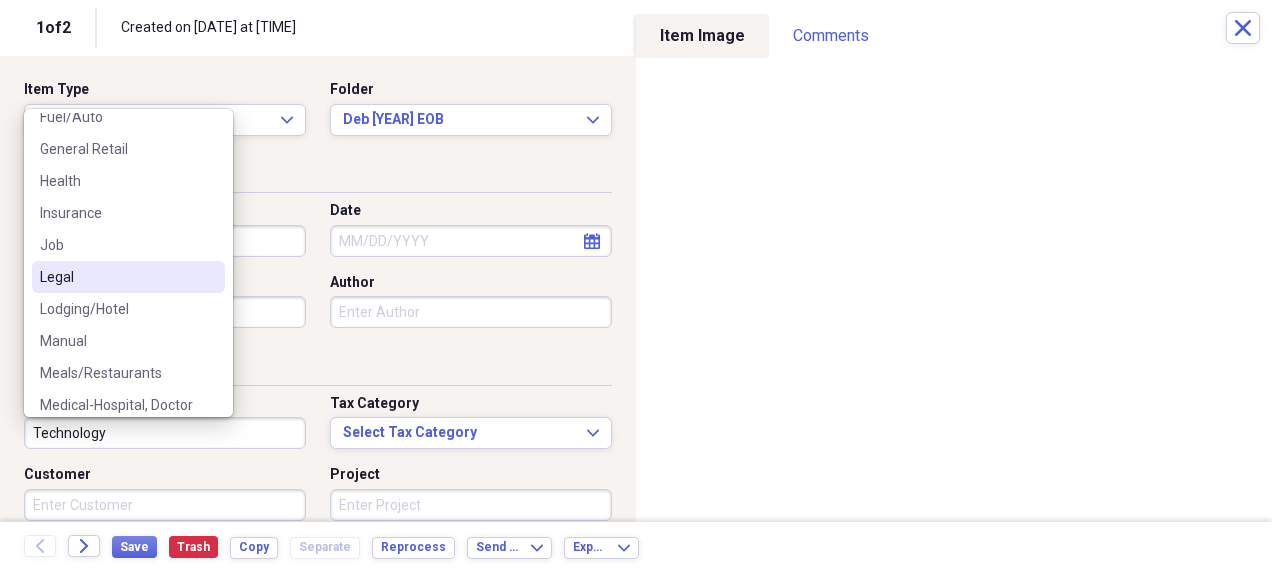 scroll, scrollTop: 500, scrollLeft: 0, axis: vertical 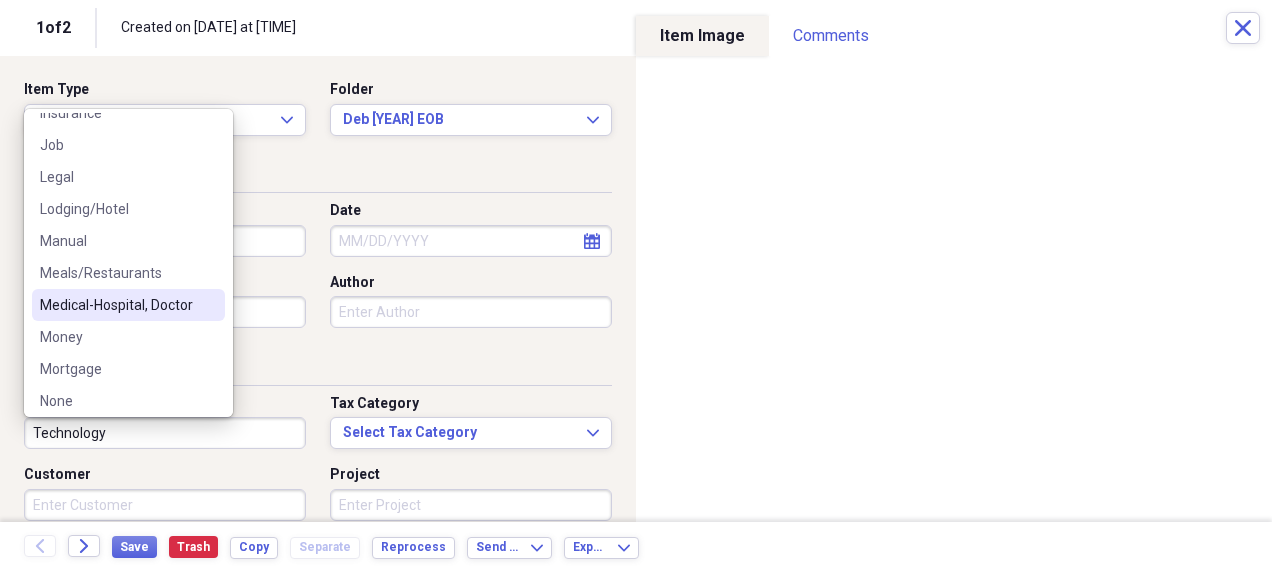 click on "Medical-Hospital, Doctor" at bounding box center (128, 305) 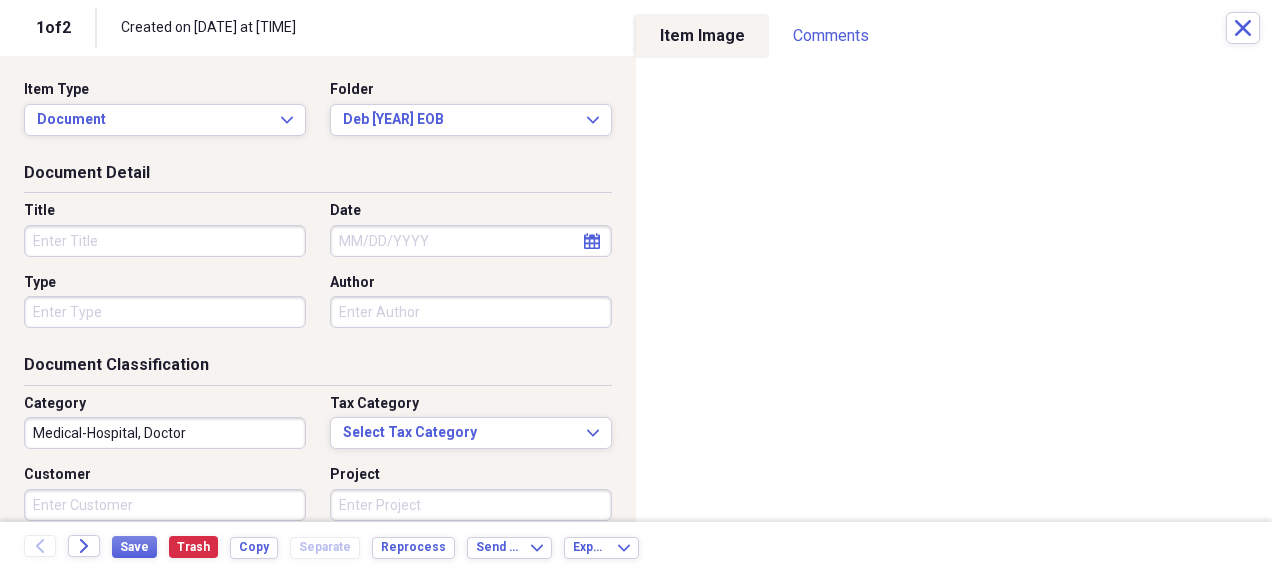 click on "calendar" 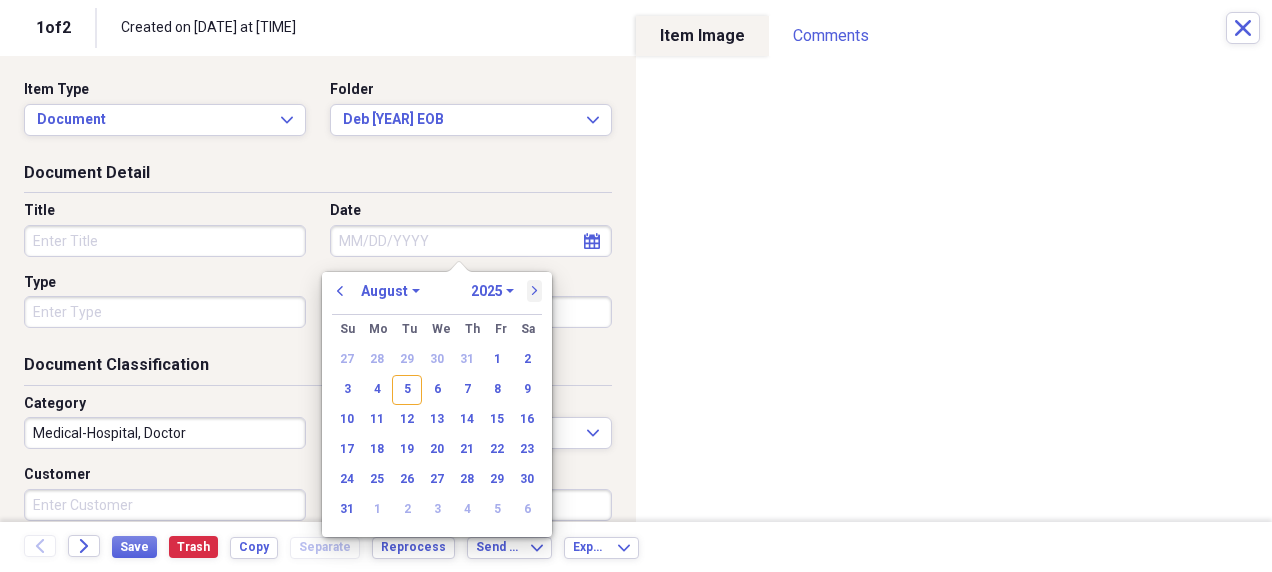 click on "next" at bounding box center (535, 291) 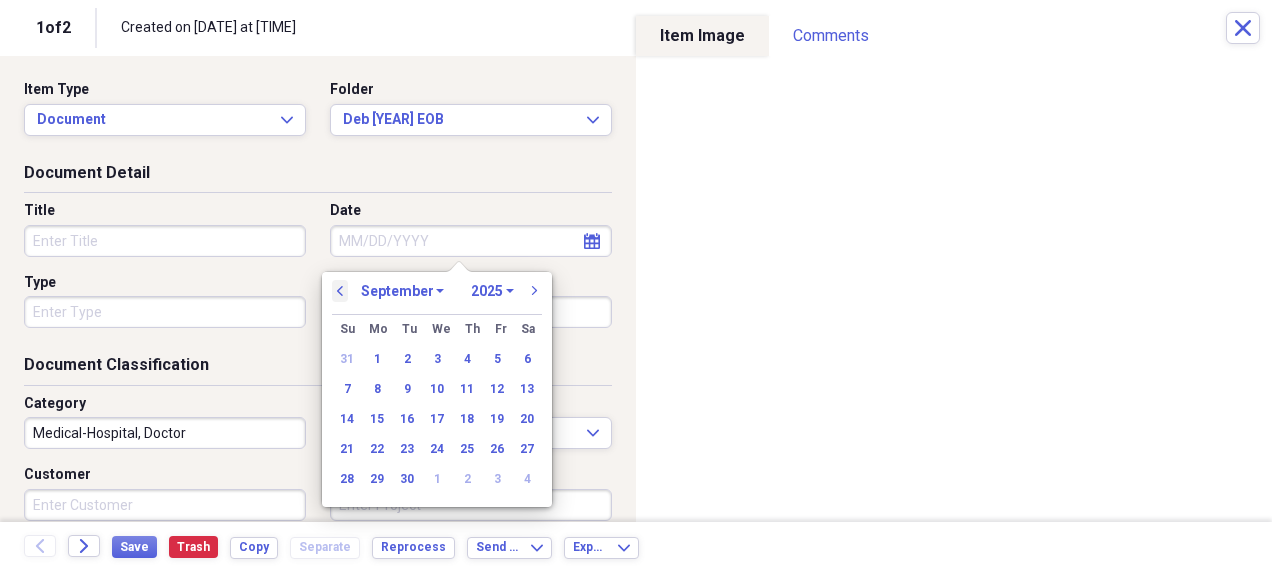 click on "previous" at bounding box center (340, 291) 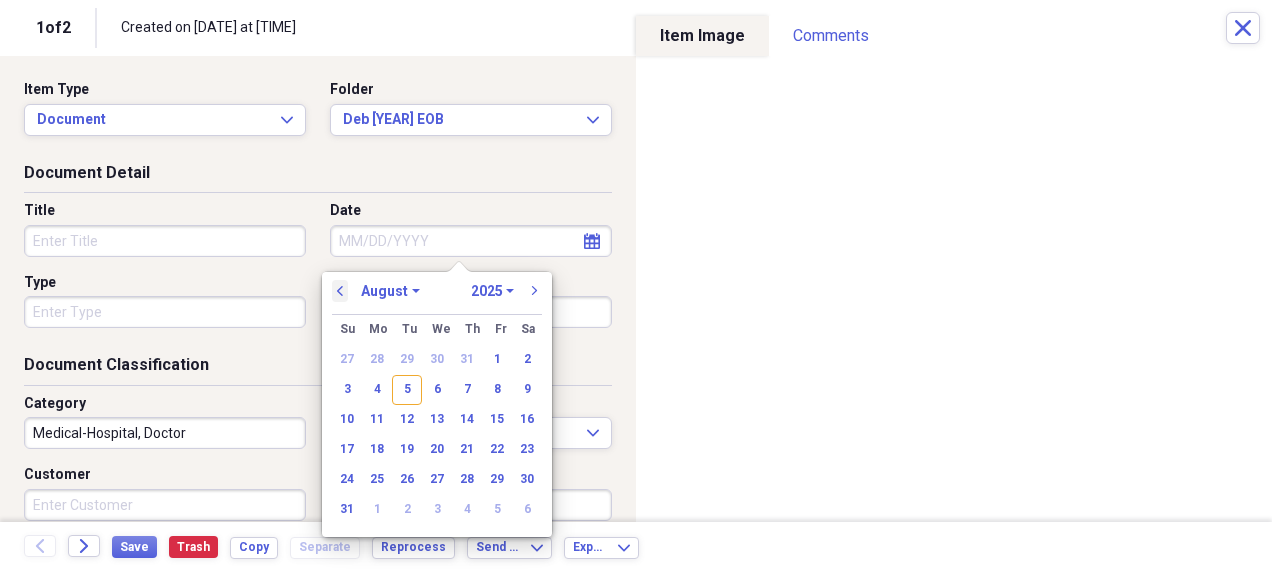click on "previous" at bounding box center [340, 291] 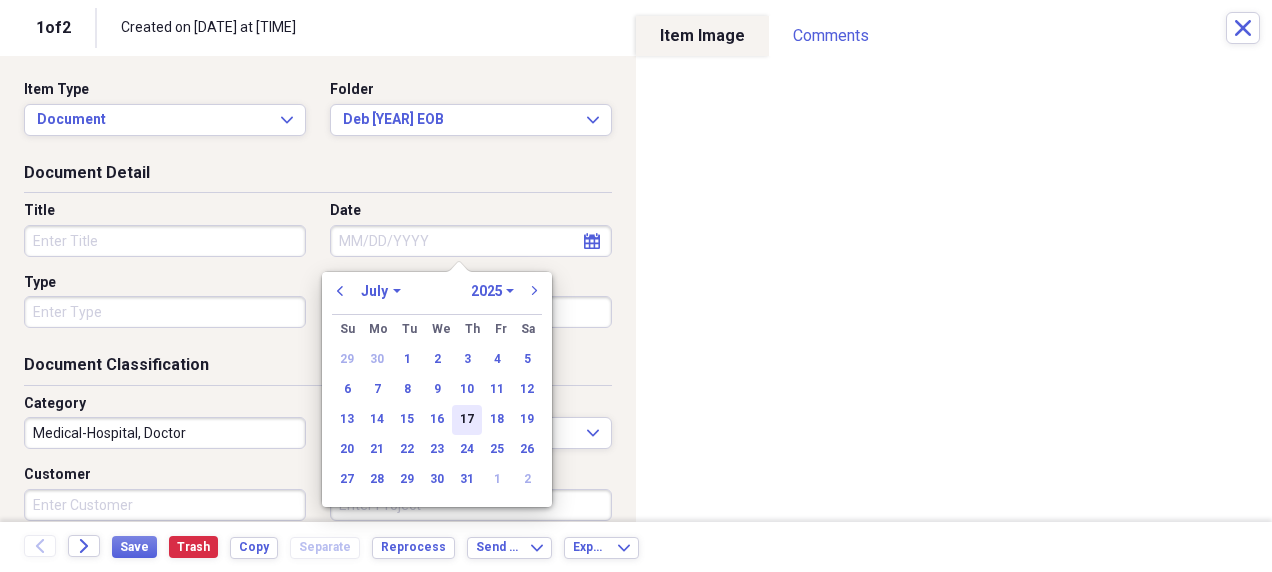 click on "17" at bounding box center [467, 420] 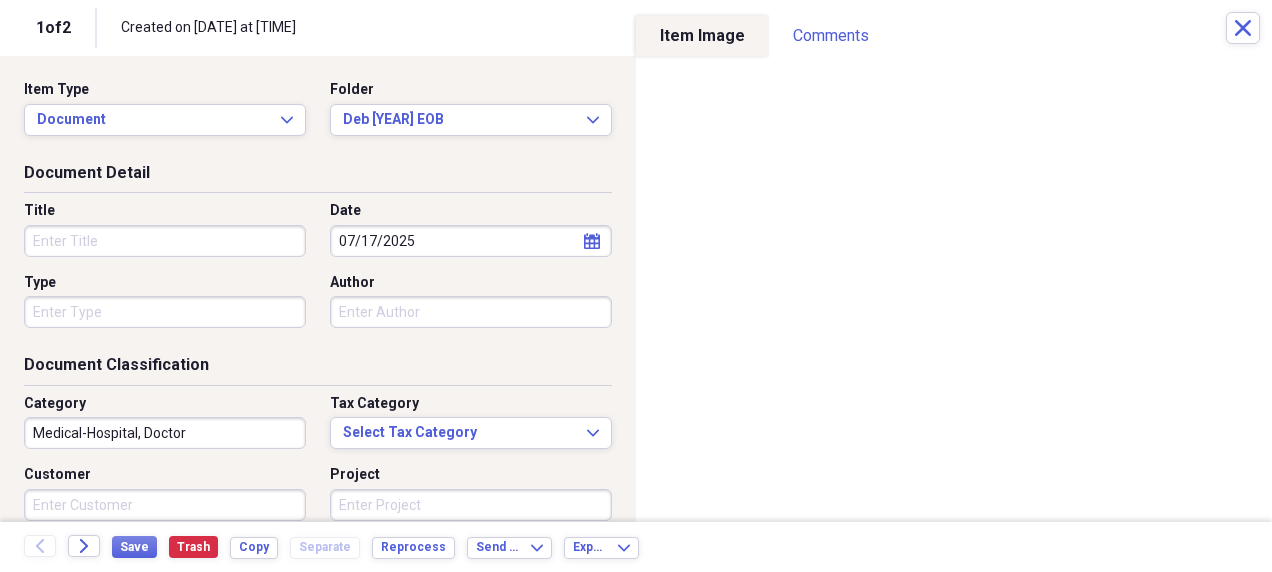 click on "Title" at bounding box center (165, 241) 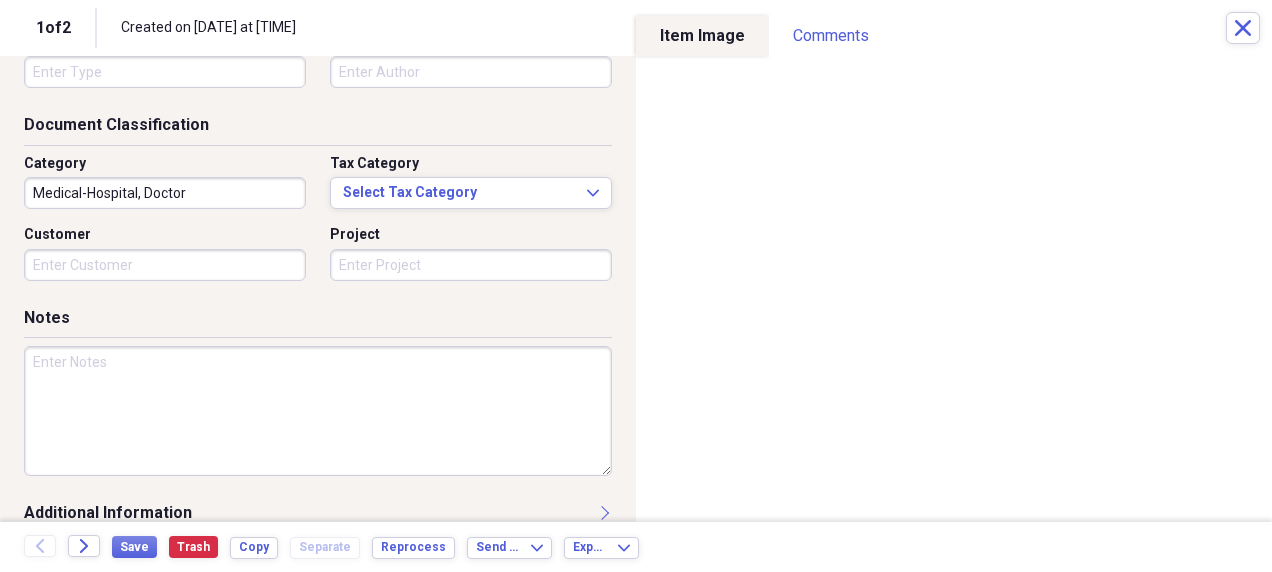 scroll, scrollTop: 268, scrollLeft: 0, axis: vertical 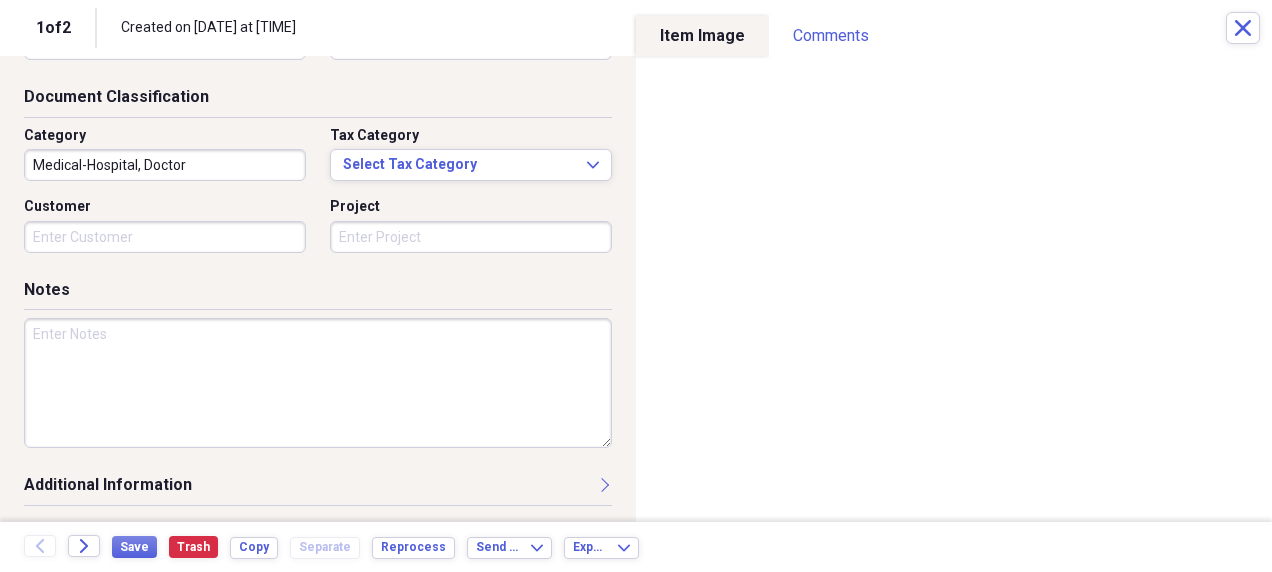 type on "Peterson EOB 06-26-25" 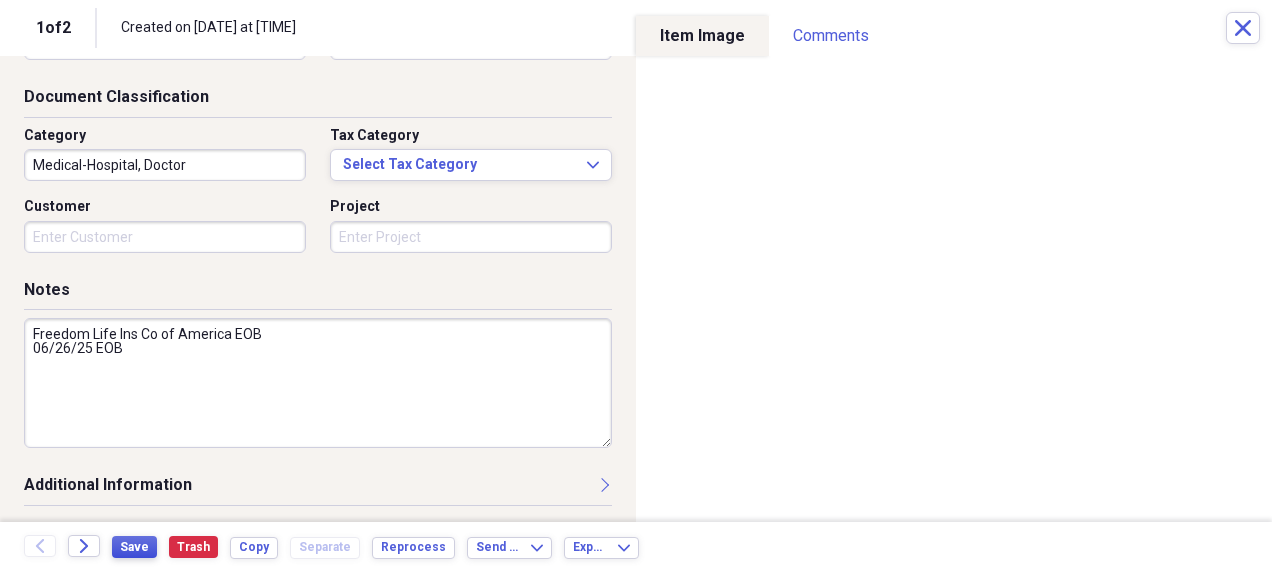 type on "Freedom Life Ins Co of America EOB
06/26/25 EOB" 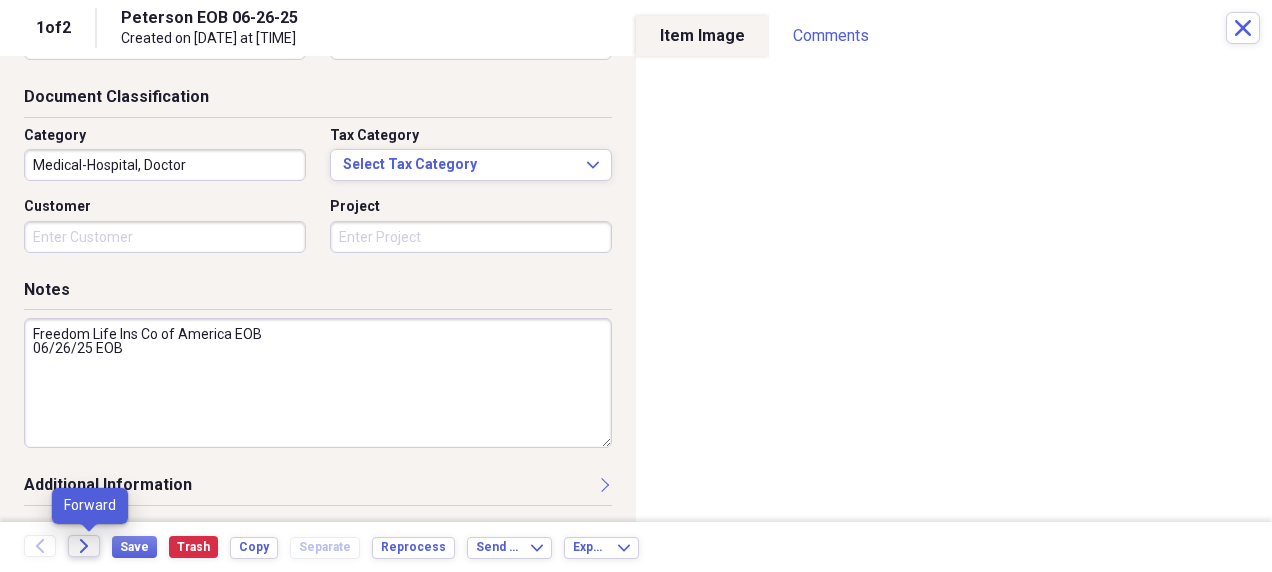 click on "Forward" 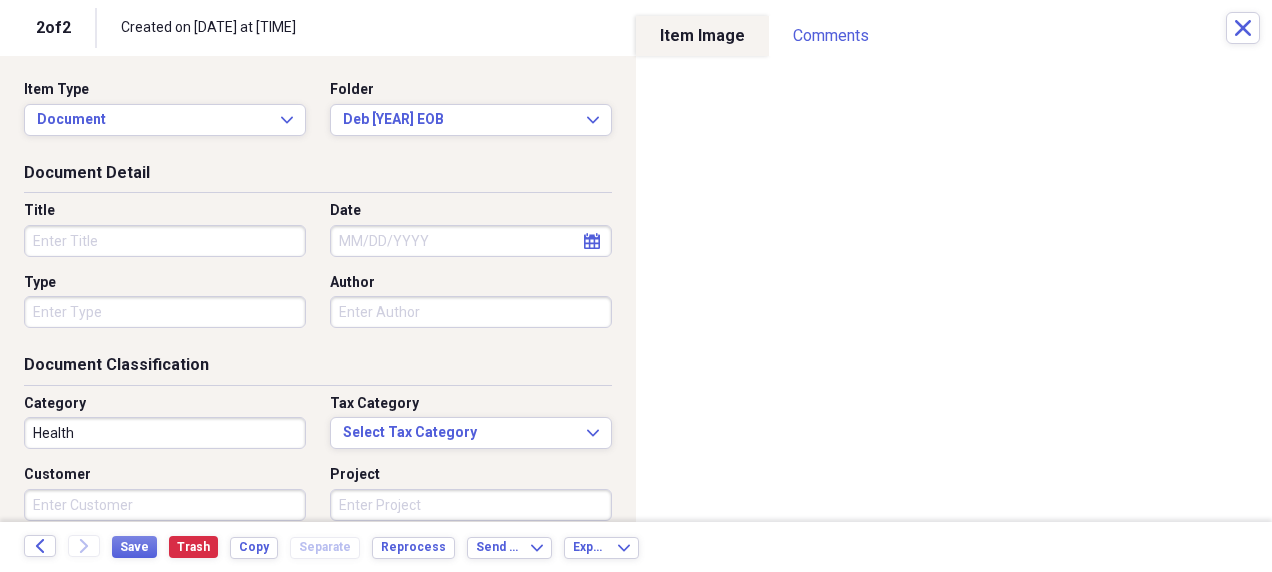 click on "Title" at bounding box center (165, 241) 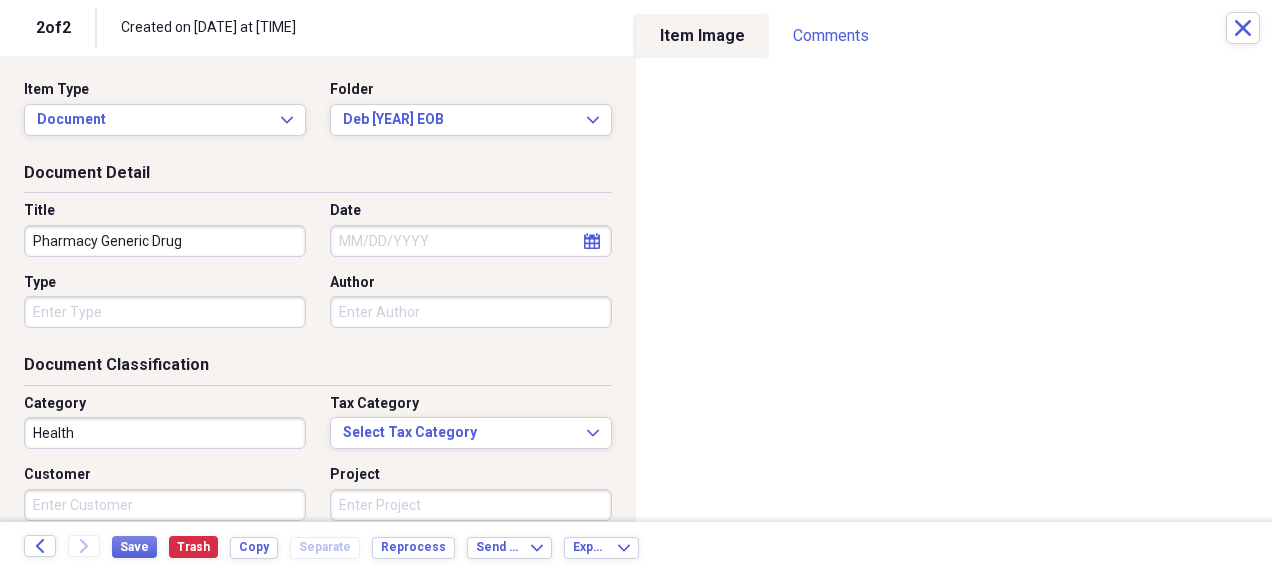 type on "Pharmacy Generic Drug" 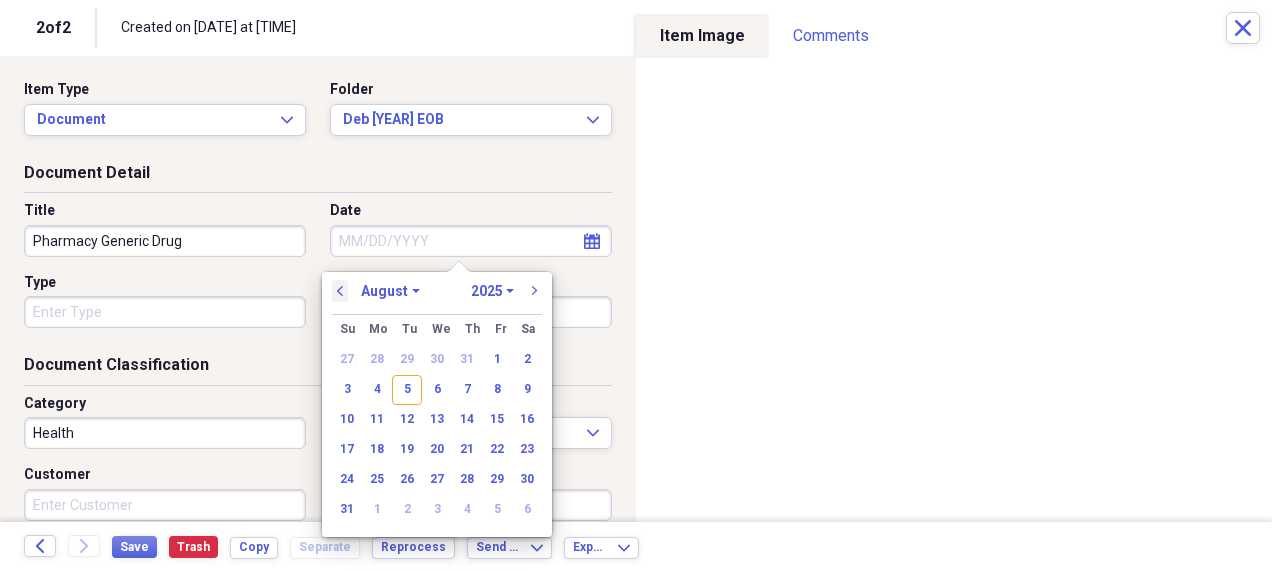 click on "previous" at bounding box center (340, 291) 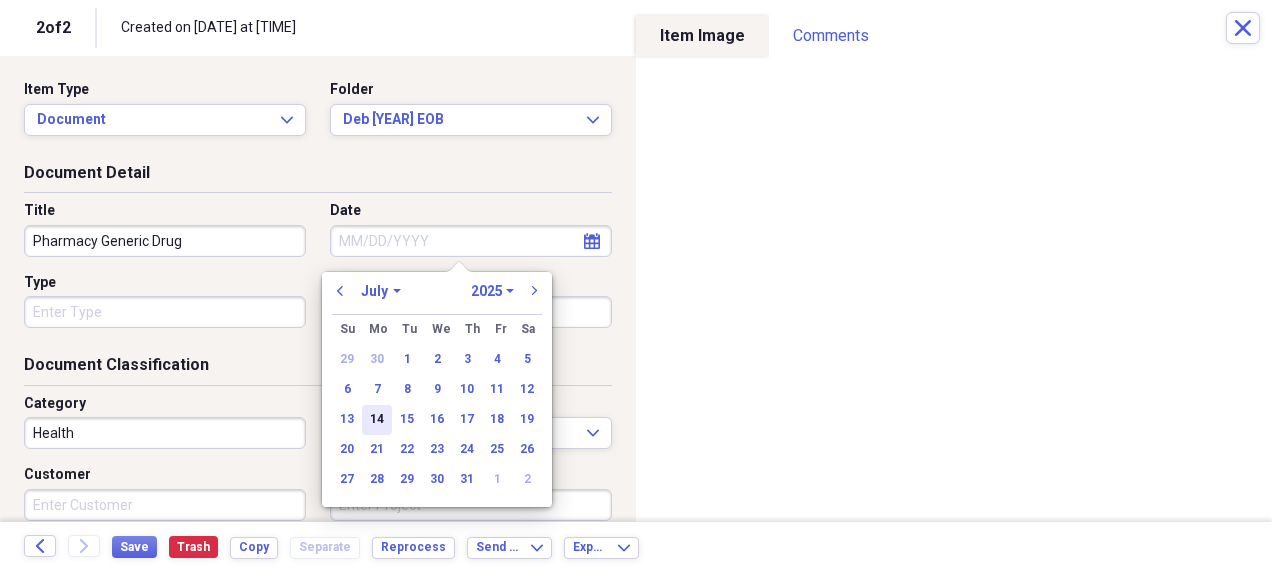 click on "14" at bounding box center (377, 420) 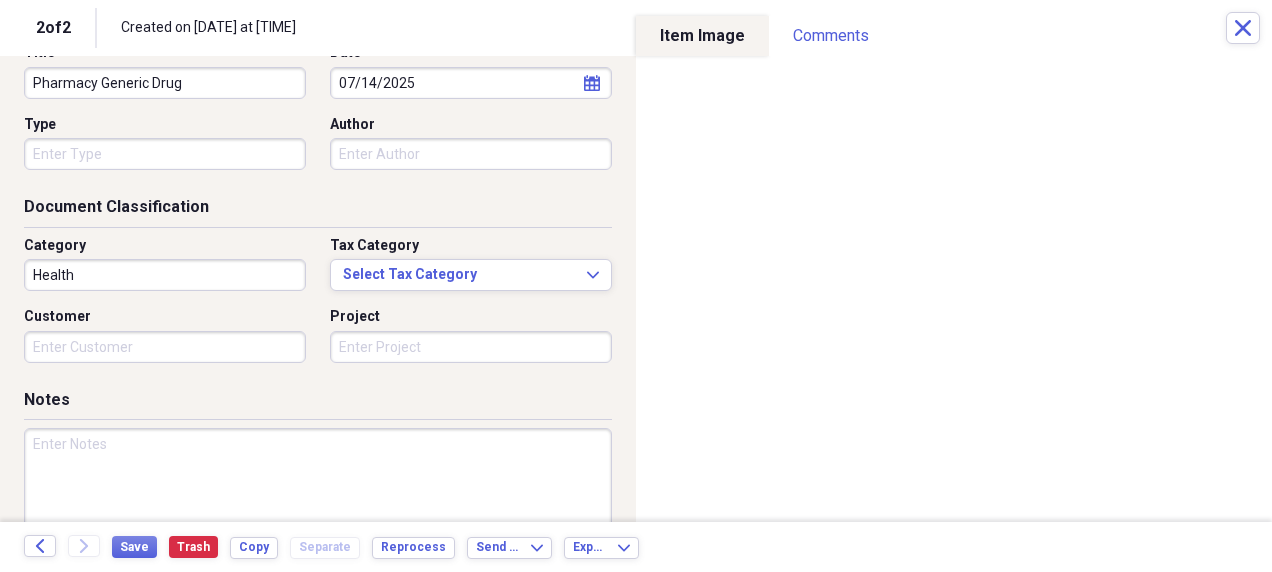 scroll, scrollTop: 268, scrollLeft: 0, axis: vertical 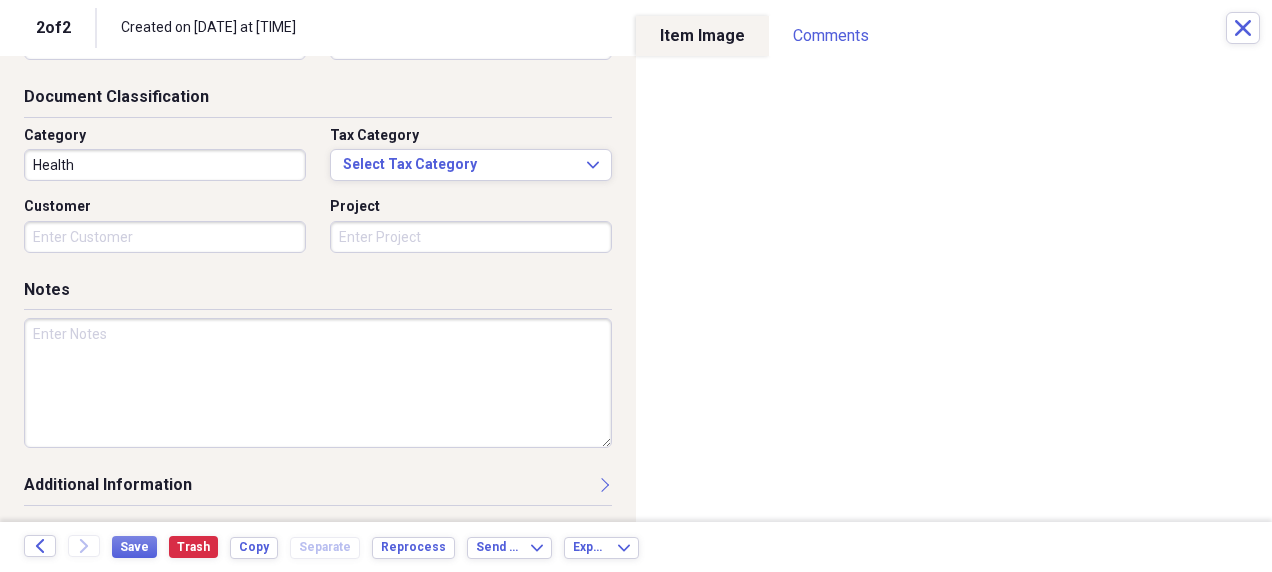click at bounding box center (318, 383) 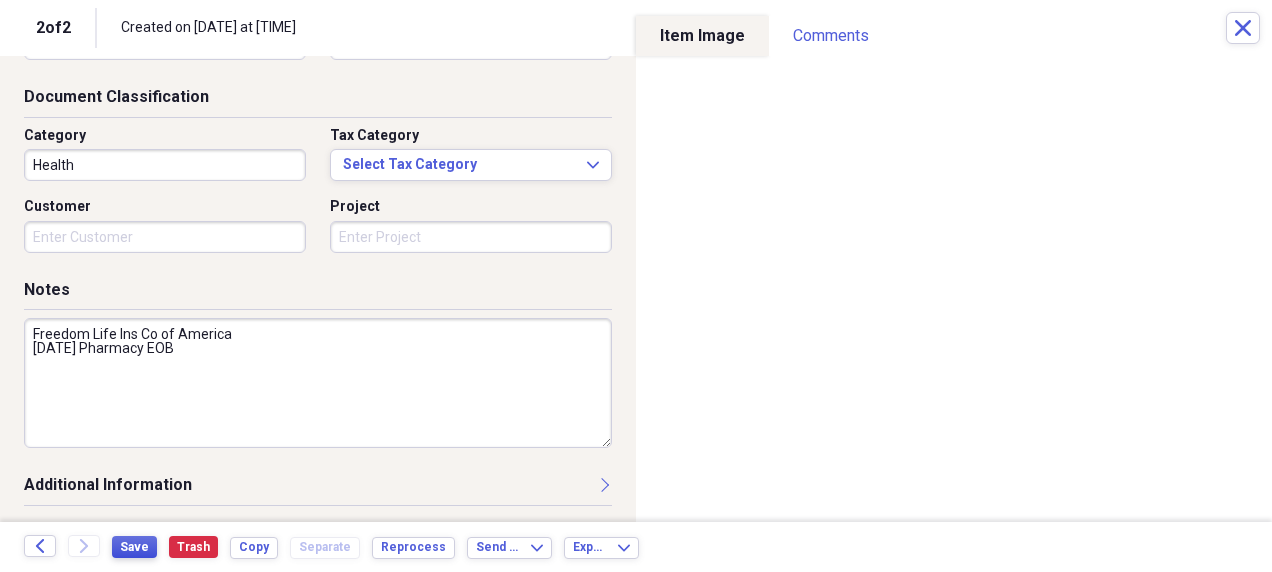 type on "Freedom Life Ins Co of America
[DATE] Pharmacy EOB" 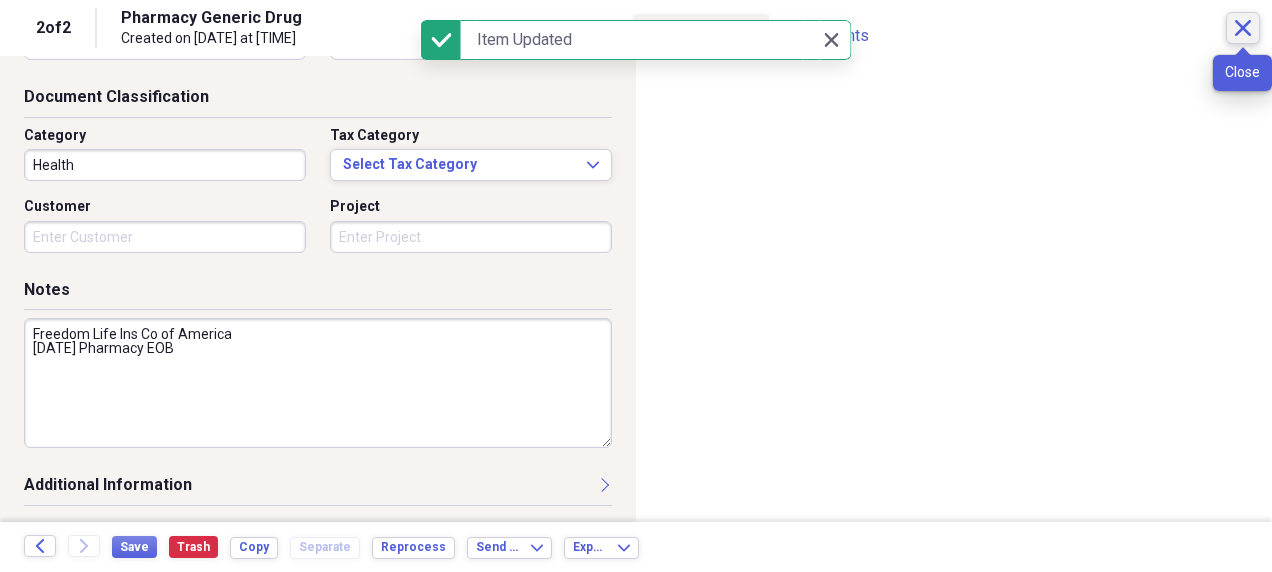 click on "Close" 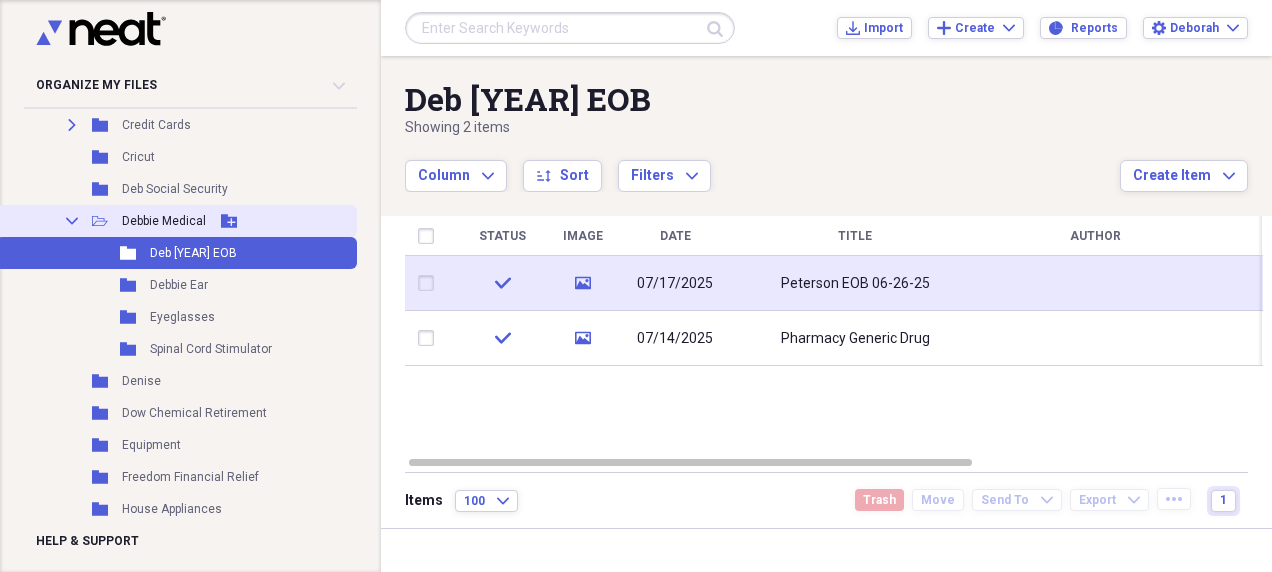 click on "Debbie Medical" at bounding box center (164, 221) 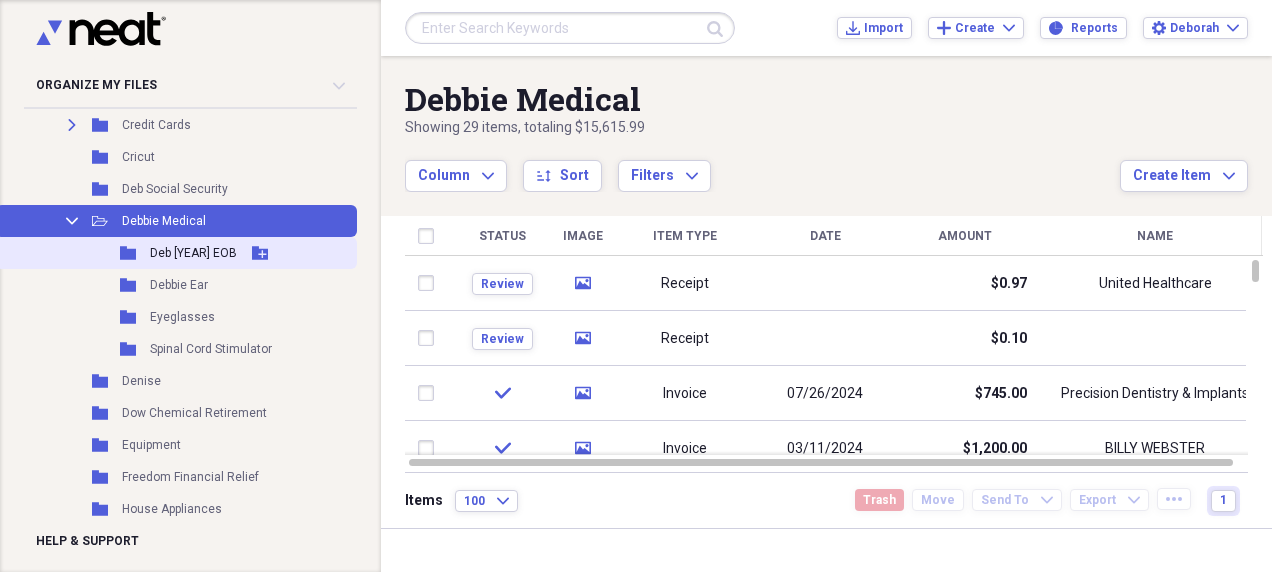 click on "Deb [YEAR] EOB" at bounding box center [193, 253] 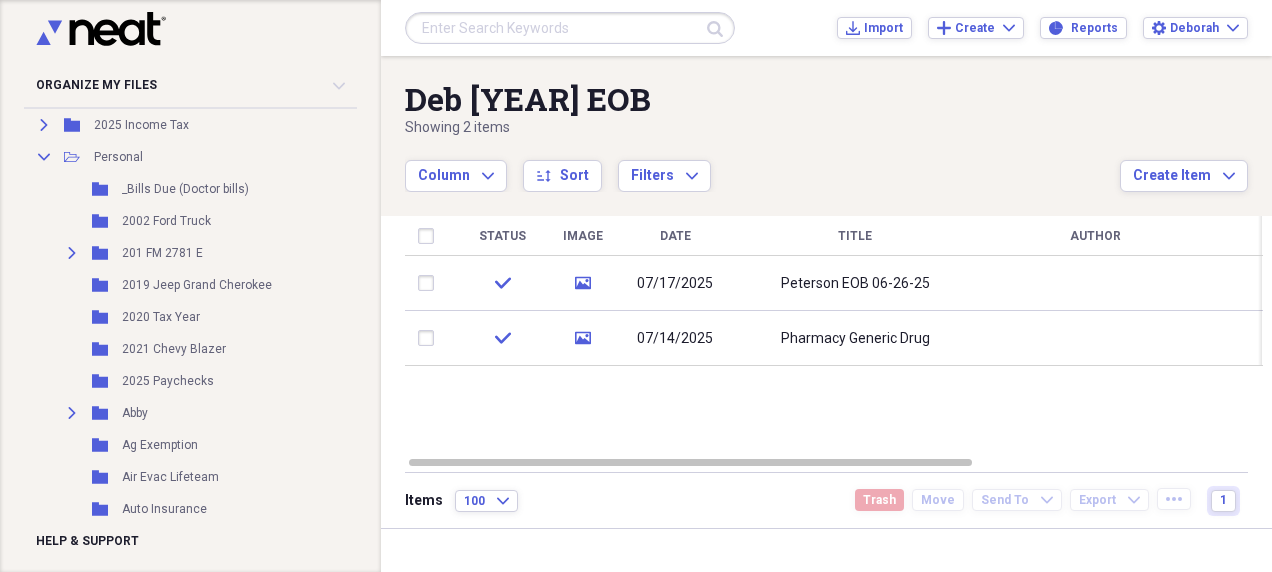 scroll, scrollTop: 0, scrollLeft: 0, axis: both 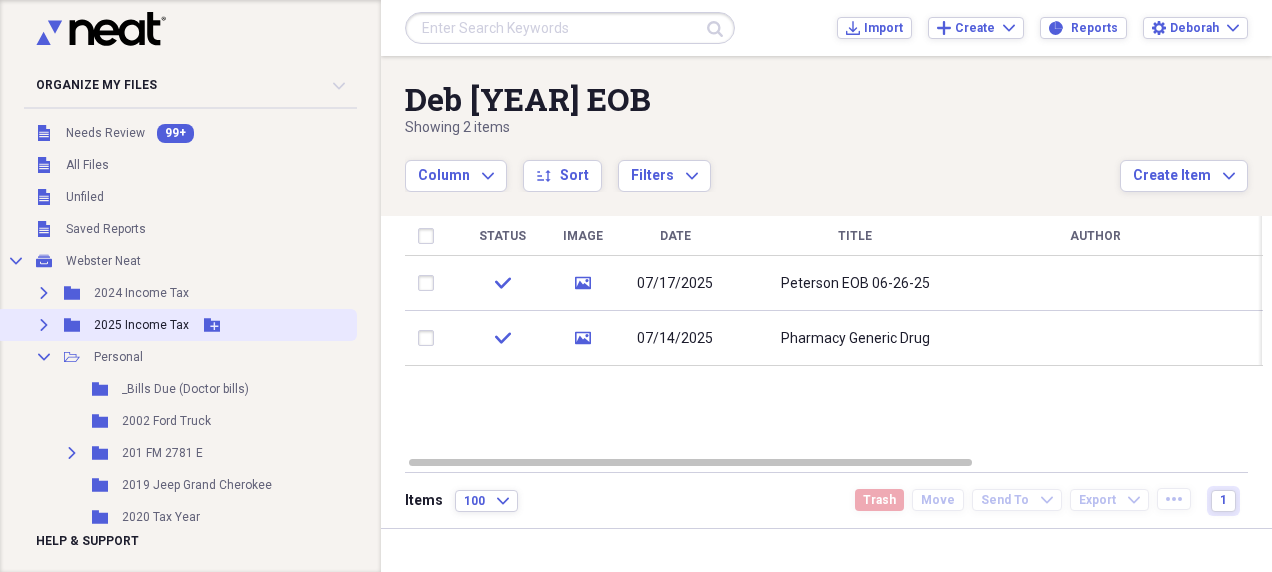 click on "Expand" 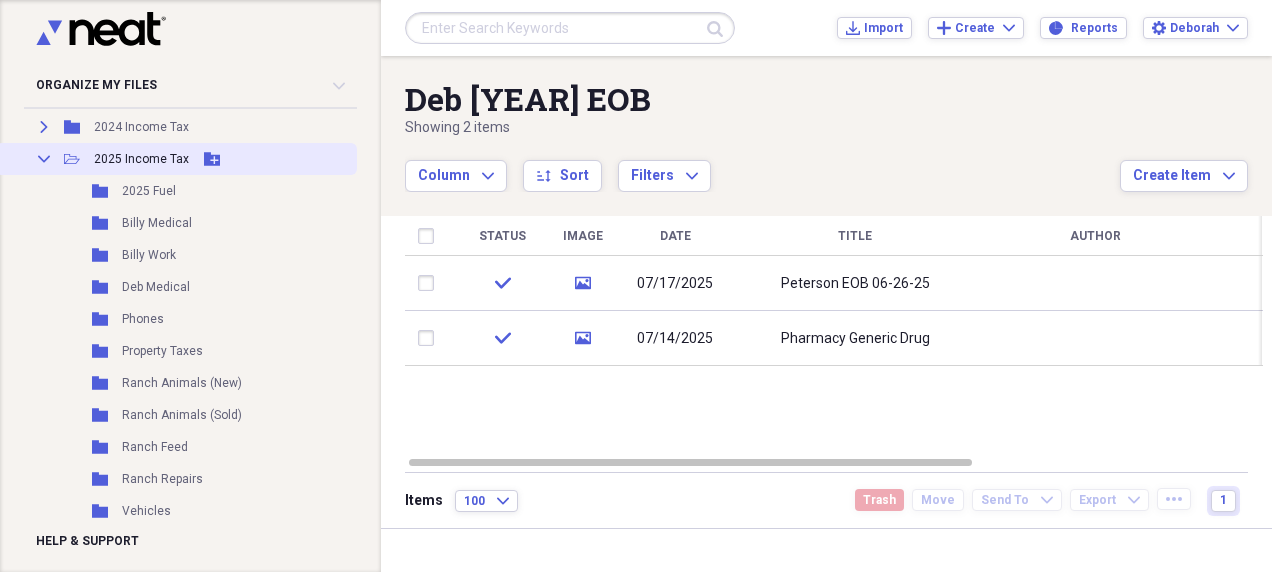 scroll, scrollTop: 300, scrollLeft: 0, axis: vertical 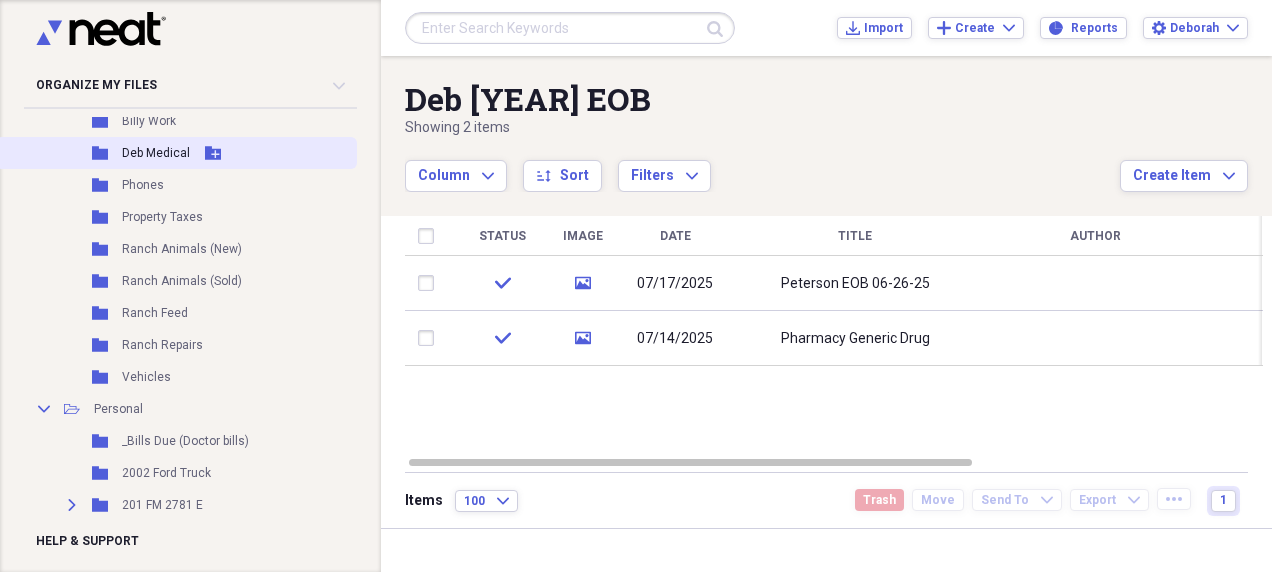 click on "Deb Medical" at bounding box center [156, 153] 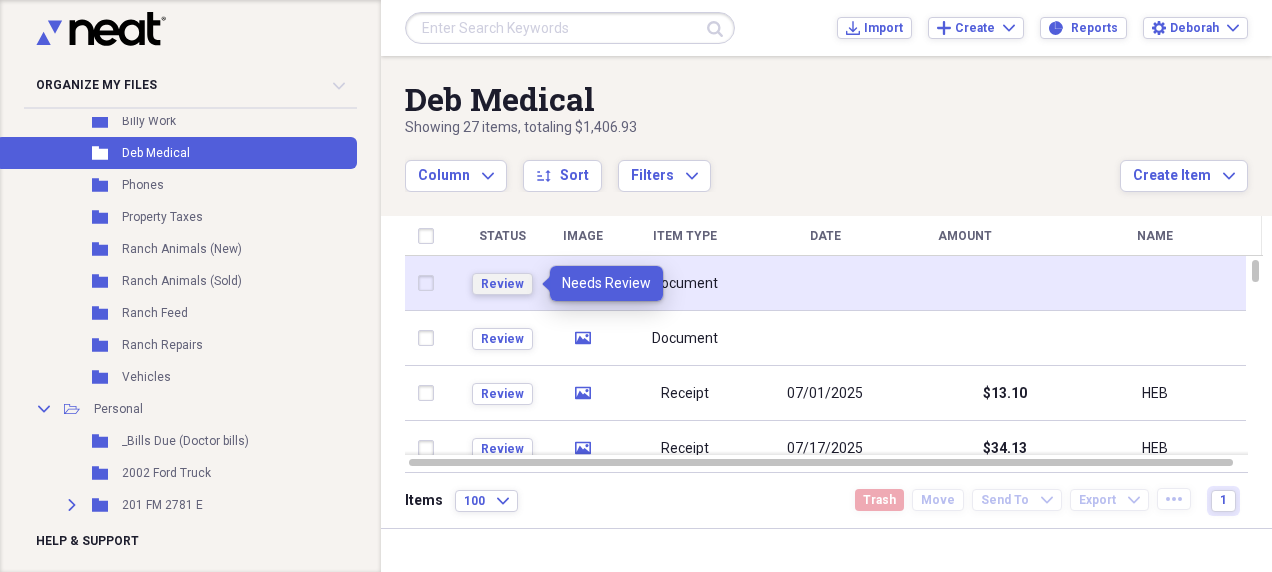 click on "Review" at bounding box center (502, 284) 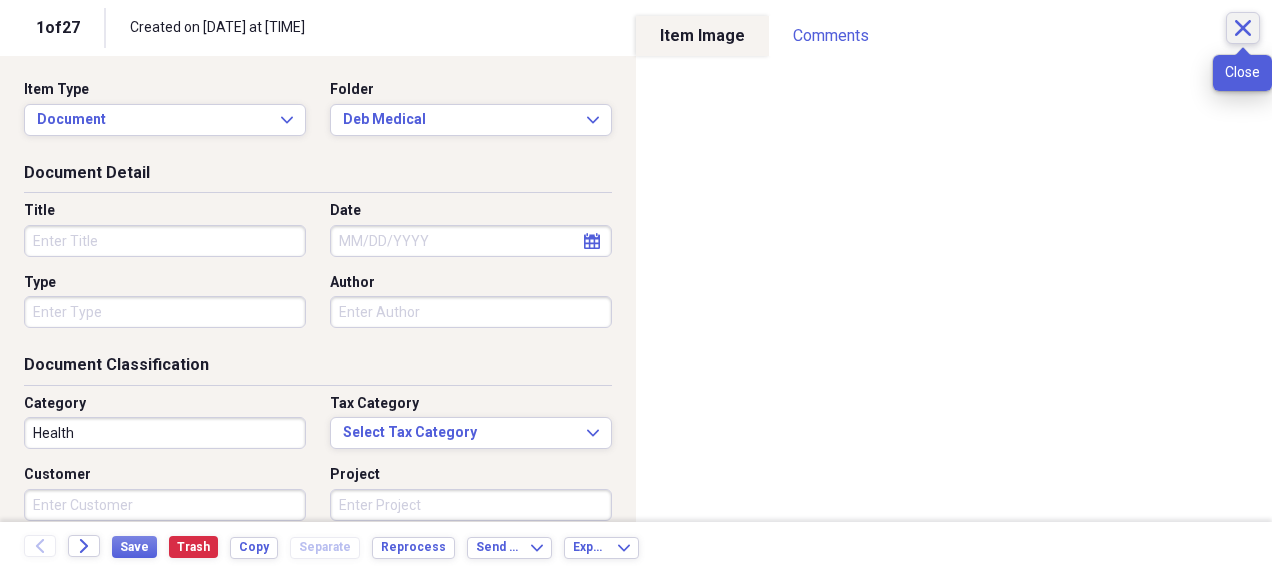 click on "Close" at bounding box center [1243, 28] 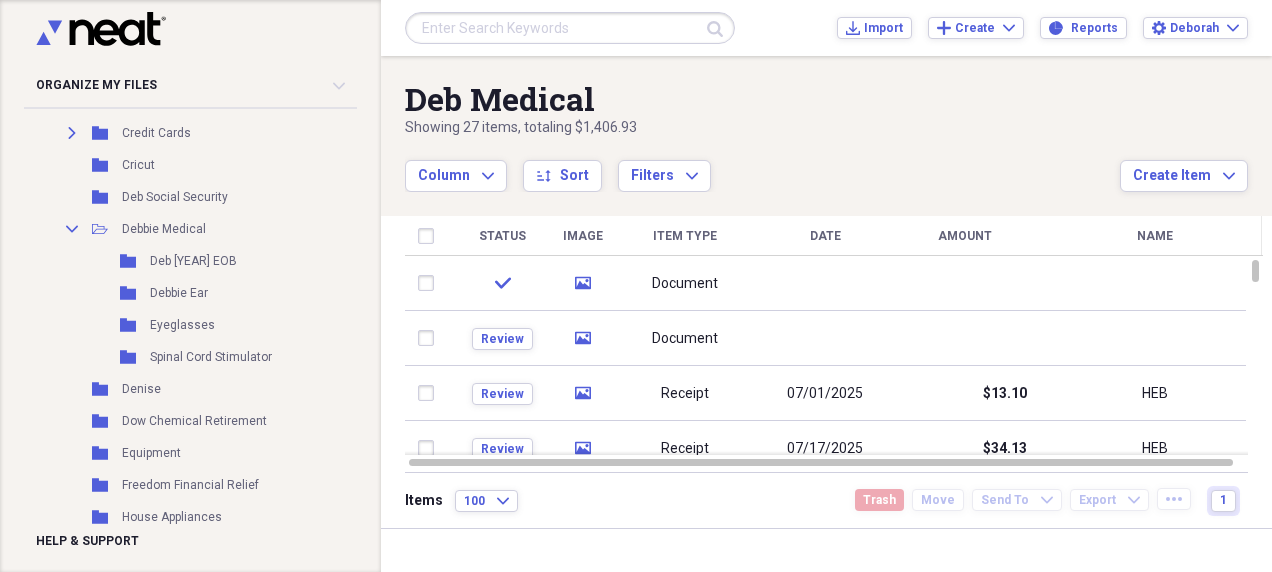 scroll, scrollTop: 1318, scrollLeft: 0, axis: vertical 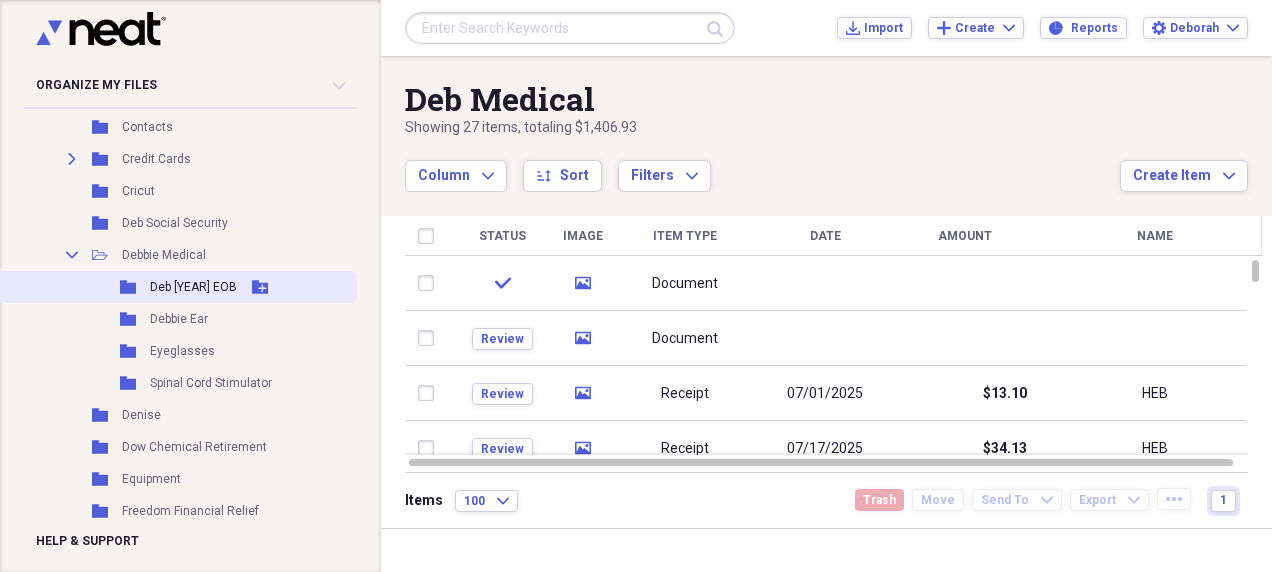 click on "Deb [YEAR] EOB" at bounding box center [193, 287] 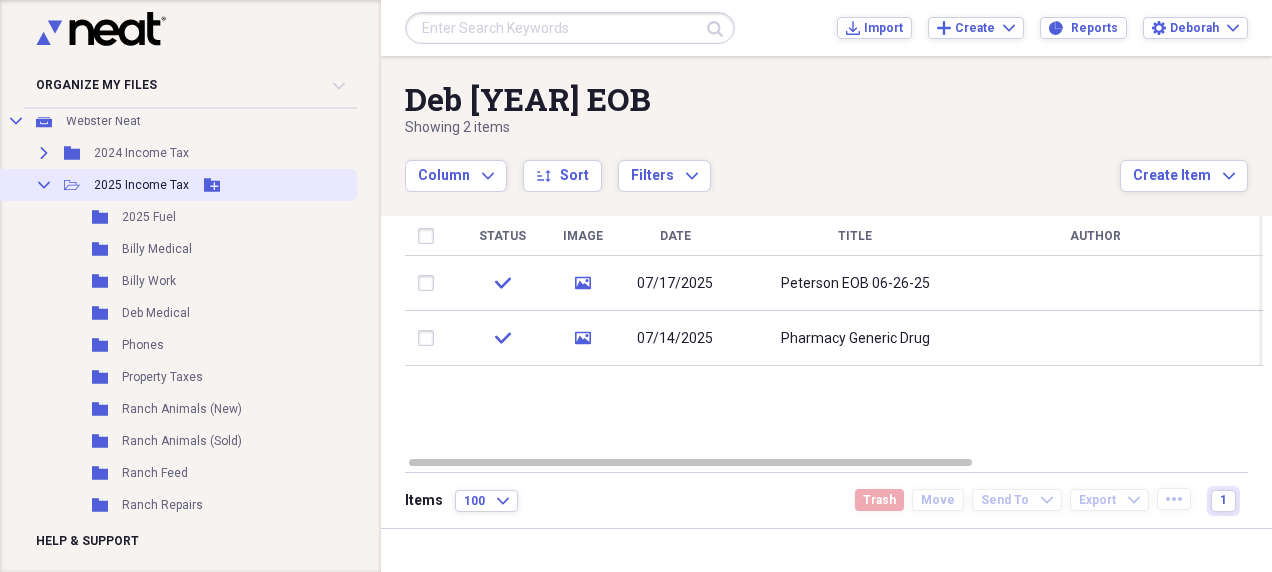scroll, scrollTop: 200, scrollLeft: 0, axis: vertical 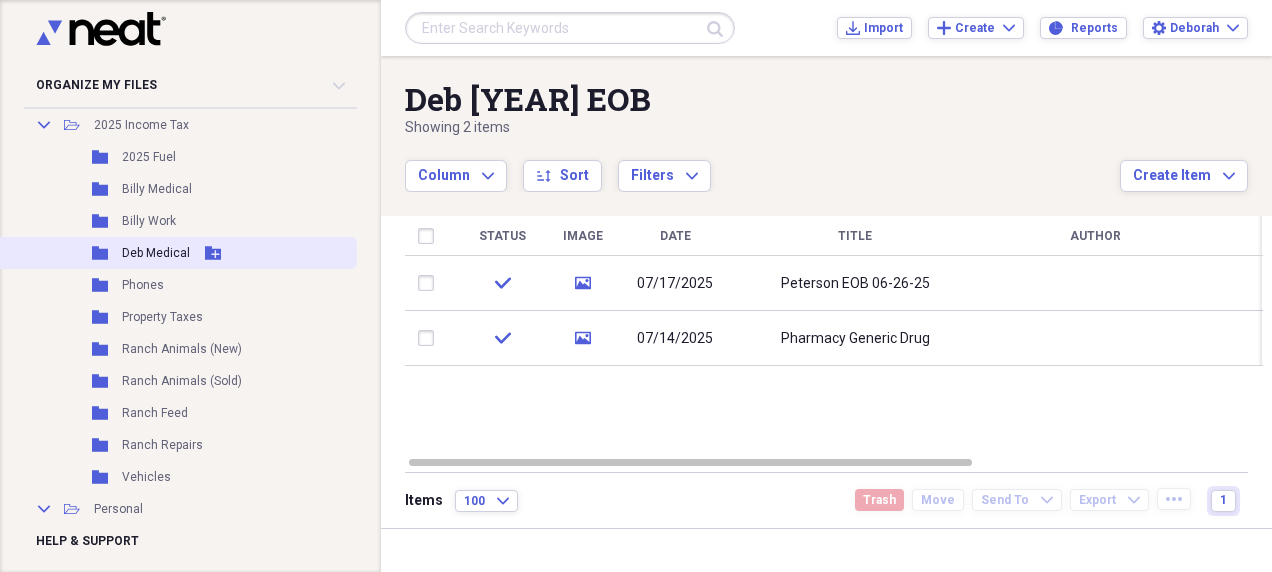 click on "Deb Medical" at bounding box center (156, 253) 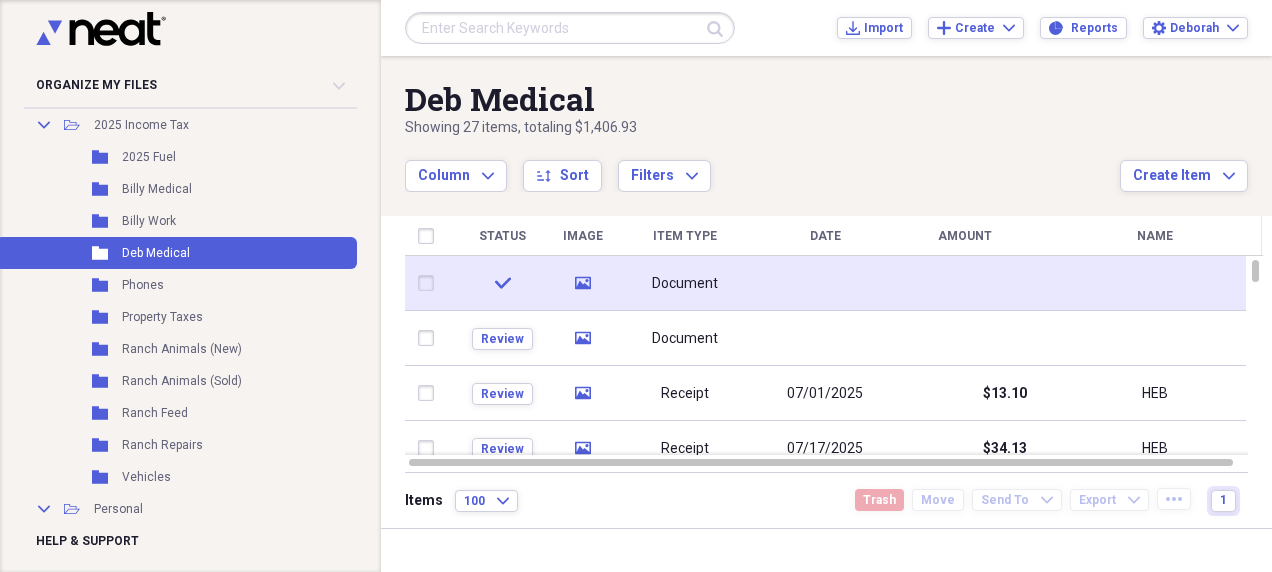 click on "check" at bounding box center (502, 283) 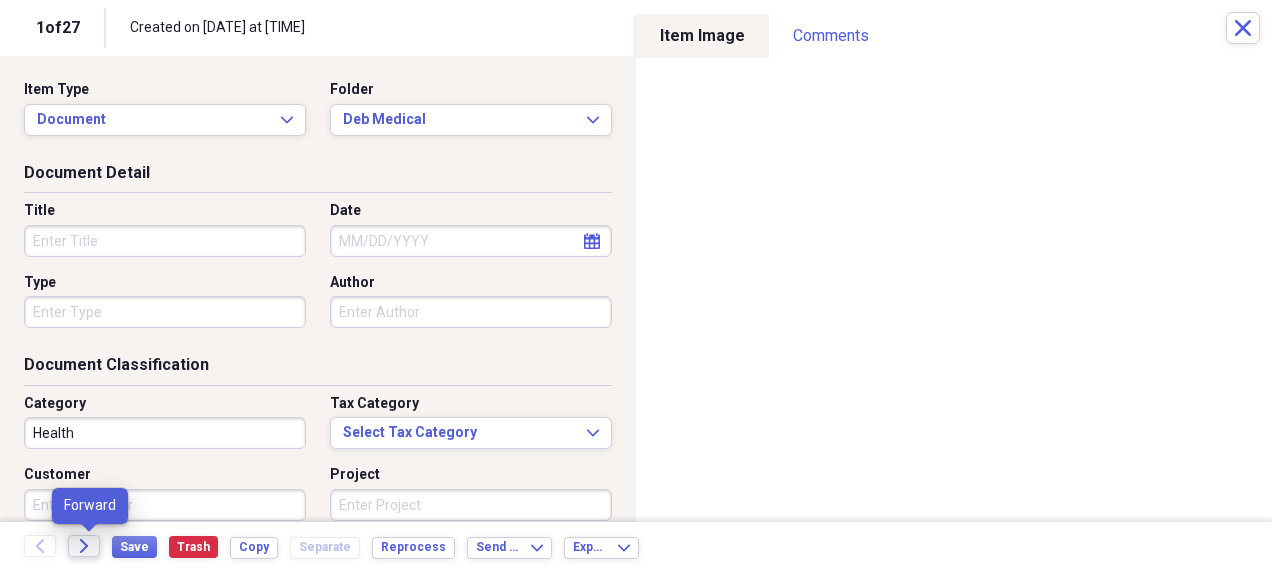 click on "Forward" 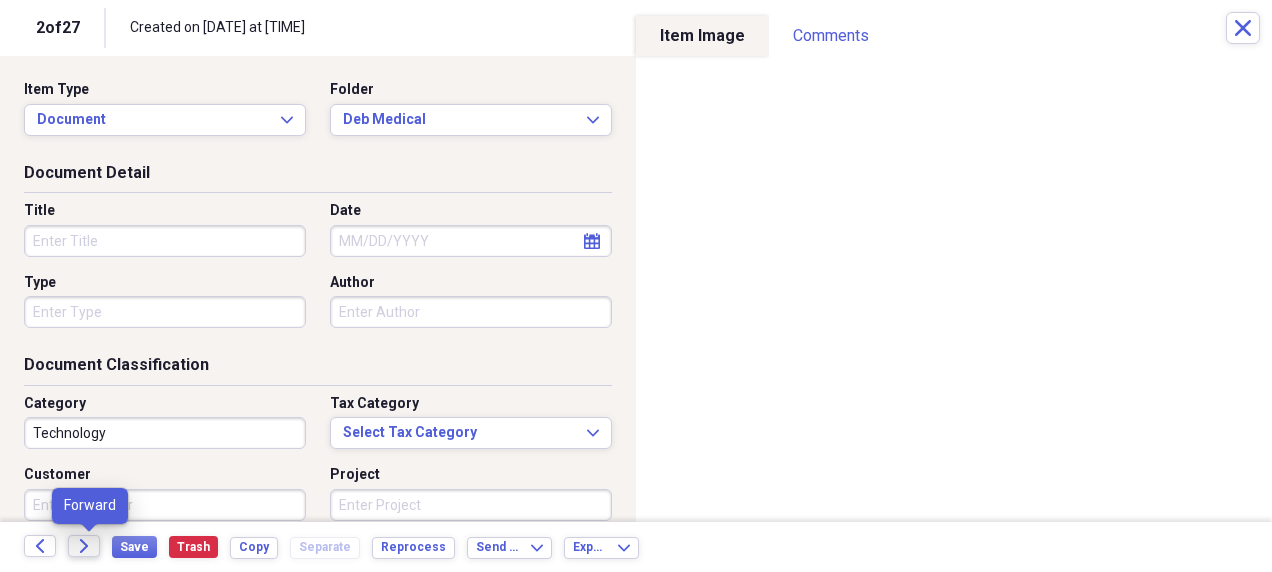 click on "Forward" 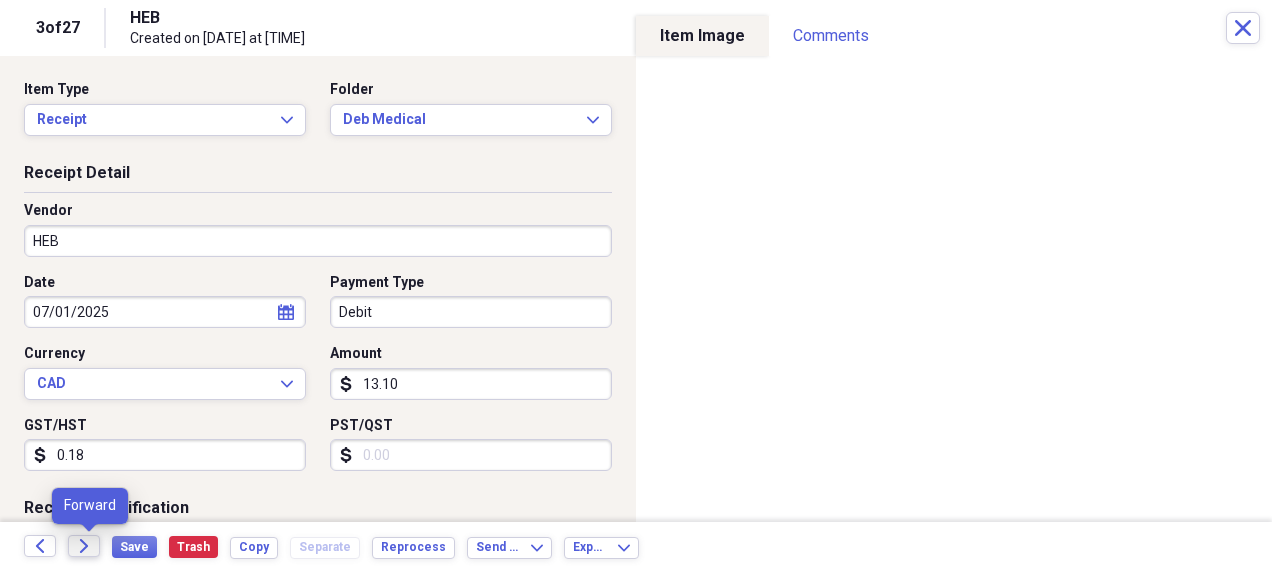 click on "Forward" 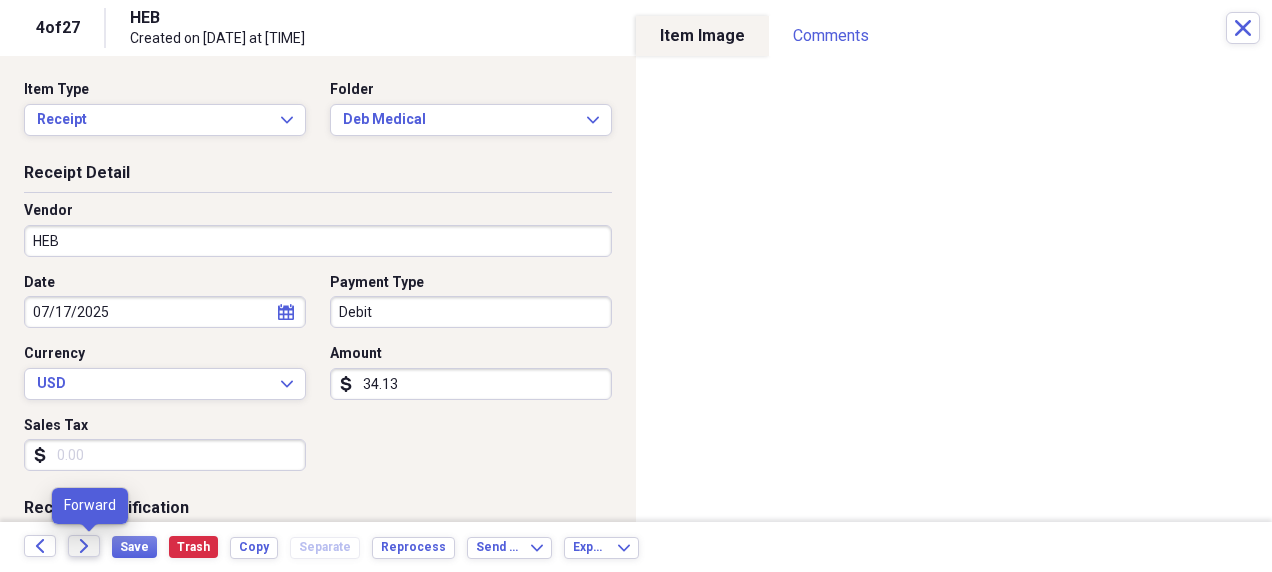 click 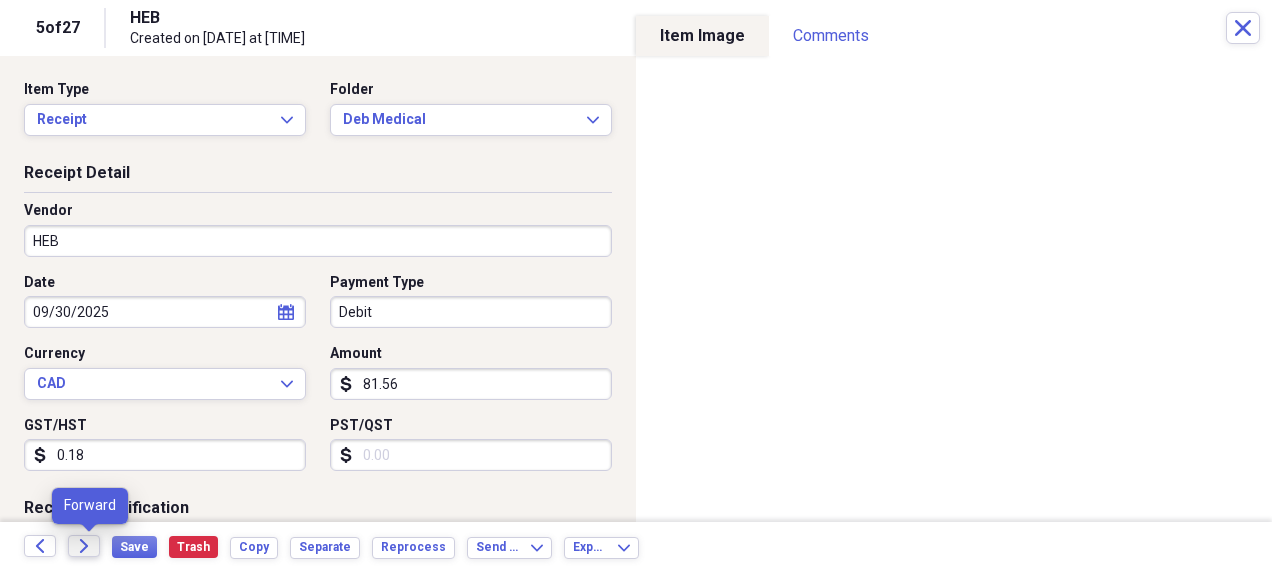 click 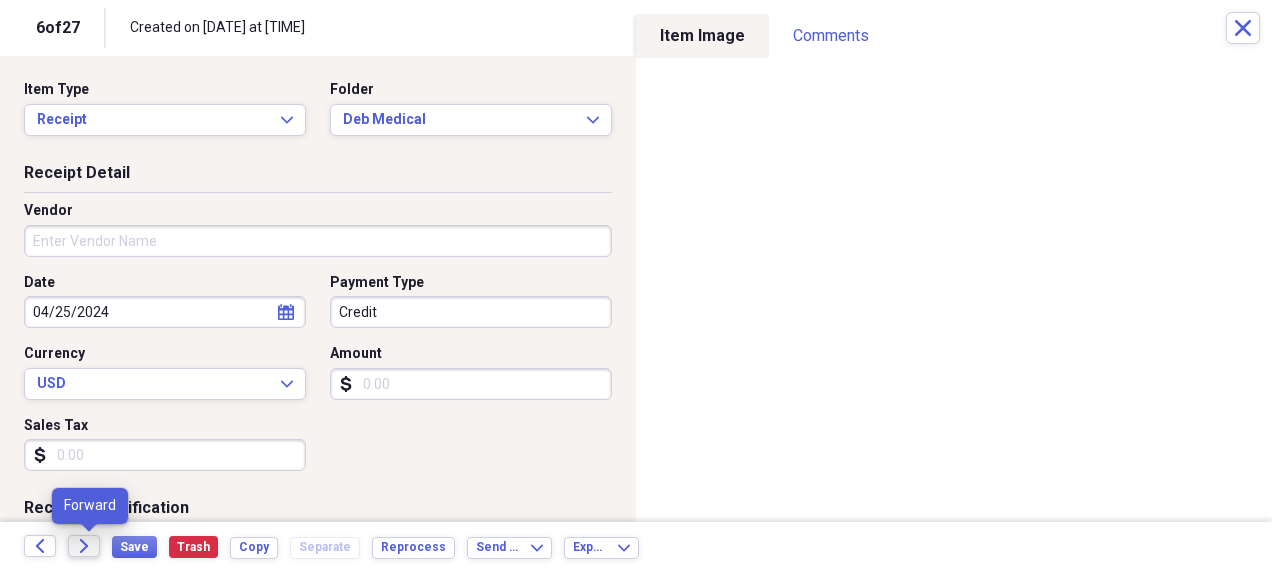 click 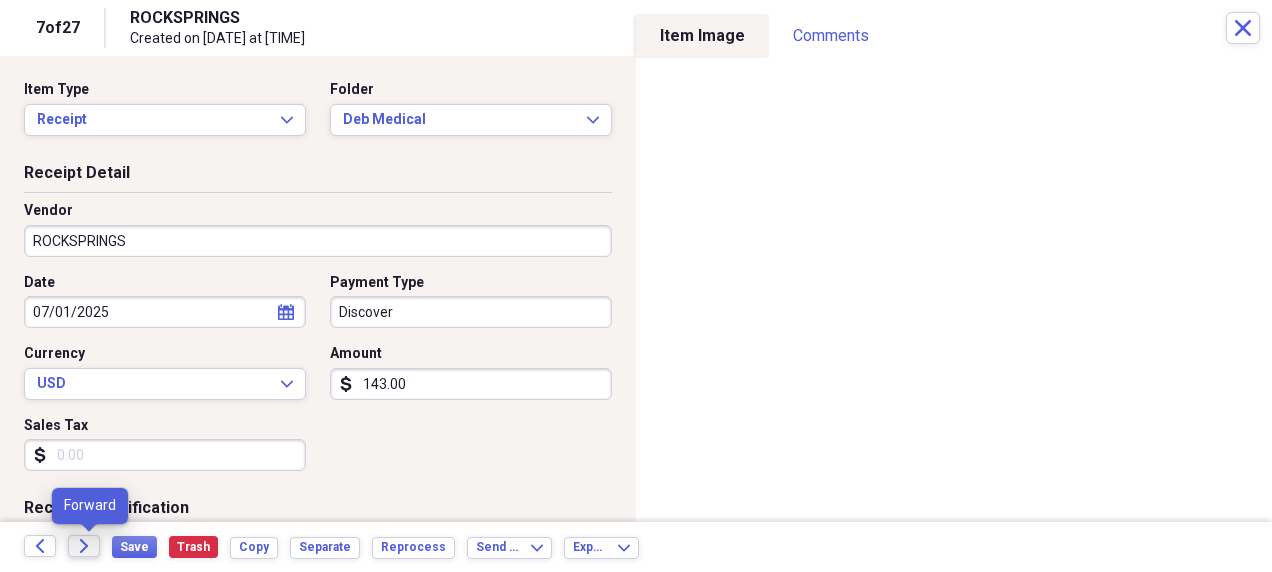 click on "Forward" 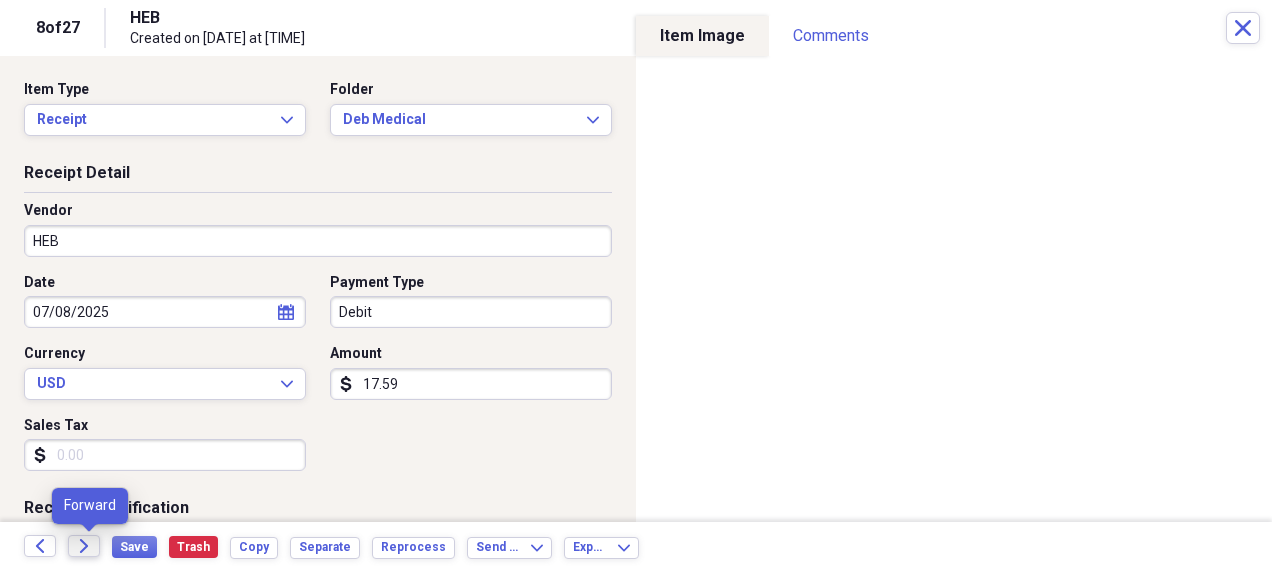 click 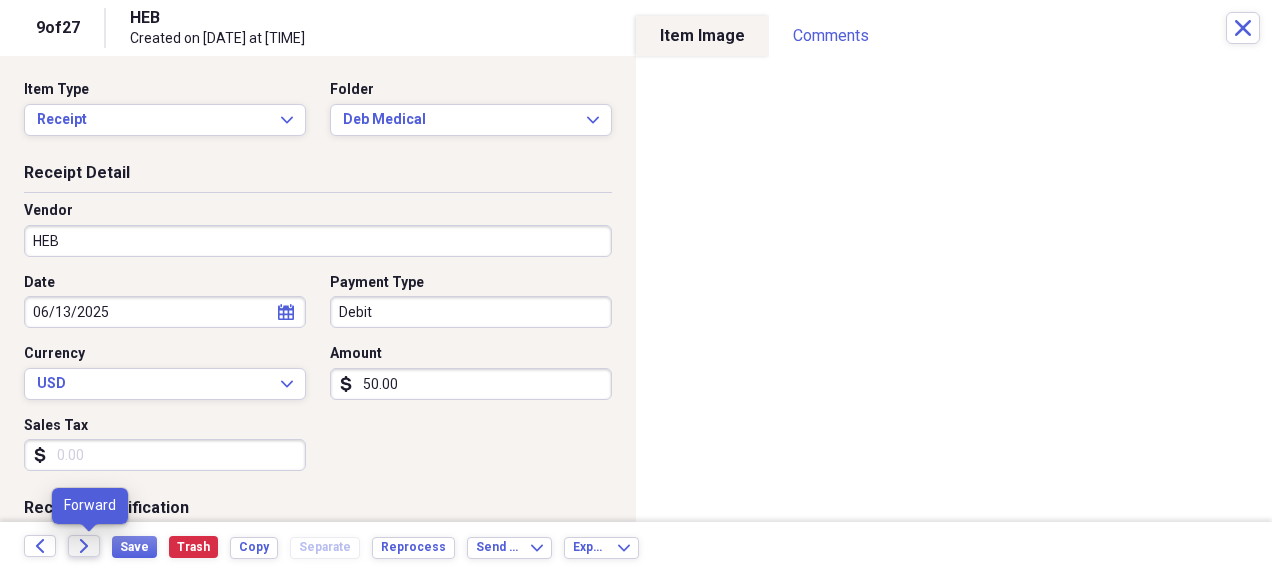 click 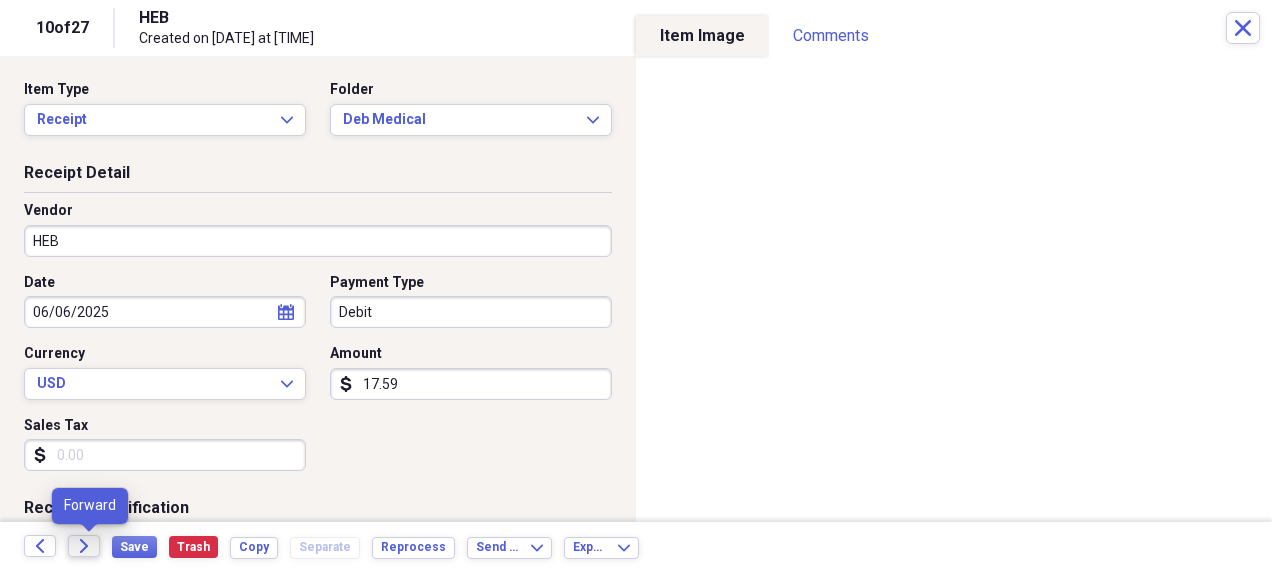 click 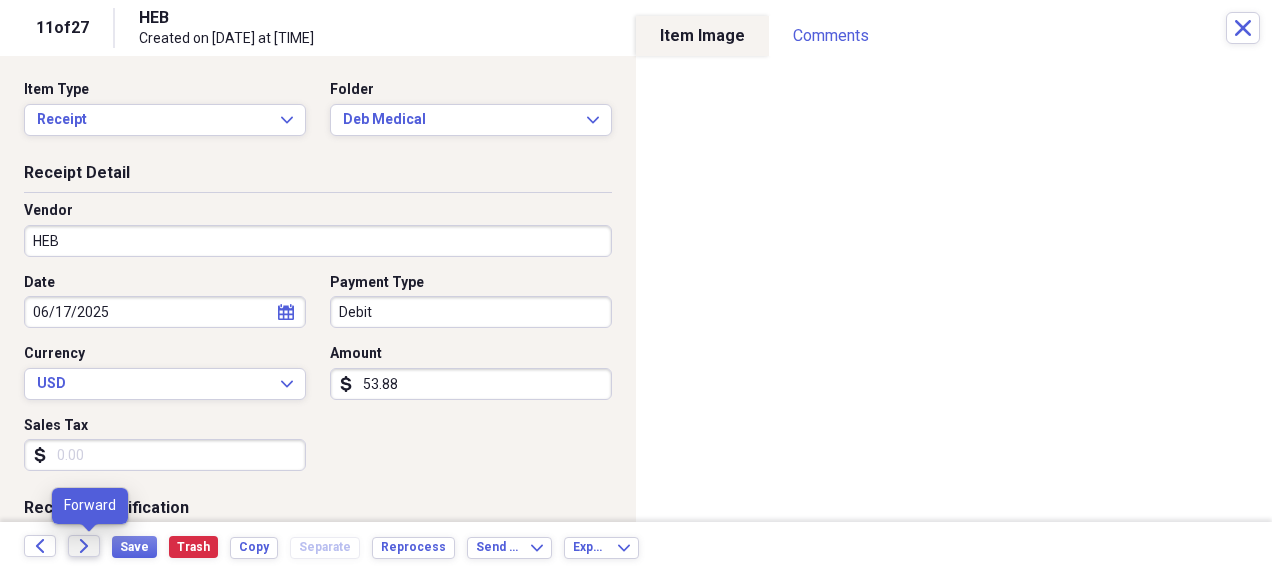 click on "Forward" 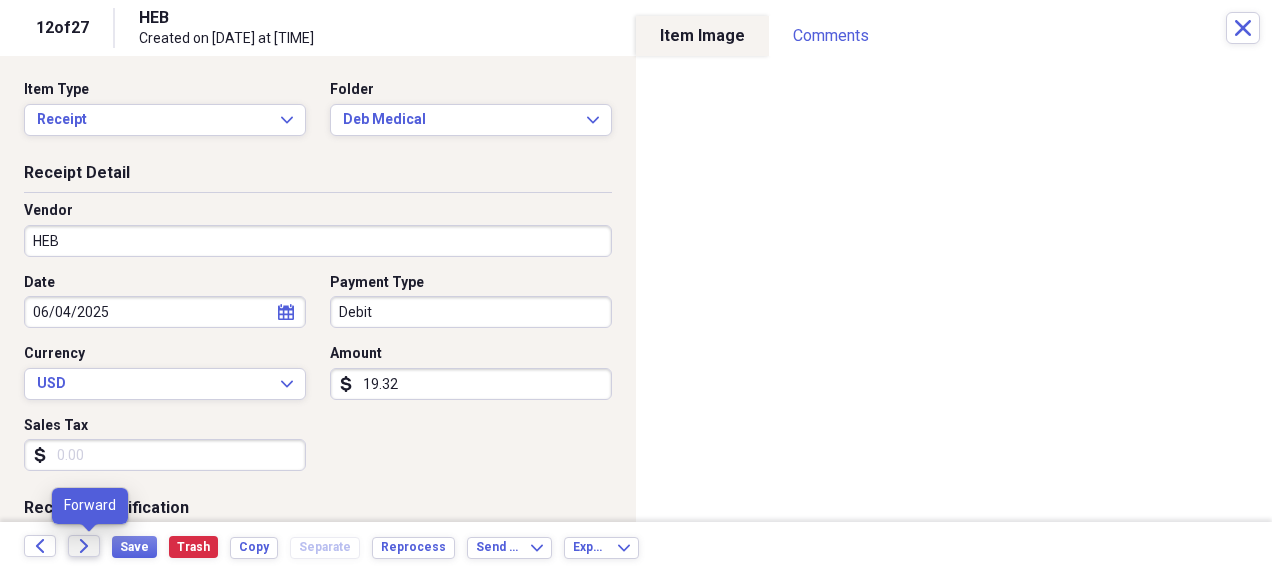 click on "Forward" 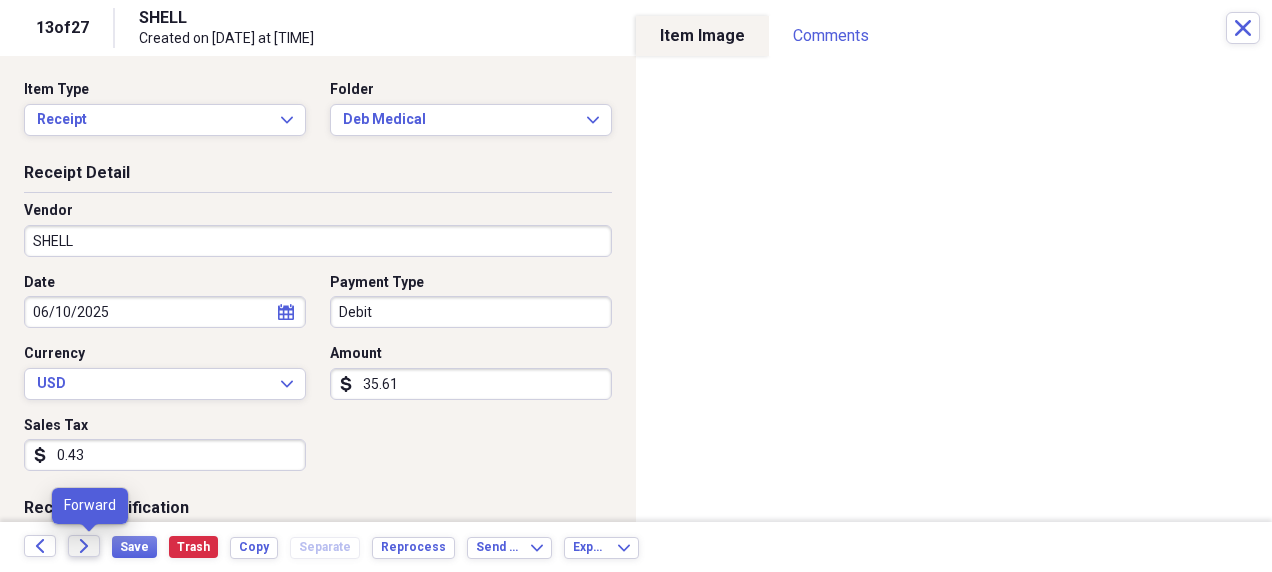 click on "Forward" 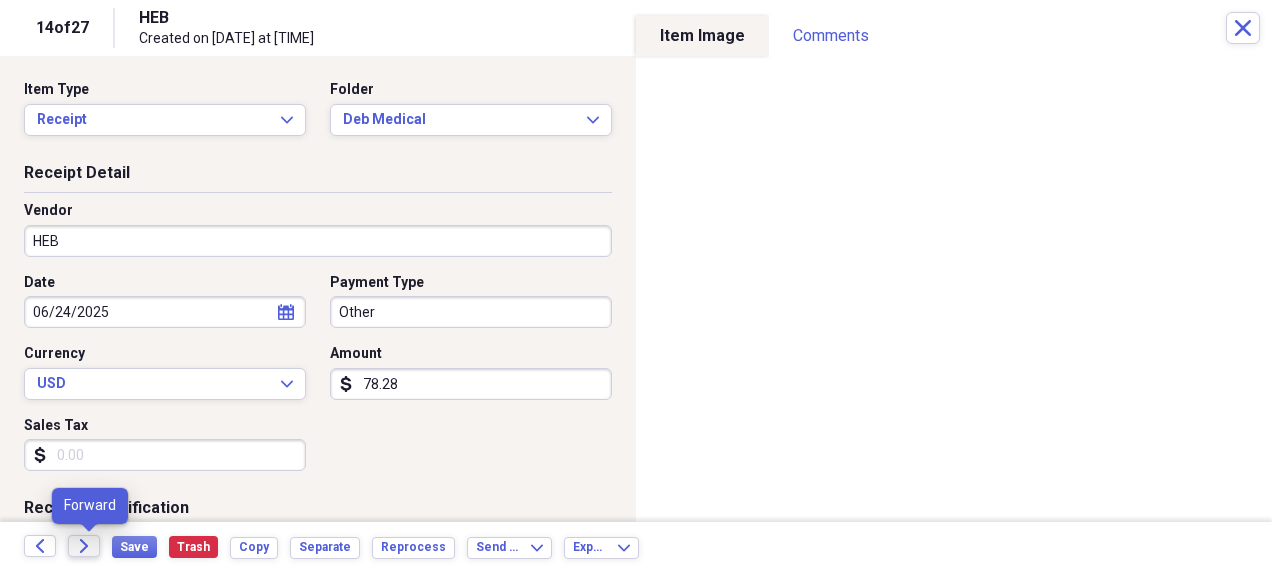 click on "Forward" 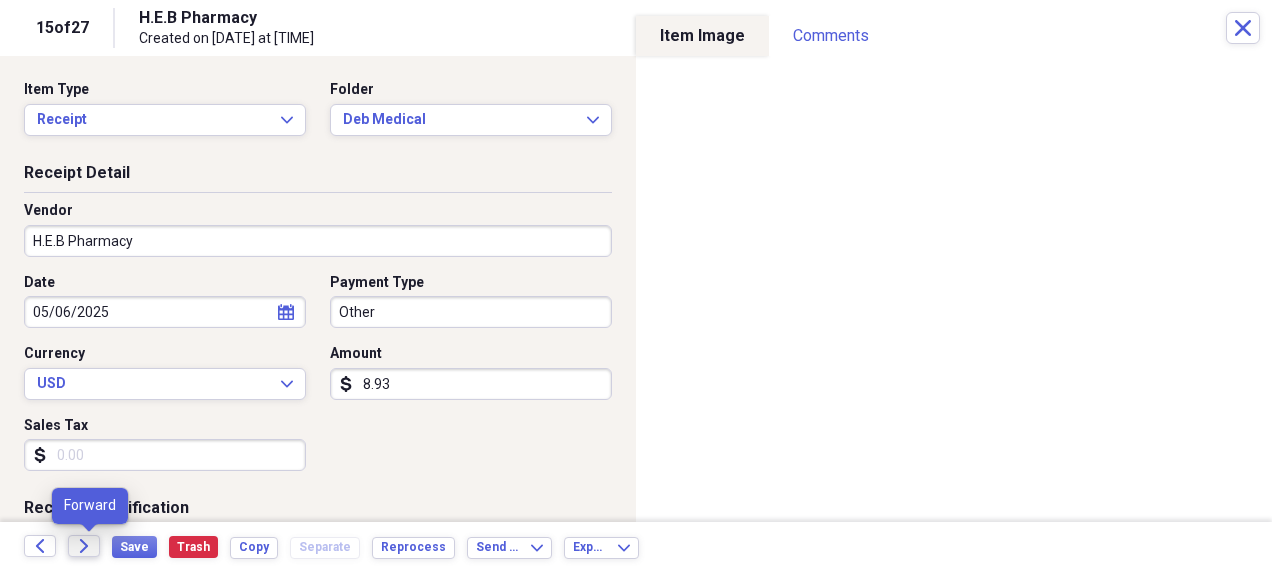 click on "Forward" 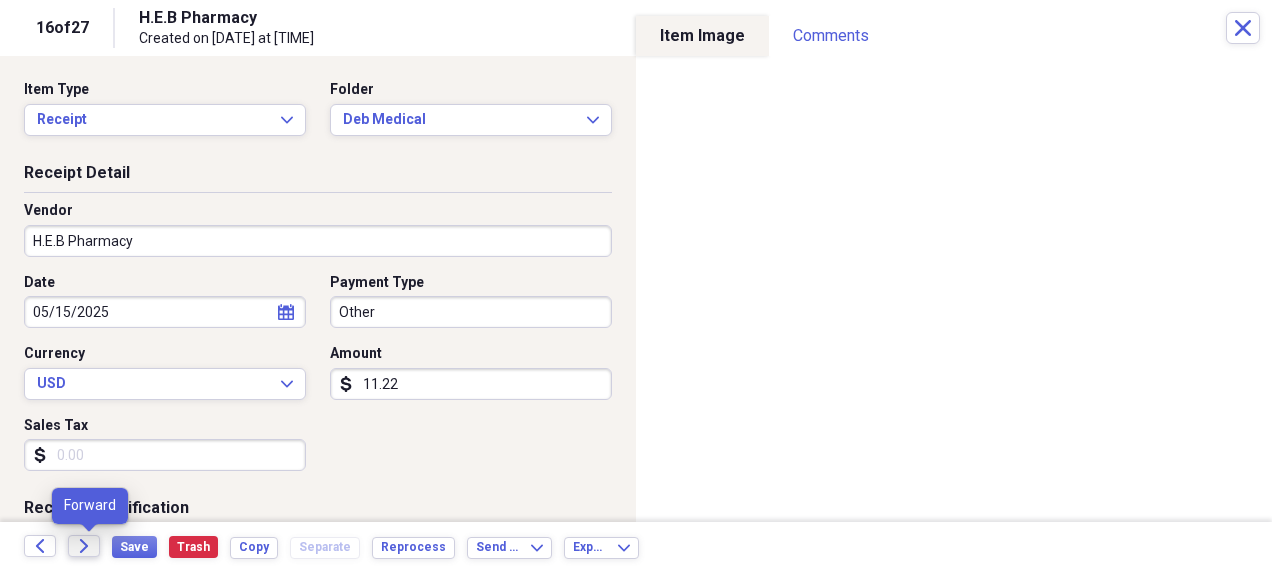click on "Forward" 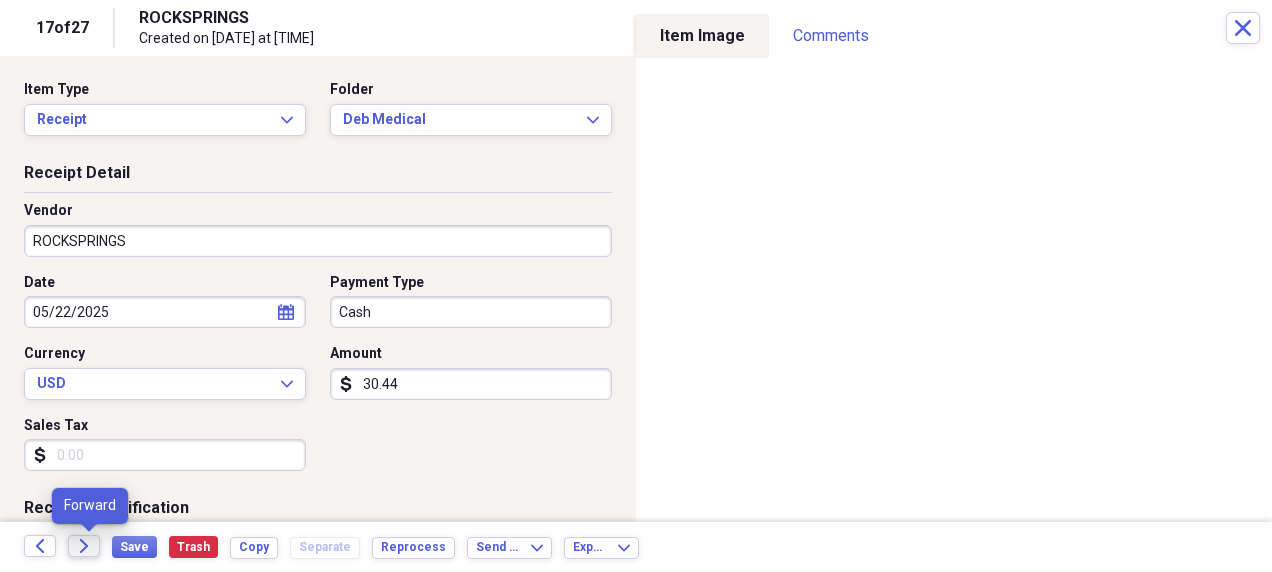 click on "Forward" 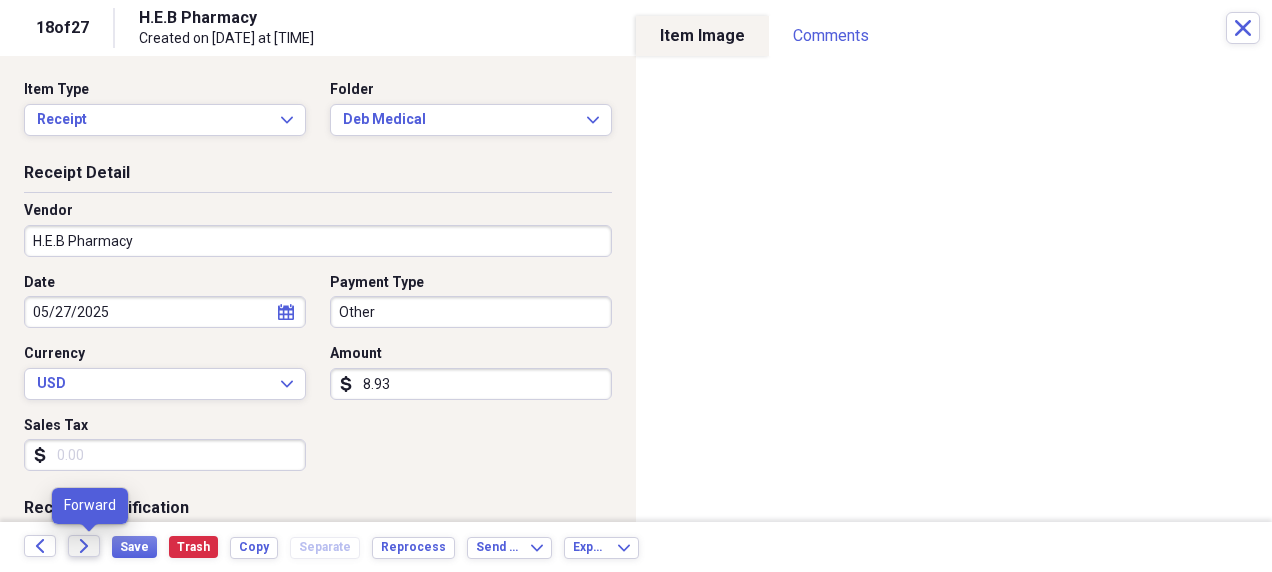click on "Forward" 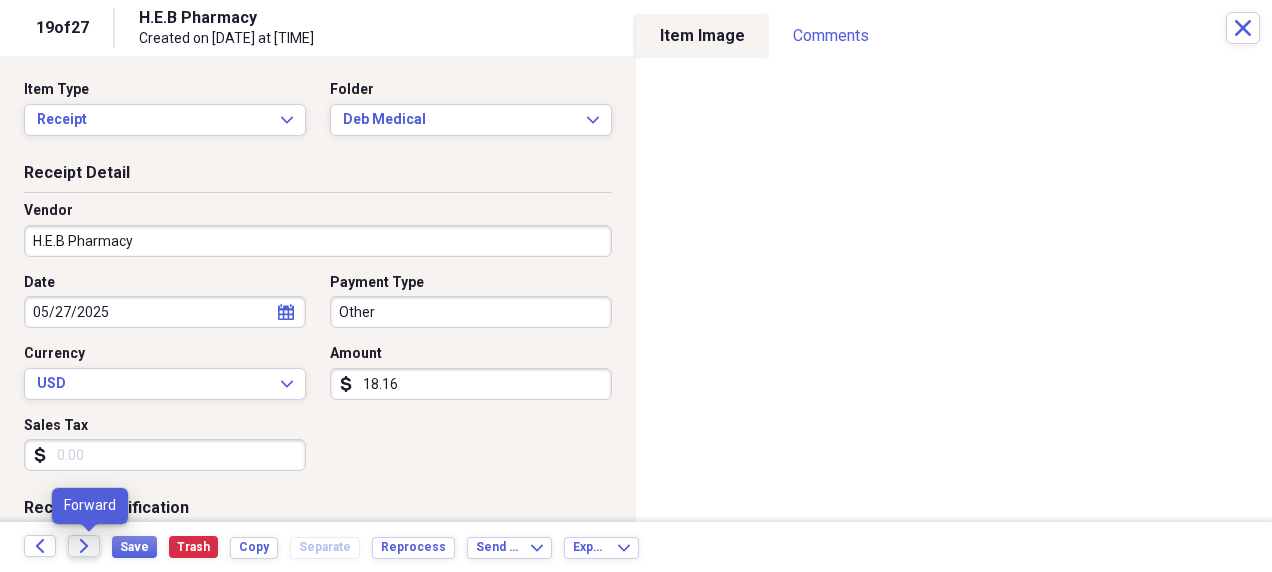 click on "Forward" 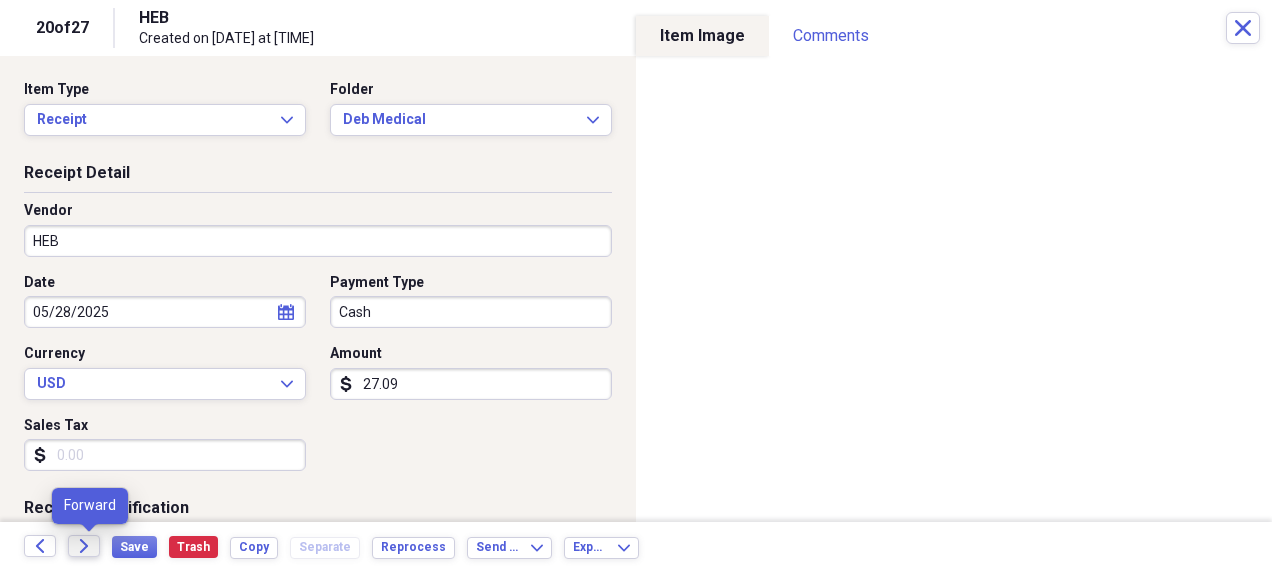 click on "Forward" 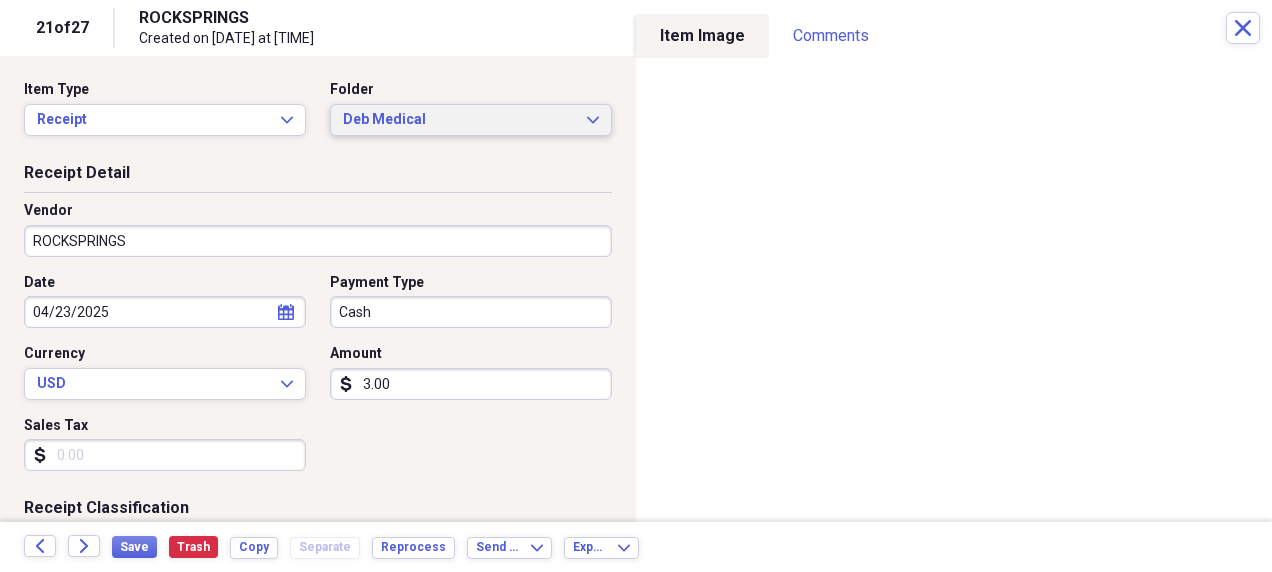 click on "Expand" 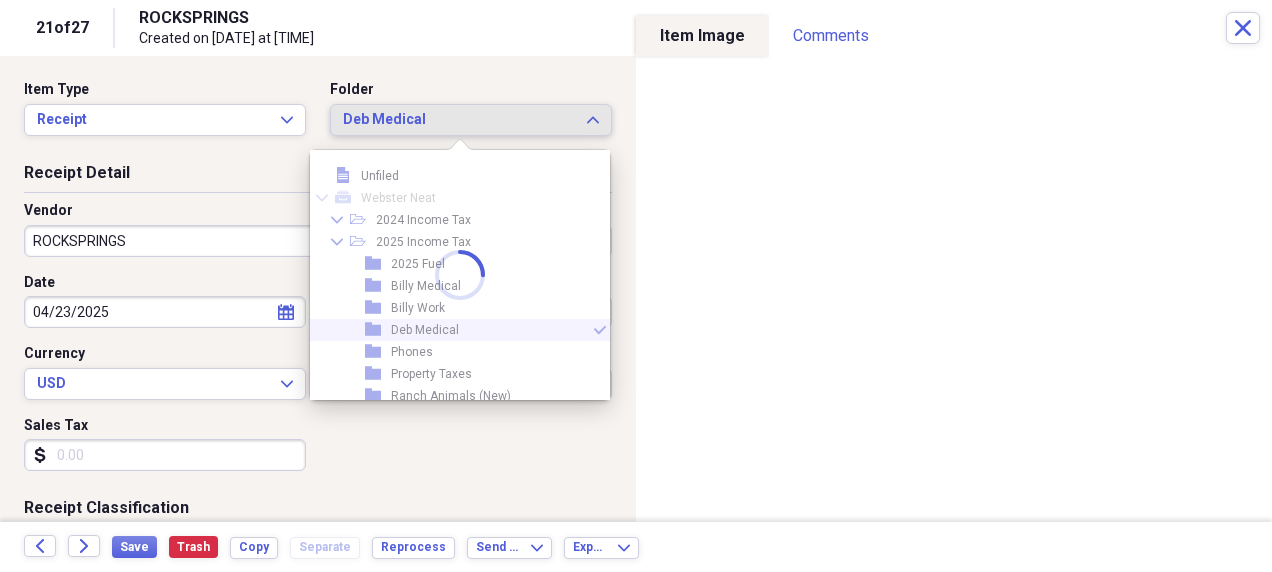 scroll, scrollTop: 55, scrollLeft: 0, axis: vertical 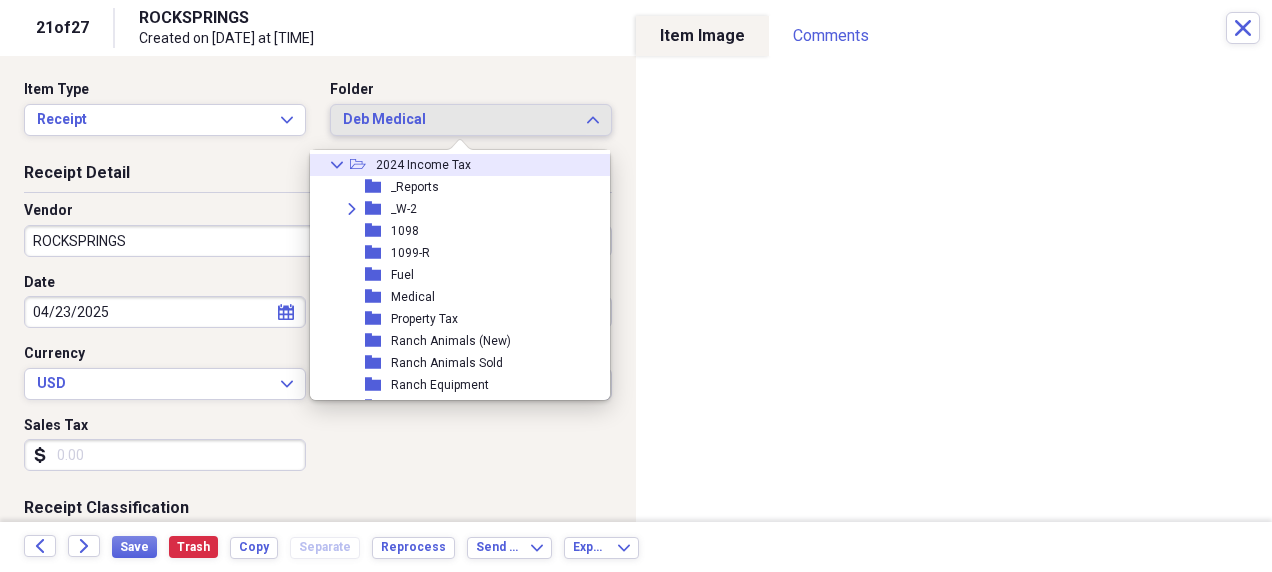 click 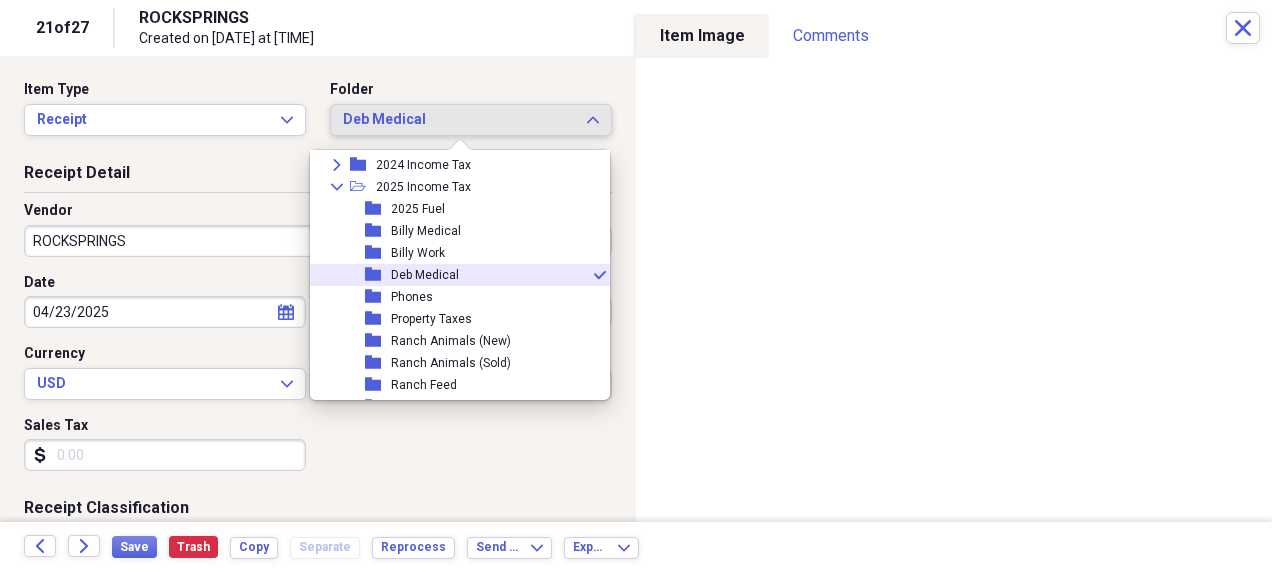 click on "Deb Medical" at bounding box center [425, 275] 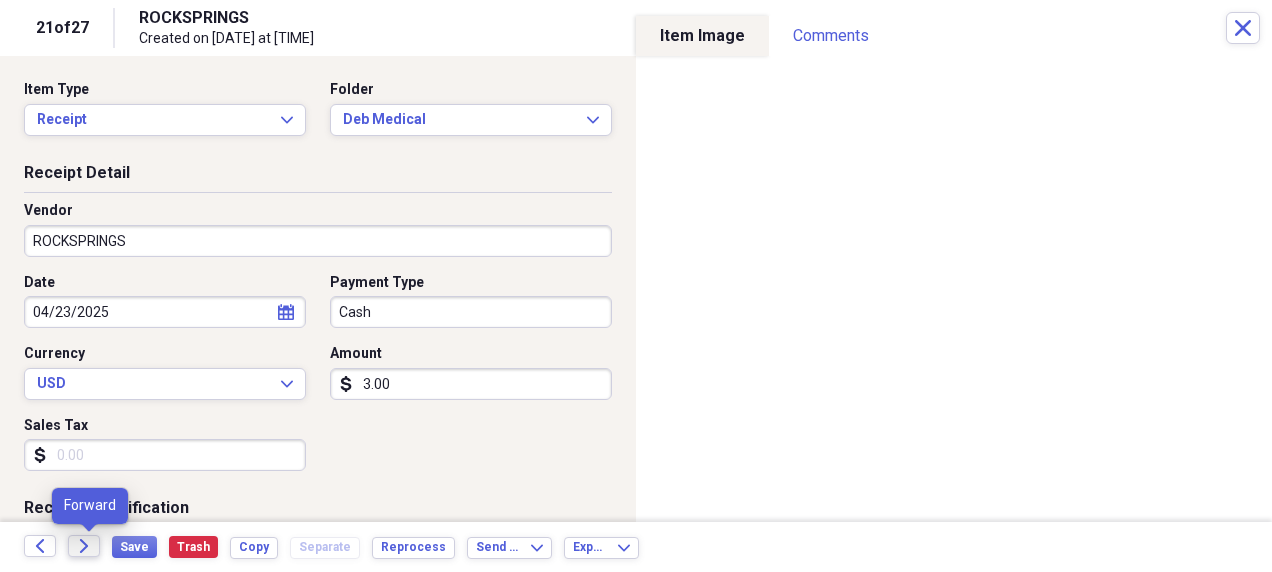 click on "Forward" 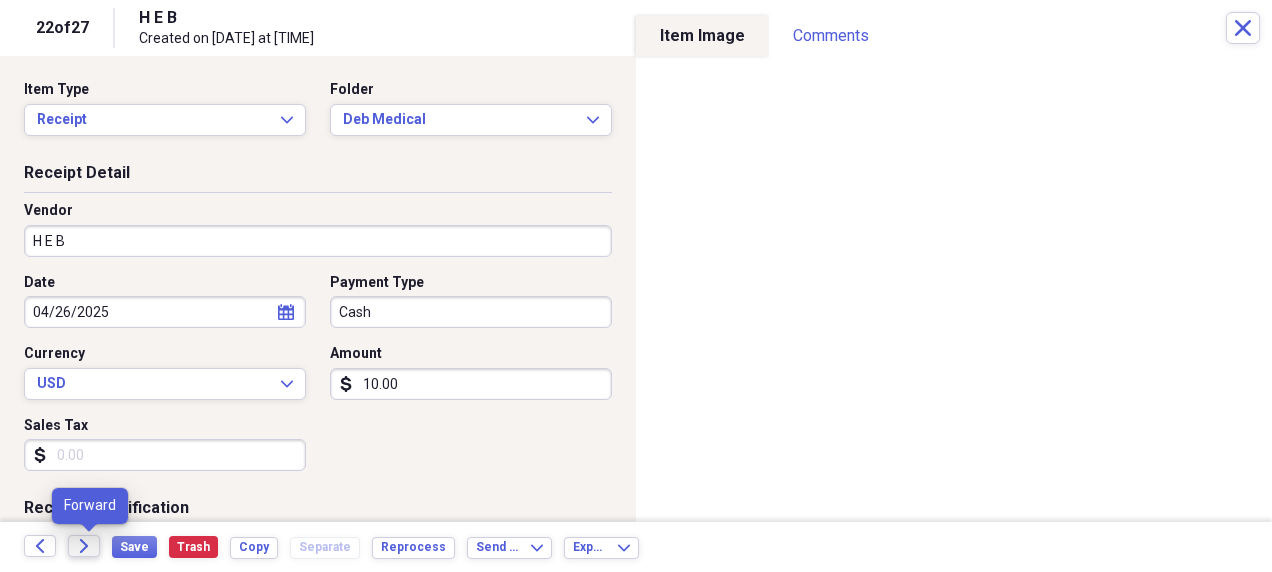 click on "Forward" 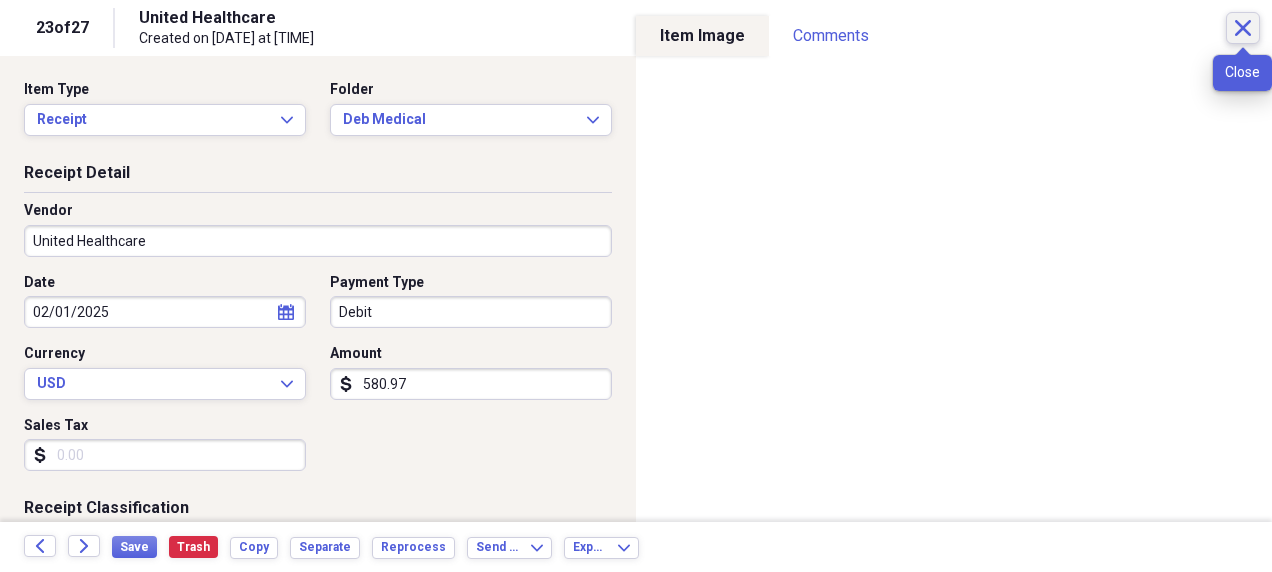 click on "Close" 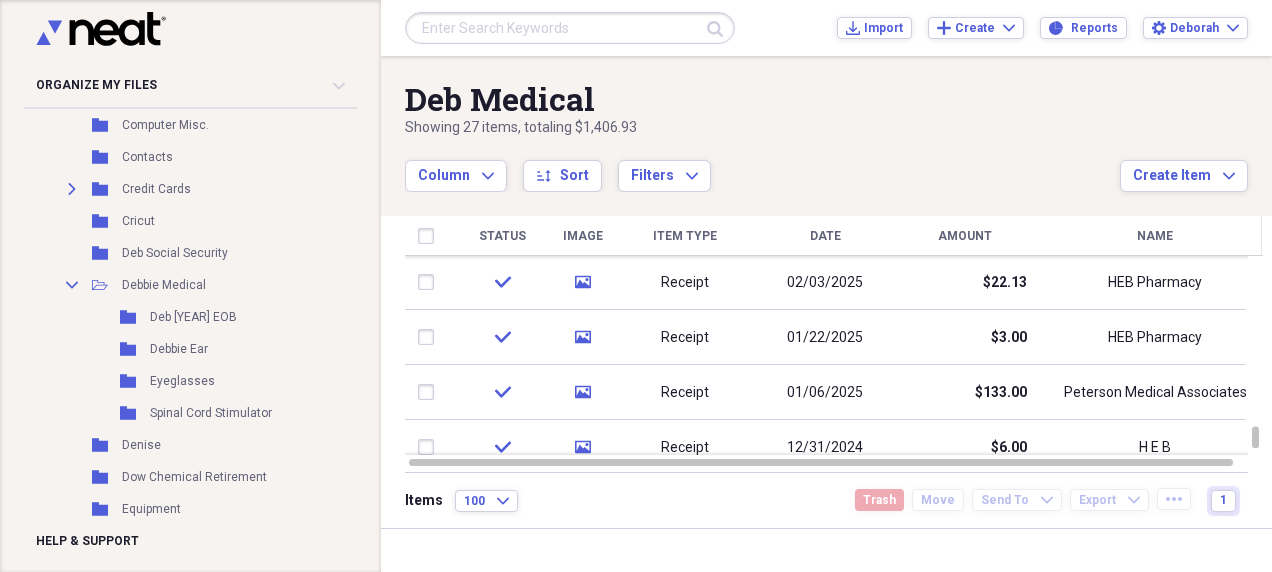 scroll, scrollTop: 1300, scrollLeft: 0, axis: vertical 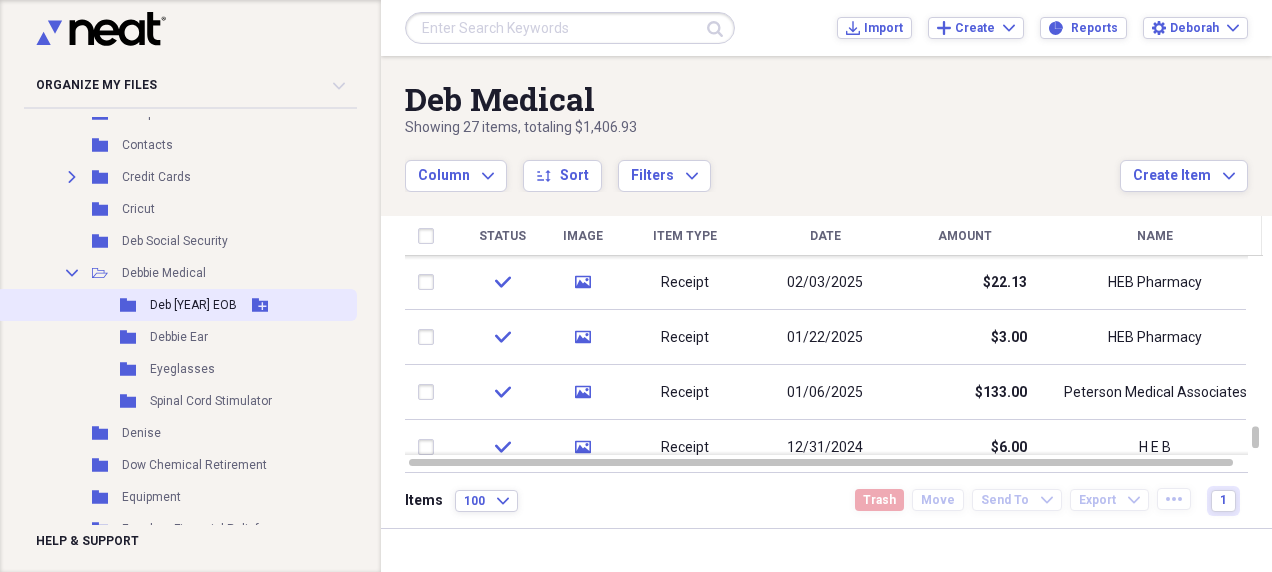 click on "Deb [YEAR] EOB" at bounding box center (193, 305) 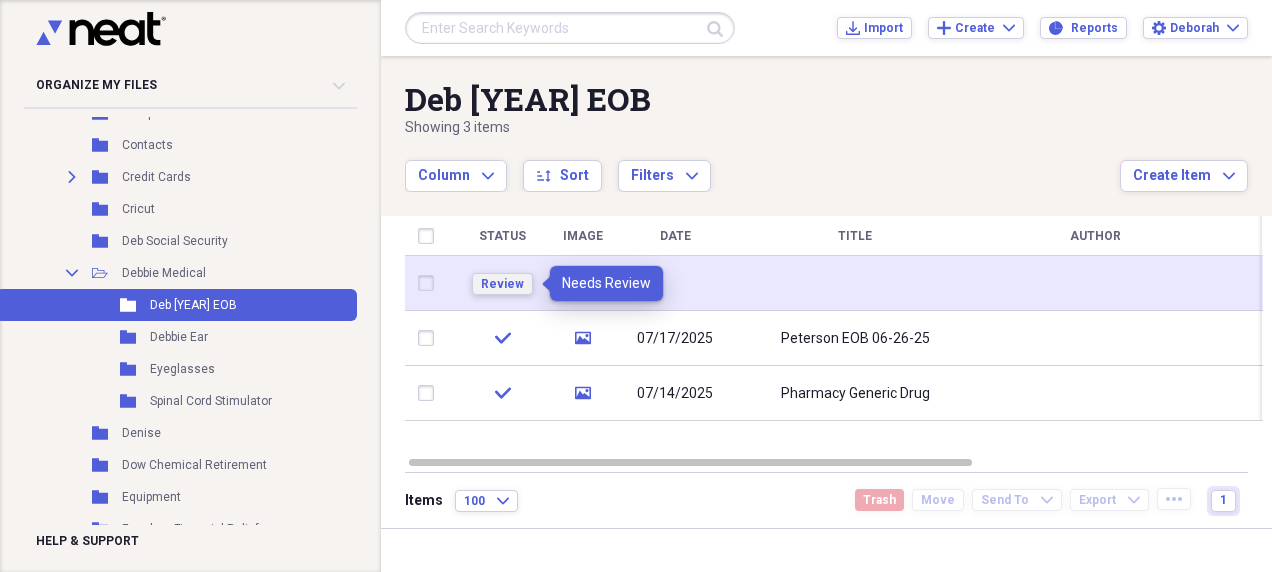 click on "Review" at bounding box center [502, 284] 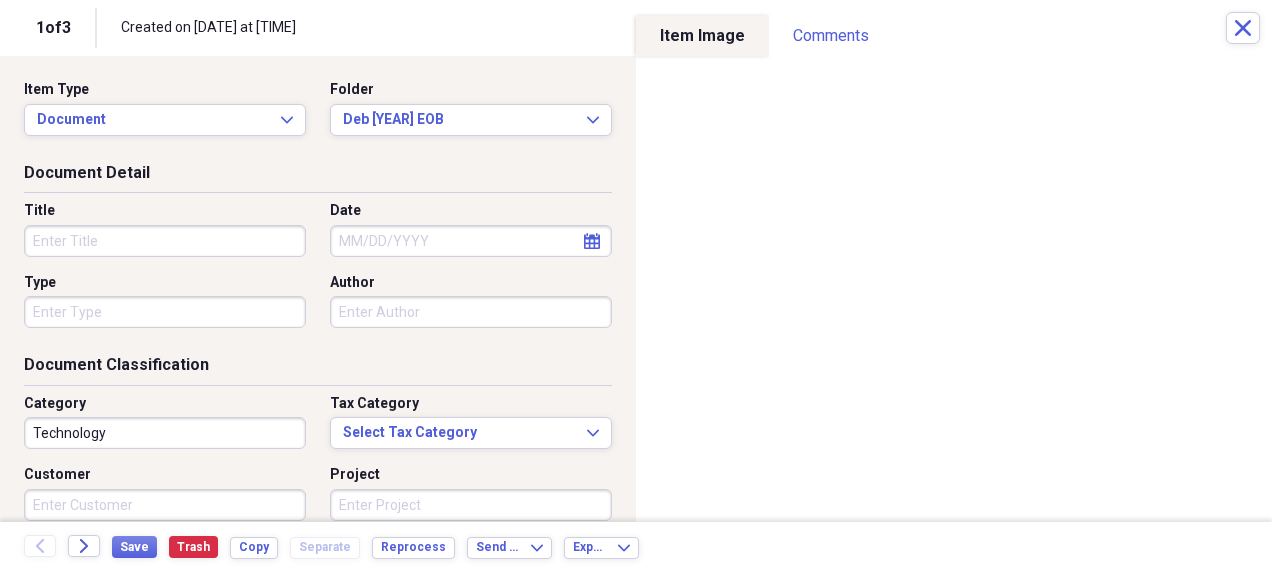click on "Title" at bounding box center [165, 241] 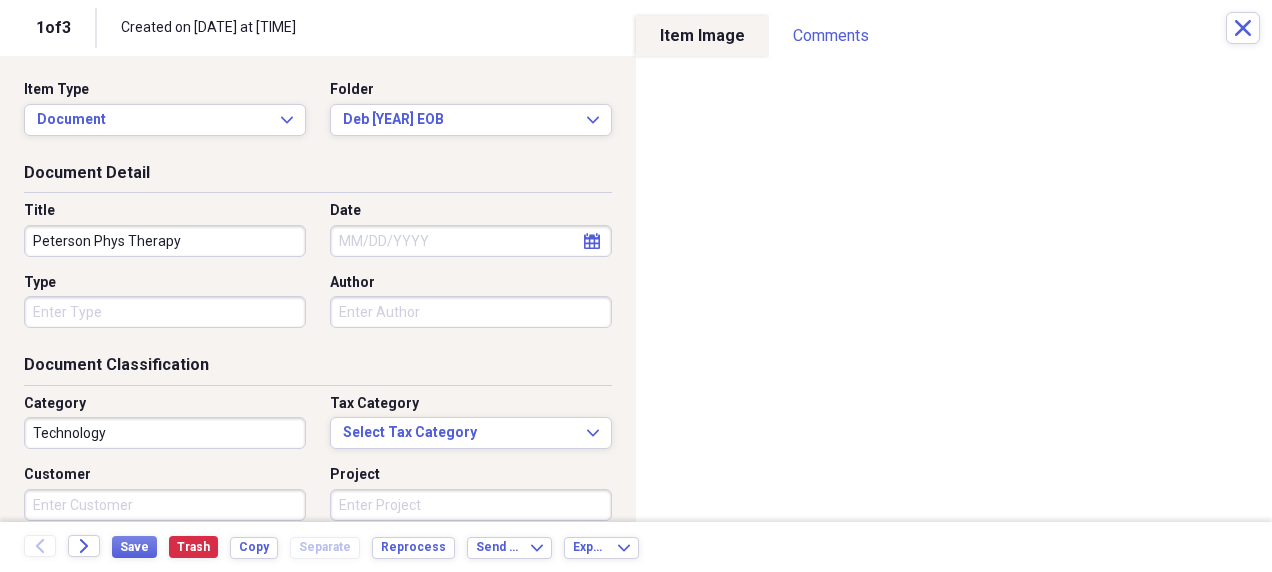 type on "Peterson Phys Therapy" 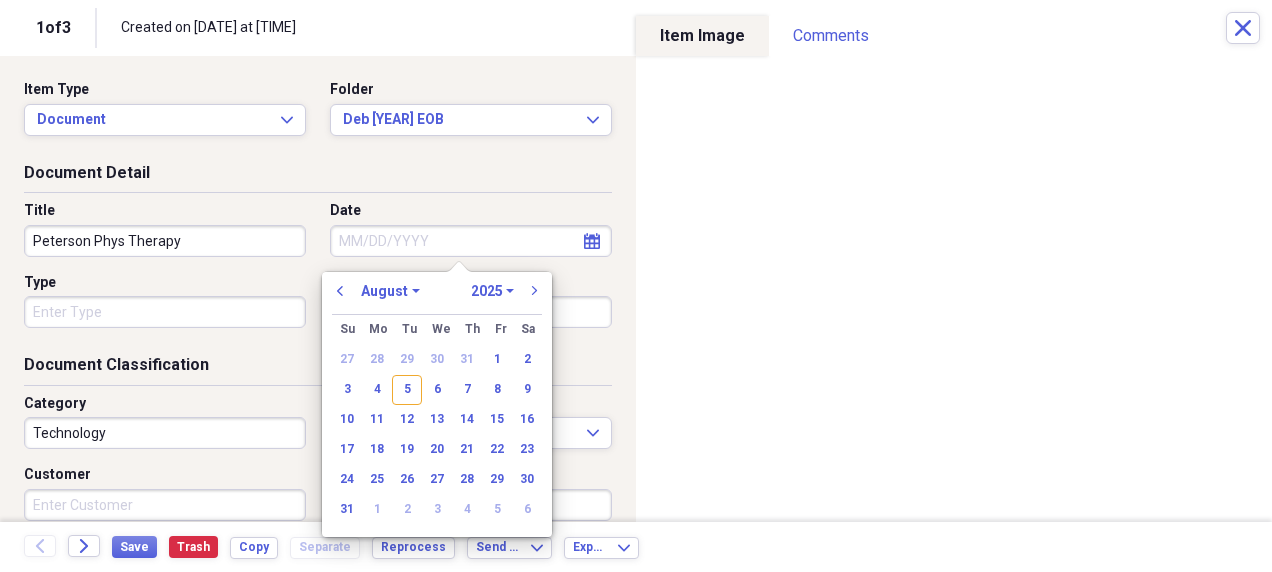 click on "January February March April May June July August September October November December" at bounding box center (390, 291) 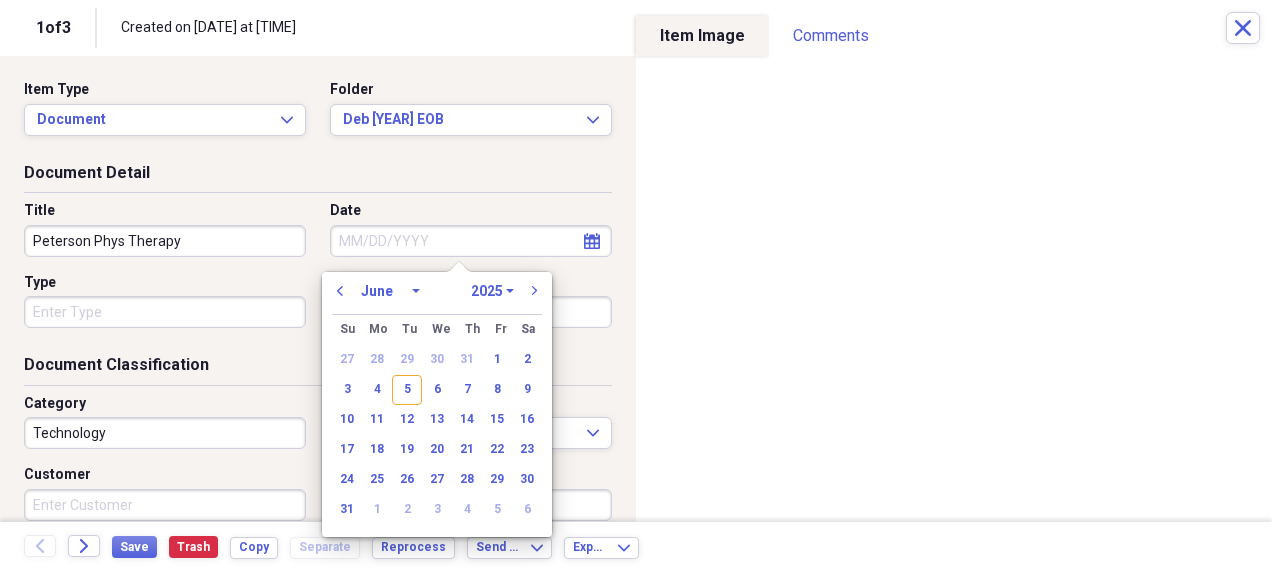 click on "January February March April May June July August September October November December" at bounding box center (390, 291) 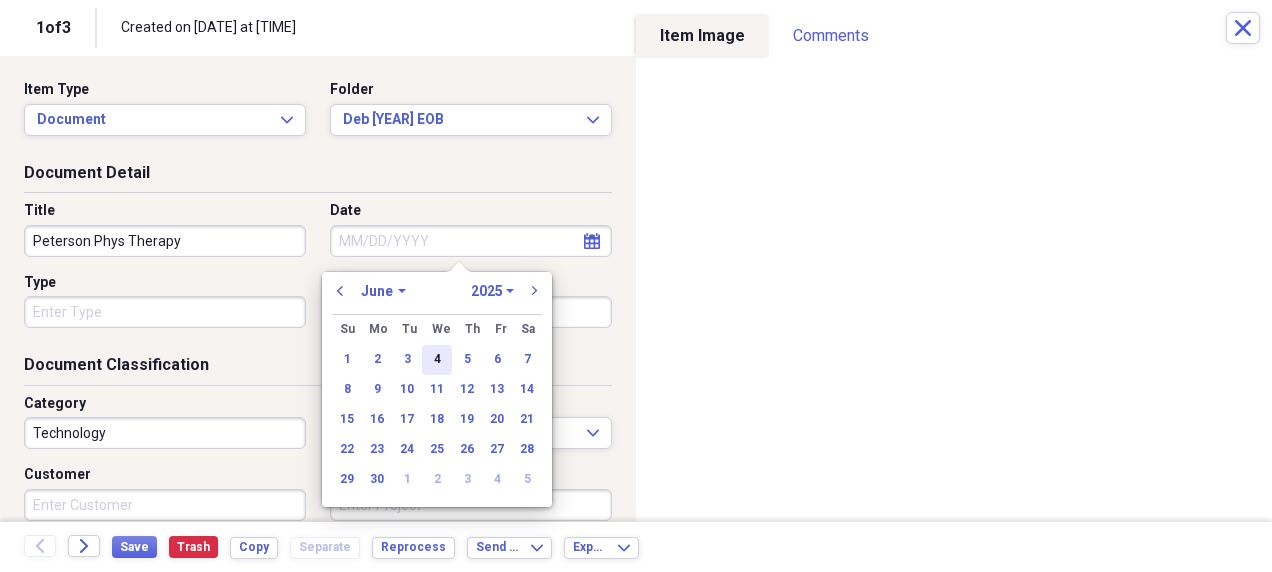 click on "4" at bounding box center (437, 360) 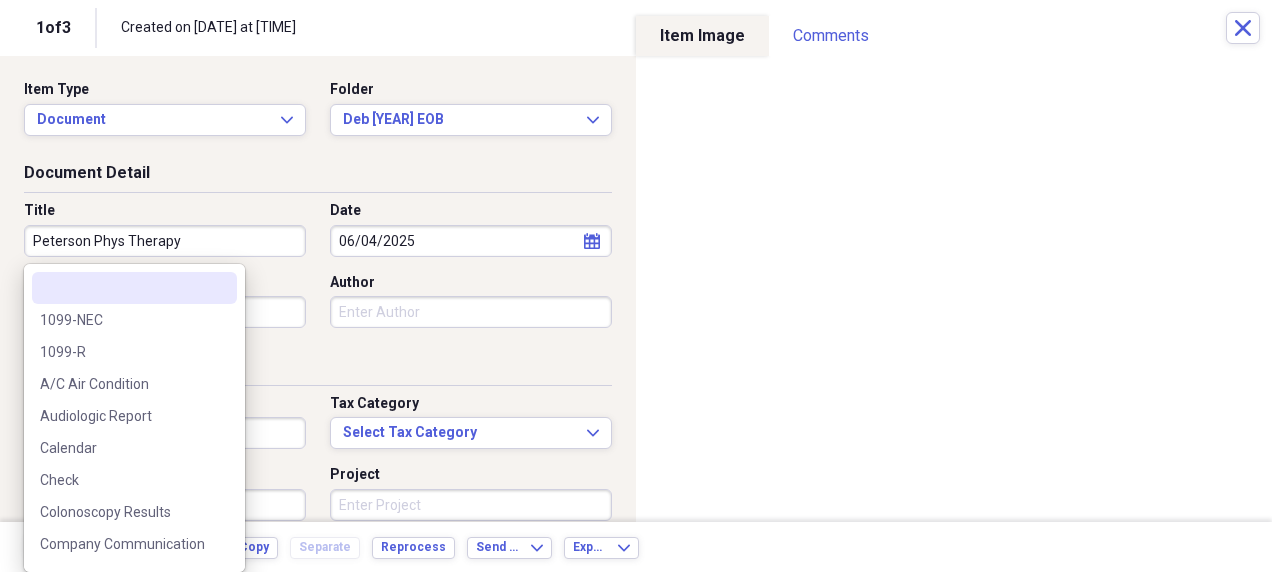 click on "Organize My Files 99+ Collapse Unfiled Needs Review 99+ Unfiled All Files Unfiled Unfiled Unfiled Saved Reports Collapse My Cabinet Webster Neat Add Folder Expand Folder 2024 Income Tax Add Folder Collapse Open Folder 2025 Income Tax Add Folder Folder 2025 Fuel Add Folder Folder Billy Medical Add Folder Folder Billy Work Add Folder Folder Deb Medical Add Folder Folder Phones Add Folder Folder Property Taxes Add Folder Folder Ranch Animals (New) Add Folder Folder Ranch Animals (Sold) Add Folder Folder Ranch Feed Add Folder Folder Ranch Repairs Add Folder Folder Vehicles Add Folder Collapse Open Folder Personal Add Folder Folder _Bills Due (Doctor bills) Add Folder Folder 2002 Ford Truck Add Folder Expand Folder 201 FM 2781 E Add Folder Folder 2019 Jeep Grand Cherokee Add Folder Folder 2020 Tax Year Add Folder Folder 2021 Chevy Blazer Add Folder Folder 2025 Paychecks Add Folder Expand Folder Abby Add Folder Folder Ag Exemption Add Folder Folder Air Evac Lifeteam Add Folder Folder Auto Insurance Add Folder IRS 1" at bounding box center [636, 286] 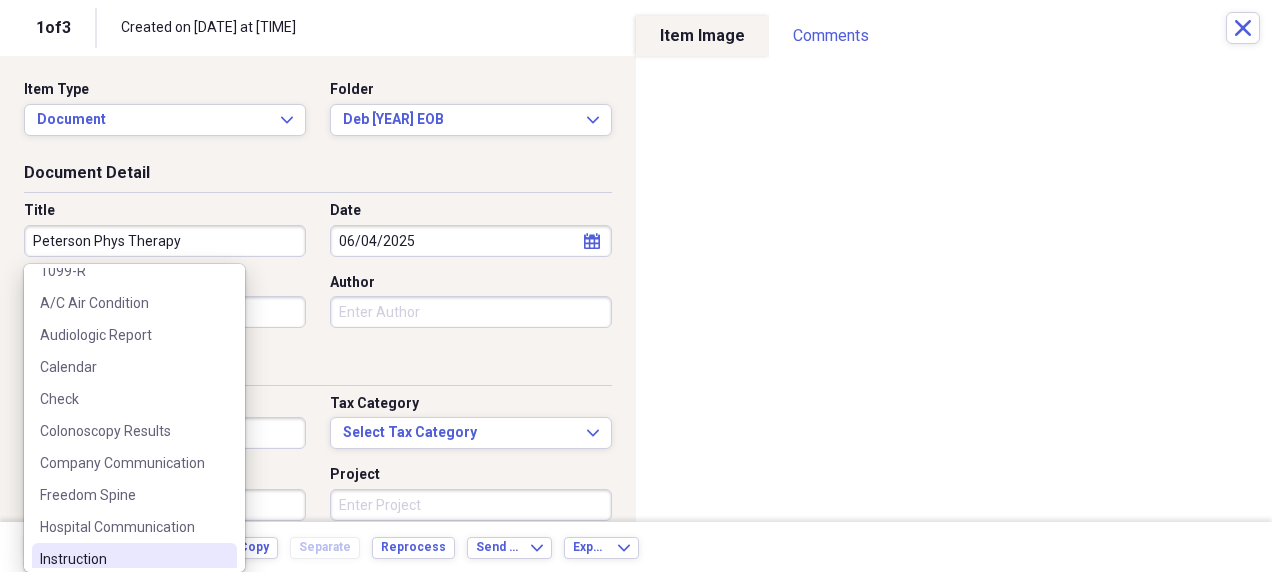 scroll, scrollTop: 0, scrollLeft: 0, axis: both 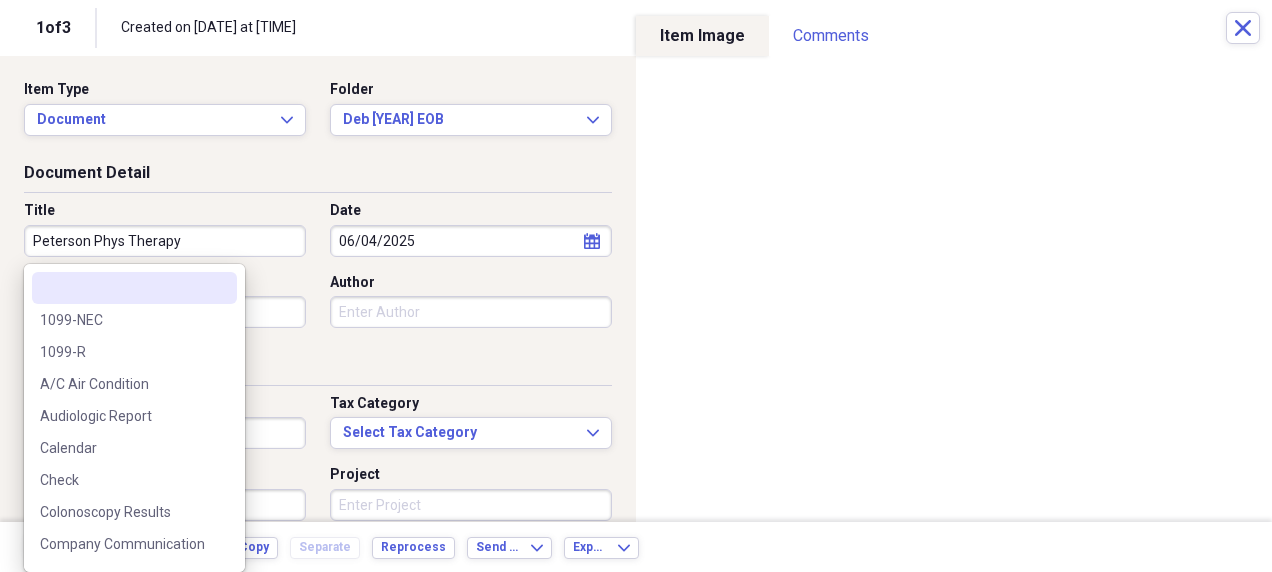 click on "Peterson Phys Therapy" at bounding box center [165, 241] 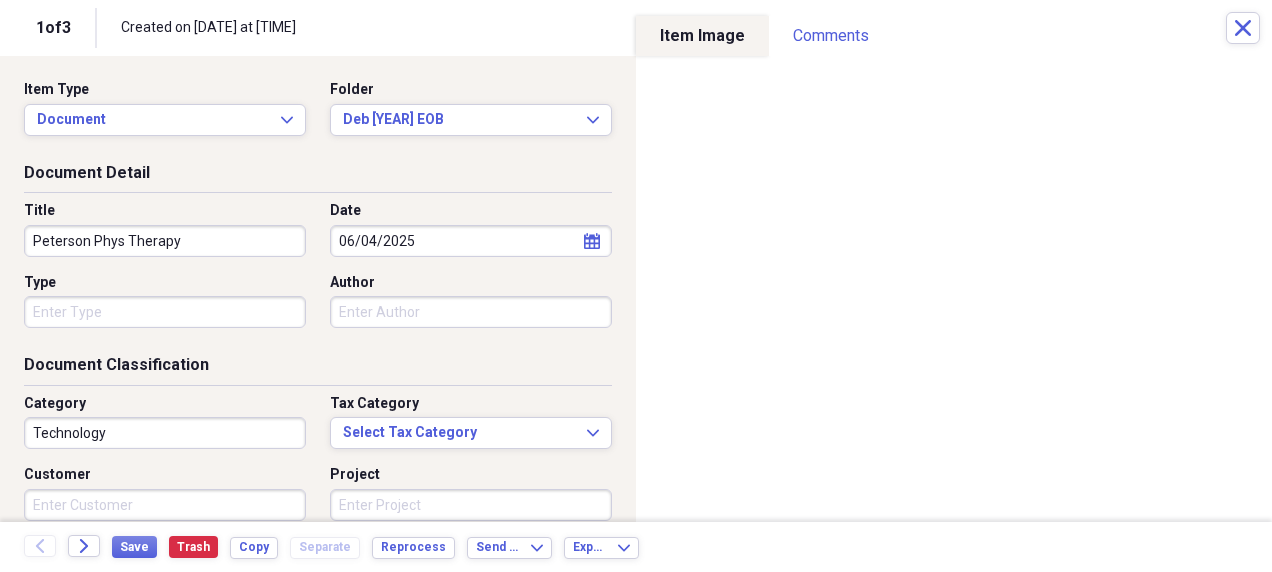 click on "Document Classification" at bounding box center (318, 369) 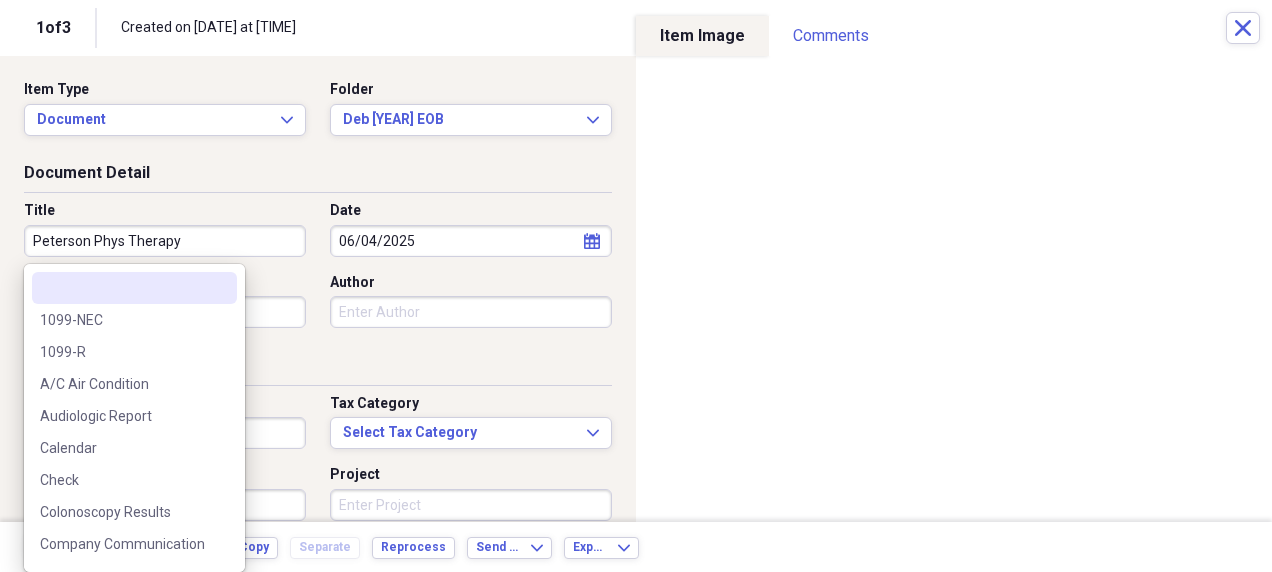 click on "Organize My Files 99+ Collapse Unfiled Needs Review 99+ Unfiled All Files Unfiled Unfiled Unfiled Saved Reports Collapse My Cabinet Webster Neat Add Folder Expand Folder 2024 Income Tax Add Folder Collapse Open Folder 2025 Income Tax Add Folder Folder 2025 Fuel Add Folder Folder Billy Medical Add Folder Folder Billy Work Add Folder Folder Deb Medical Add Folder Folder Phones Add Folder Folder Property Taxes Add Folder Folder Ranch Animals (New) Add Folder Folder Ranch Animals (Sold) Add Folder Folder Ranch Feed Add Folder Folder Ranch Repairs Add Folder Folder Vehicles Add Folder Collapse Open Folder Personal Add Folder Folder _Bills Due (Doctor bills) Add Folder Folder 2002 Ford Truck Add Folder Expand Folder 201 FM 2781 E Add Folder Folder 2019 Jeep Grand Cherokee Add Folder Folder 2020 Tax Year Add Folder Folder 2021 Chevy Blazer Add Folder Folder 2025 Paychecks Add Folder Expand Folder Abby Add Folder Folder Ag Exemption Add Folder Folder Air Evac Lifeteam Add Folder Folder Auto Insurance Add Folder IRS 1" at bounding box center [636, 286] 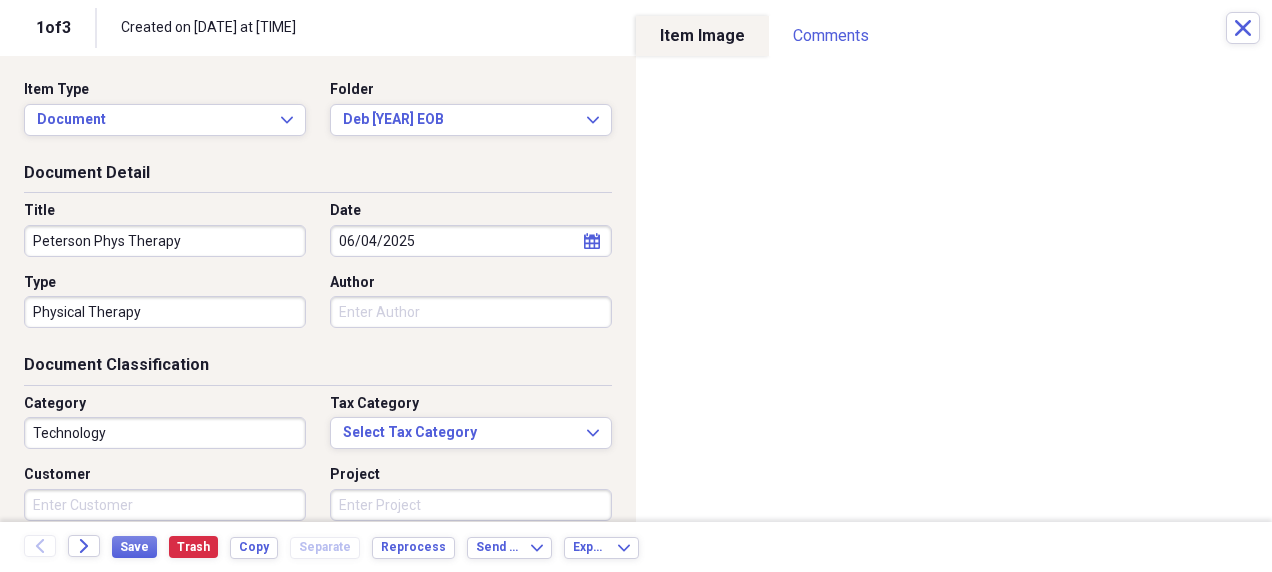 type on "Physical Therapy" 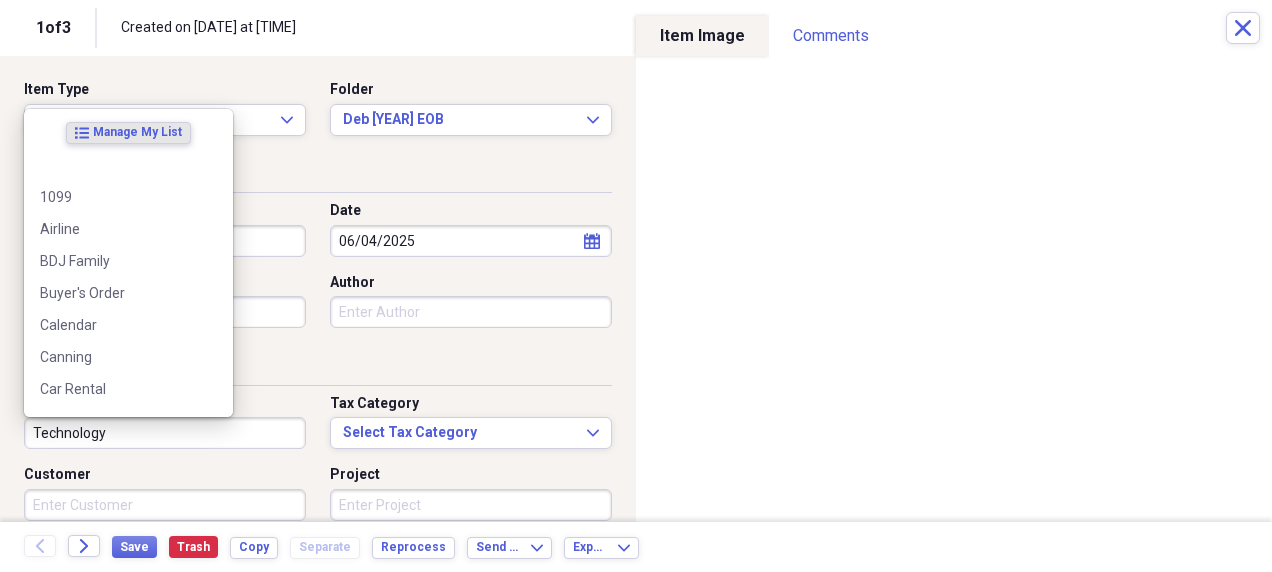 click on "Technology" at bounding box center (165, 433) 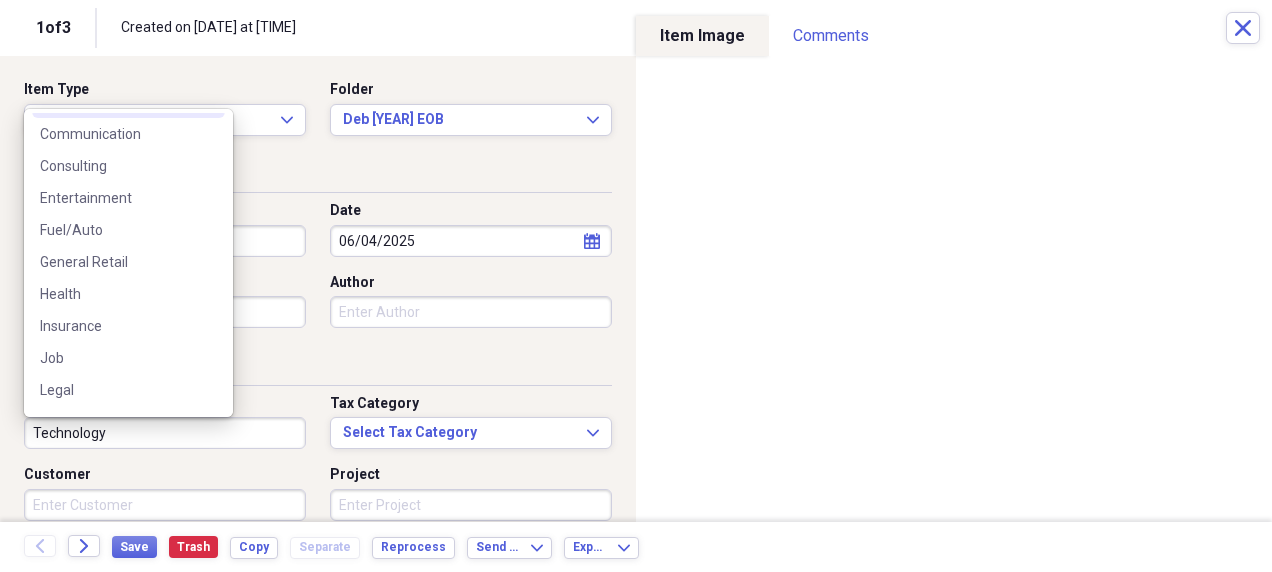 scroll, scrollTop: 400, scrollLeft: 0, axis: vertical 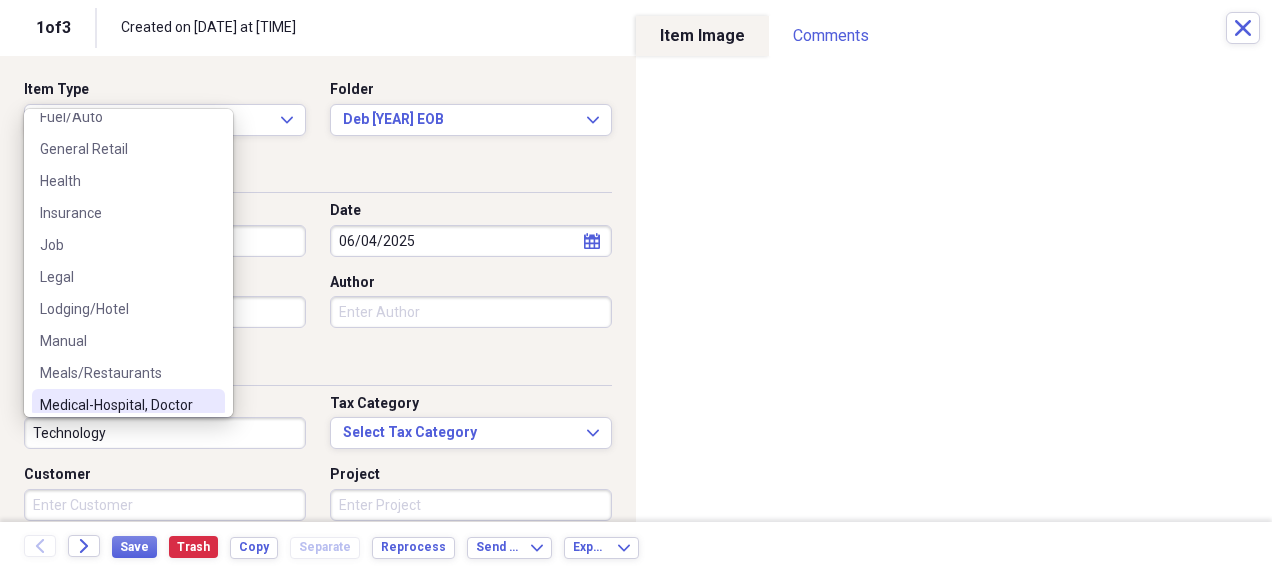 click on "Medical-Hospital, Doctor" at bounding box center (128, 405) 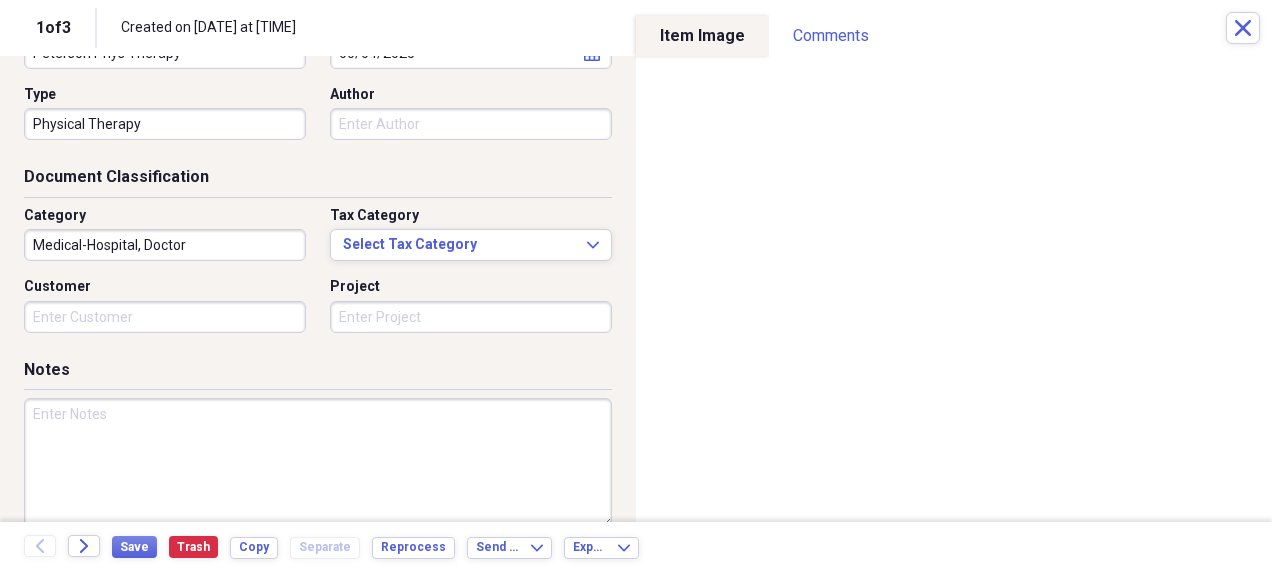 scroll, scrollTop: 268, scrollLeft: 0, axis: vertical 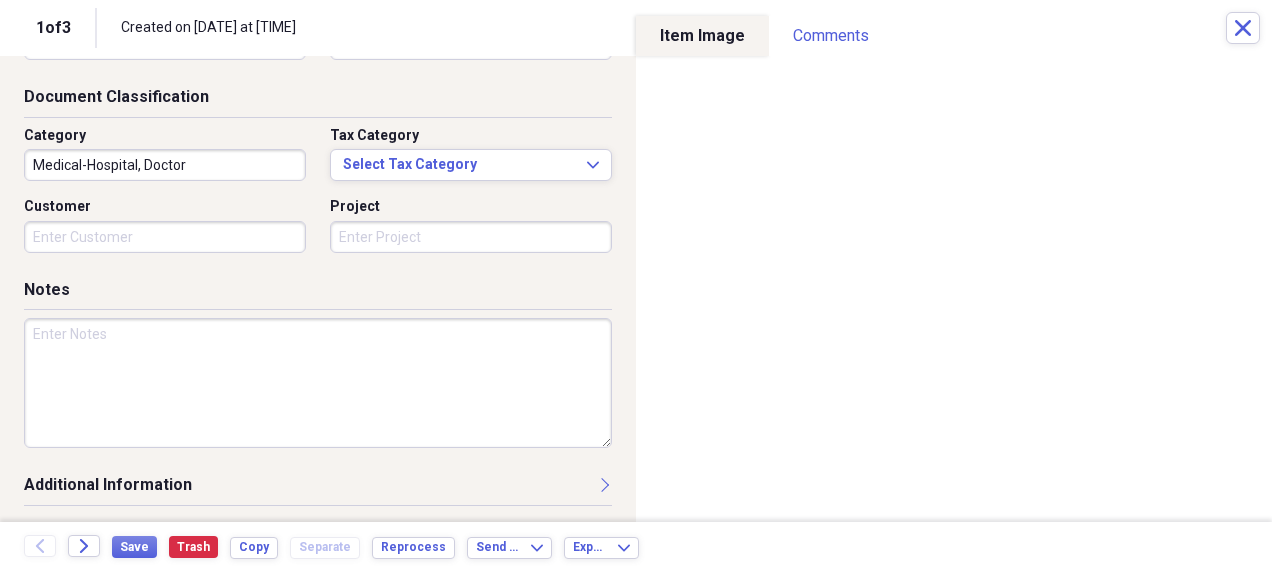 click at bounding box center (318, 383) 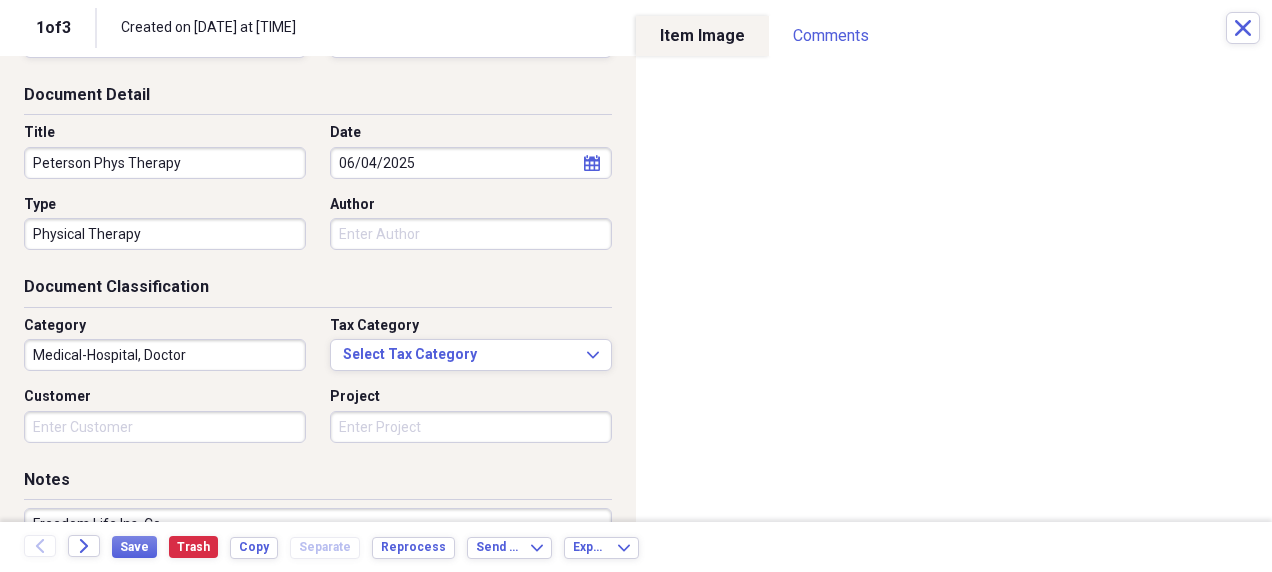scroll, scrollTop: 0, scrollLeft: 0, axis: both 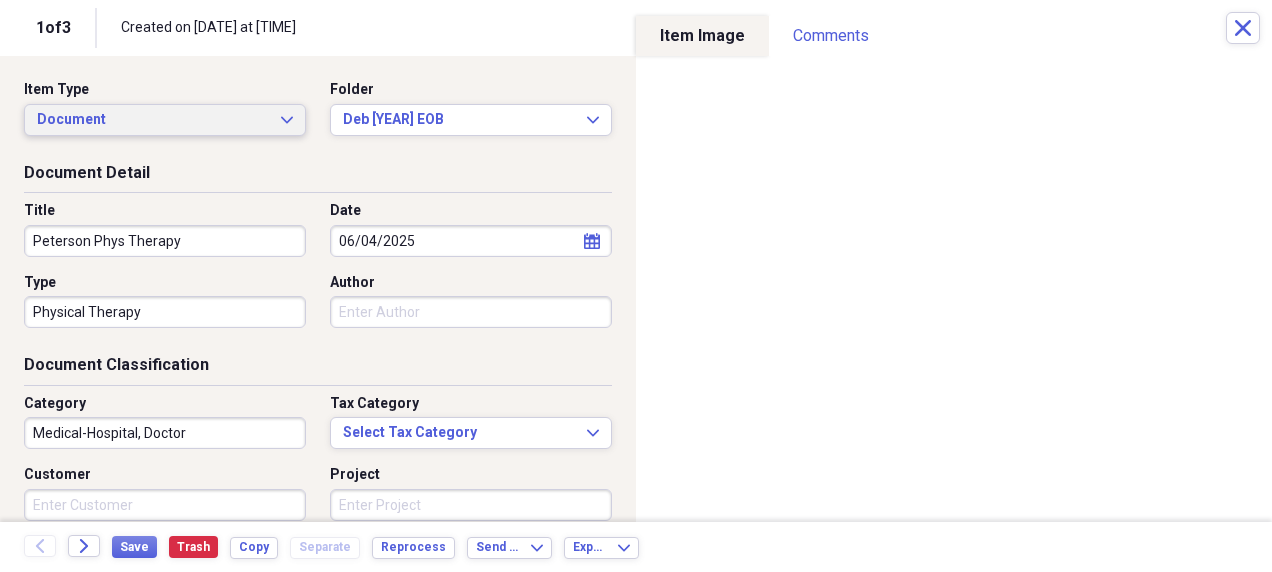 click on "Document Expand" at bounding box center [165, 120] 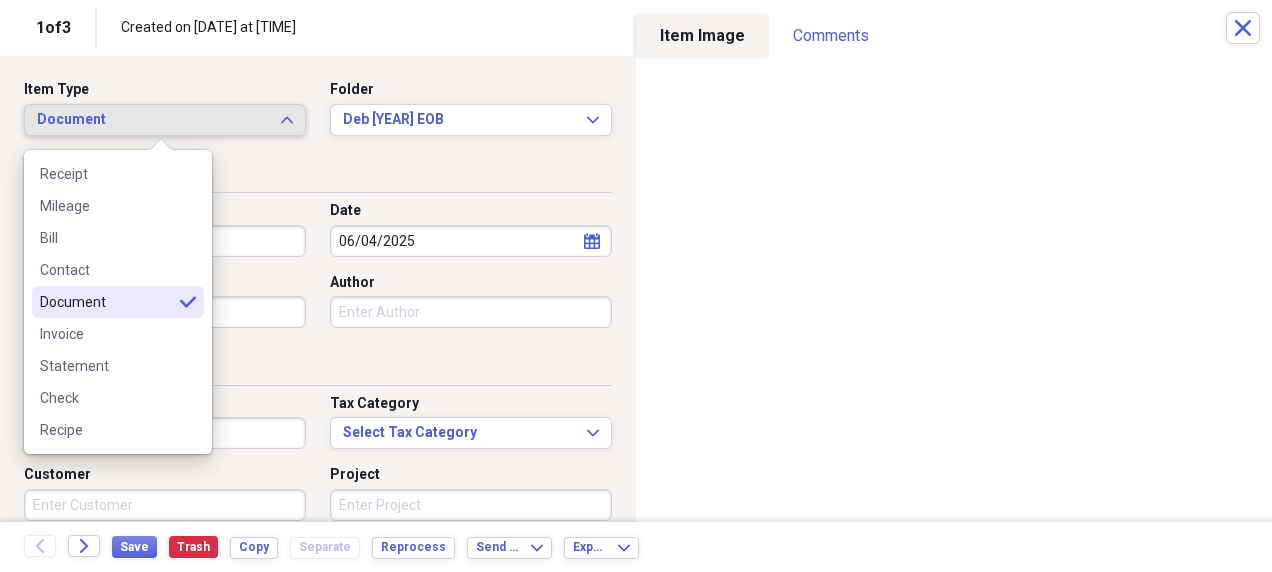 click on "Document Expand" at bounding box center [165, 120] 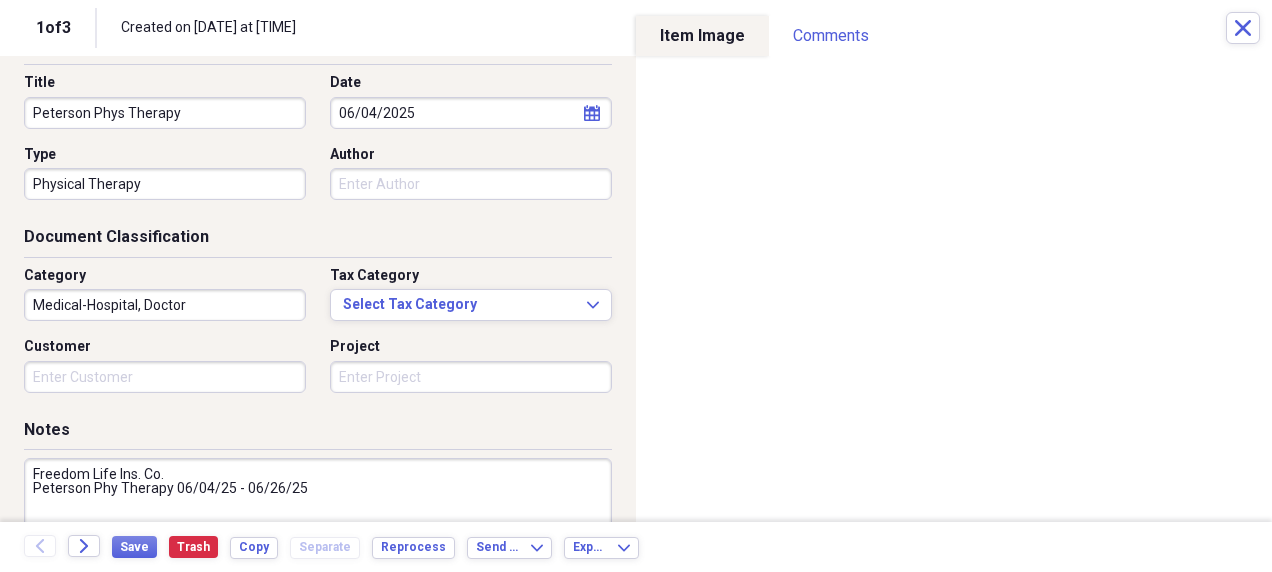 scroll, scrollTop: 268, scrollLeft: 0, axis: vertical 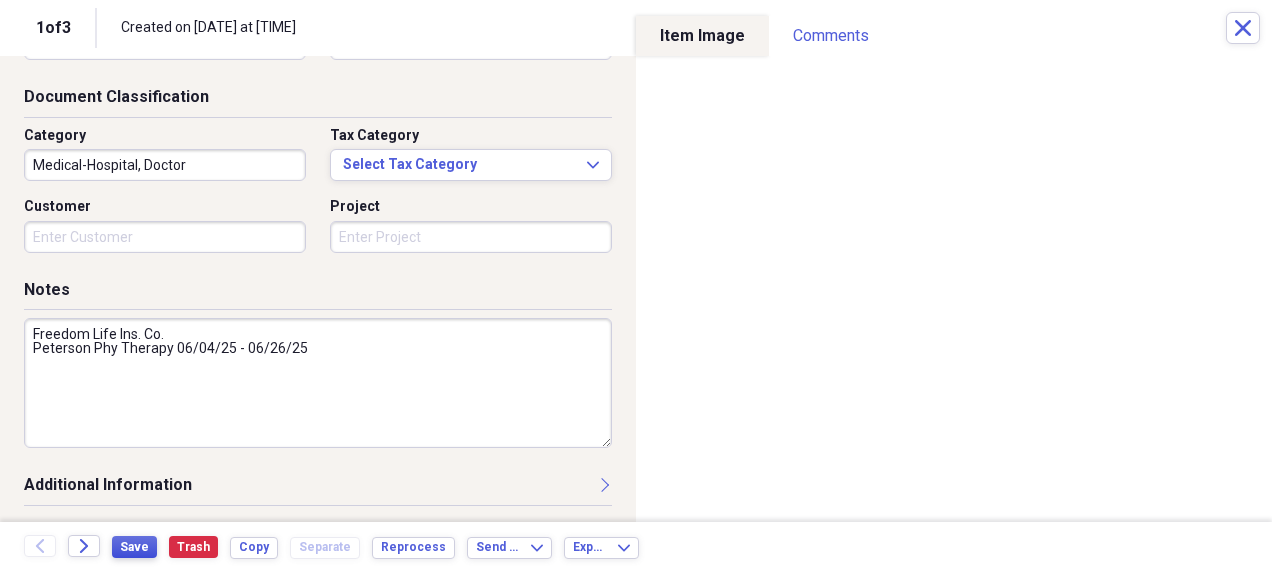 click on "Save" at bounding box center [134, 547] 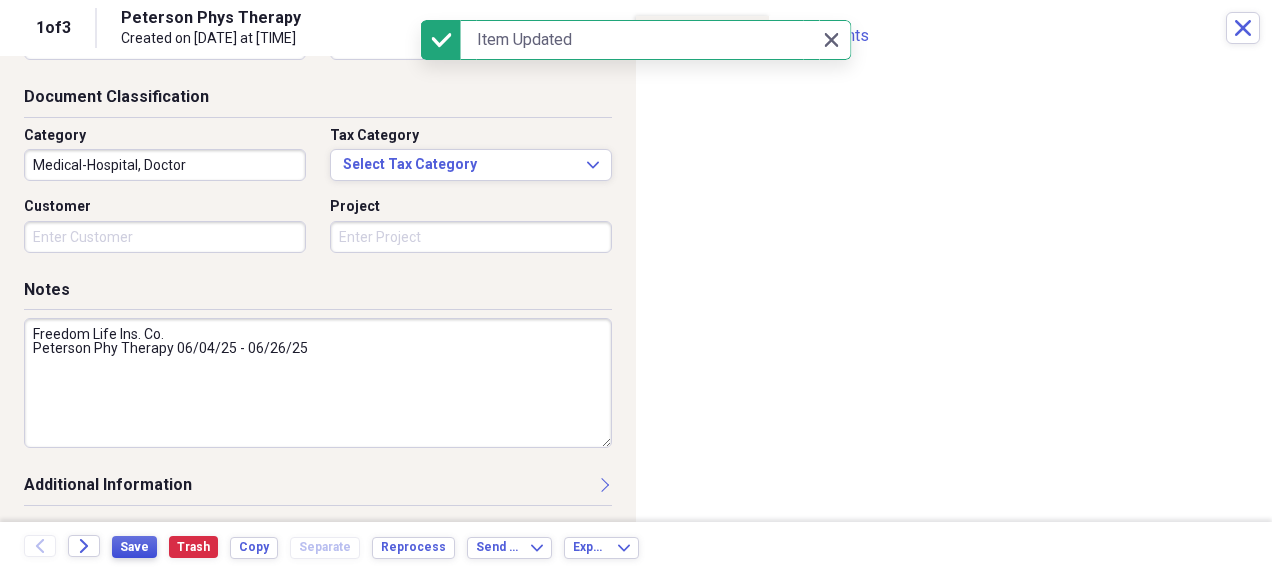 type on "Freedom Life Ins. Co.
Peterson Phy Therapy 06/04/25 - 06/26/25" 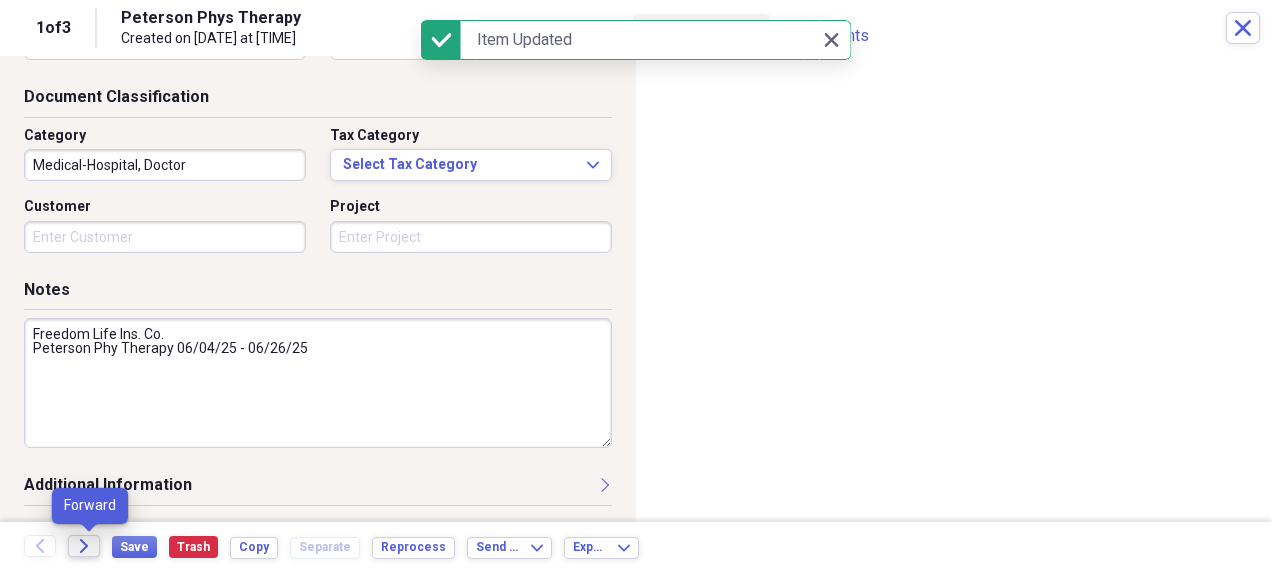 click on "Forward" 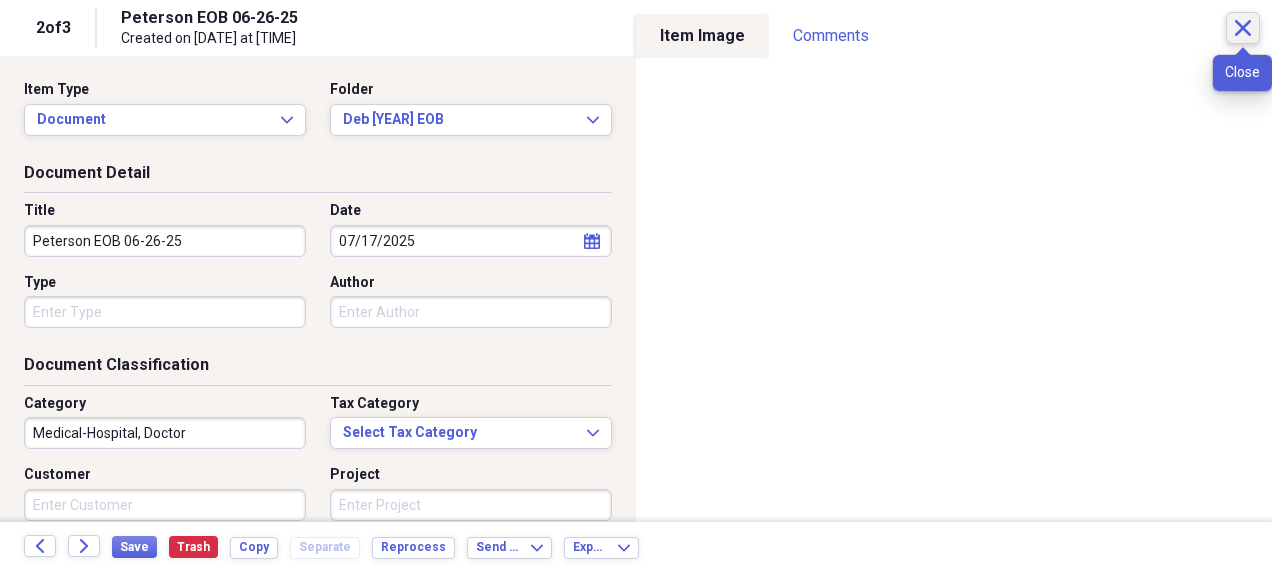 click 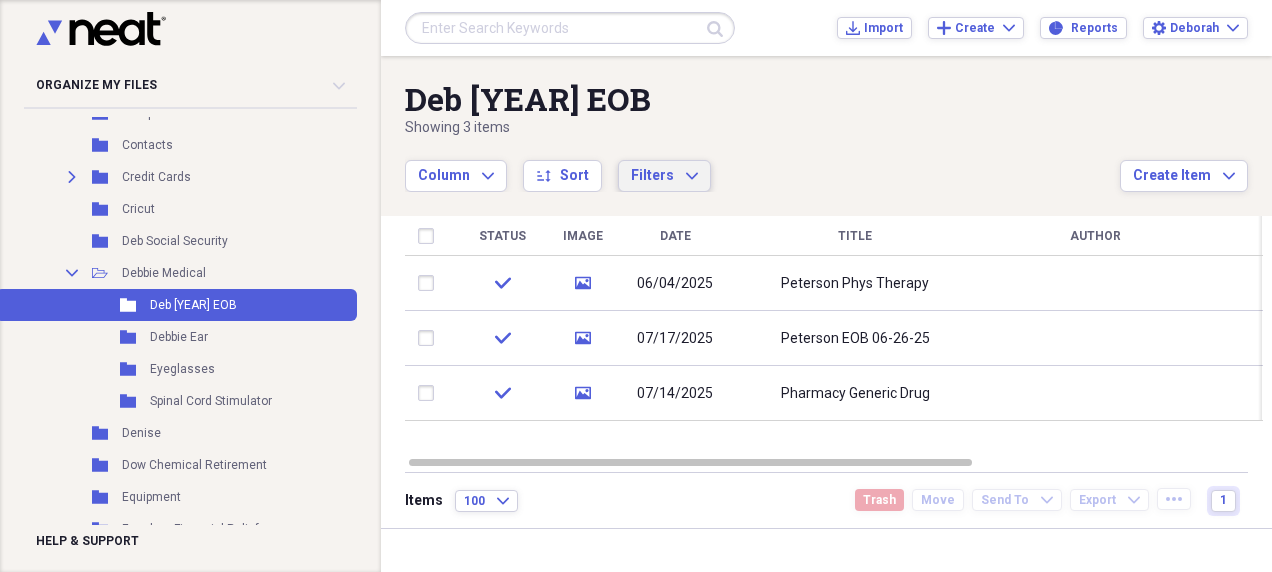 click on "Filters" at bounding box center (652, 175) 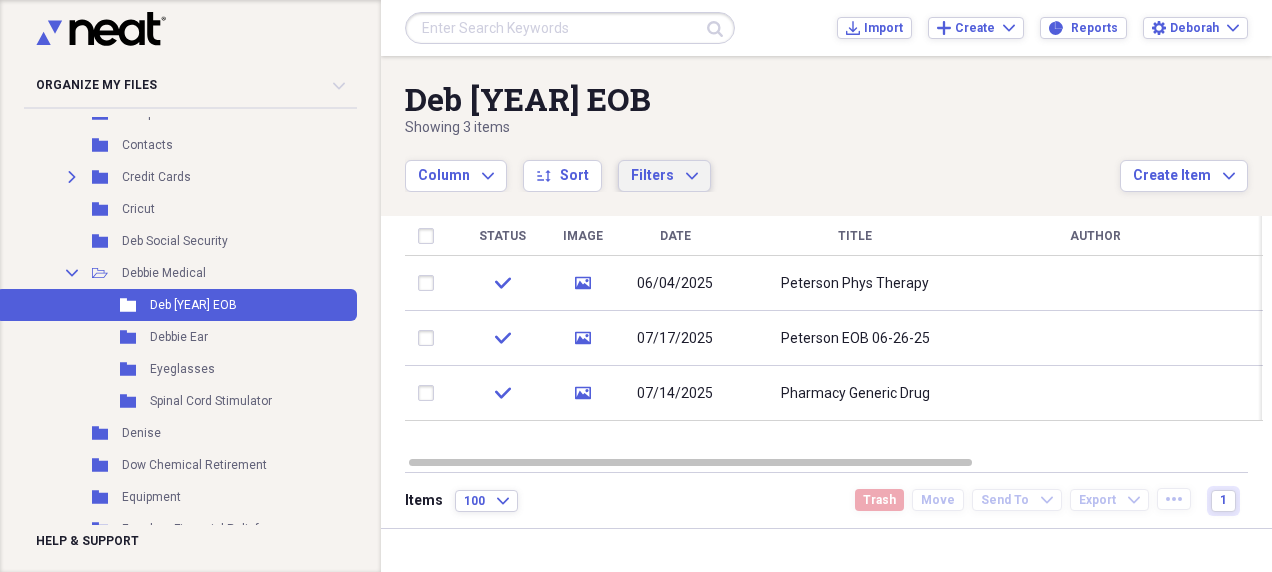 click on "Deb [YEAR] EOB" at bounding box center [762, 99] 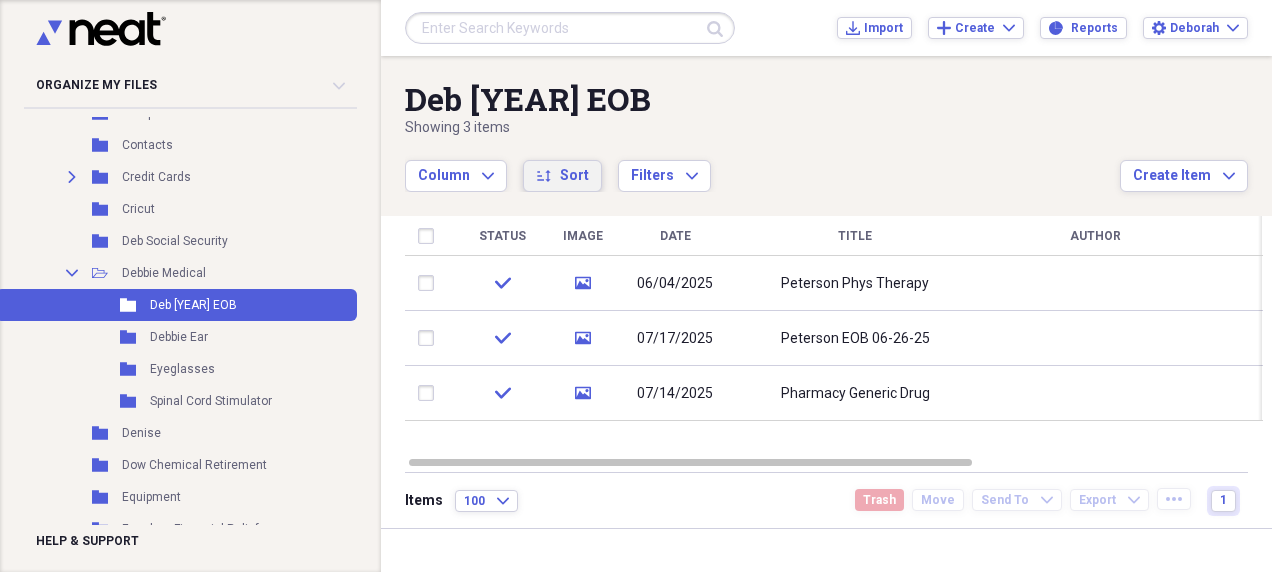 click on "sort Sort" at bounding box center [562, 176] 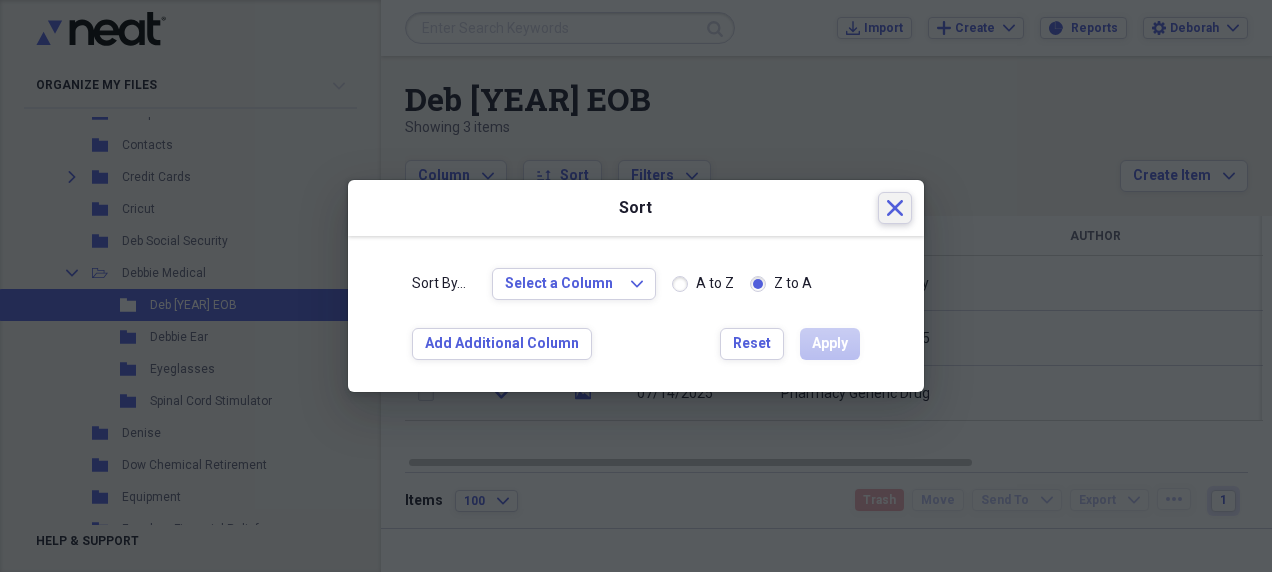 click 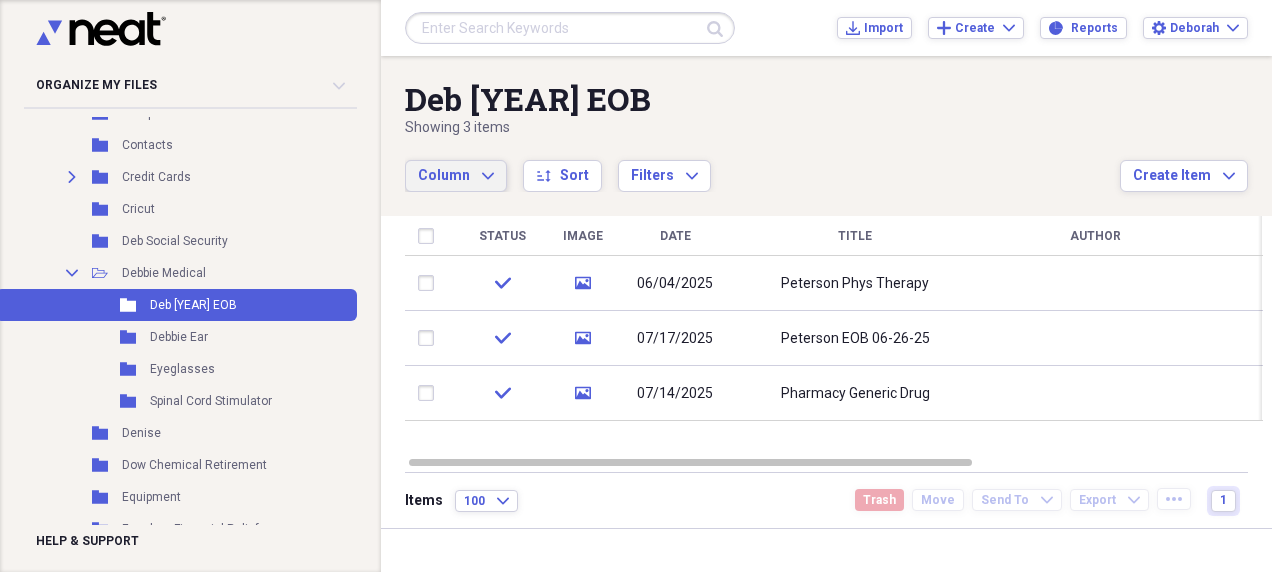 click on "Column Expand" at bounding box center [456, 176] 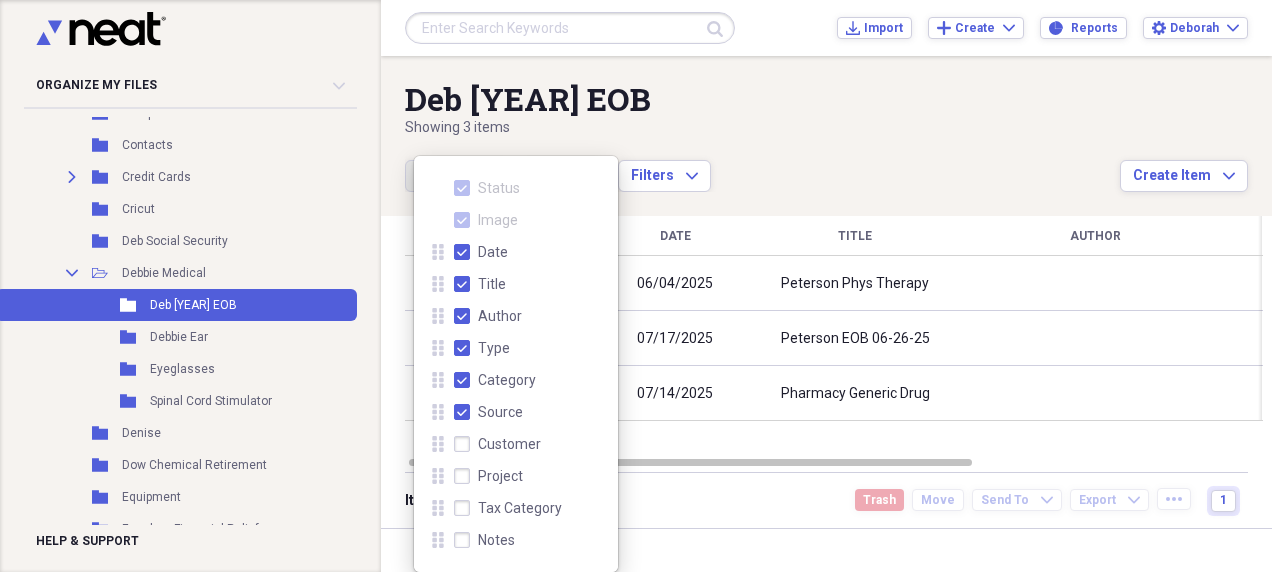 click on "Author" at bounding box center (488, 316) 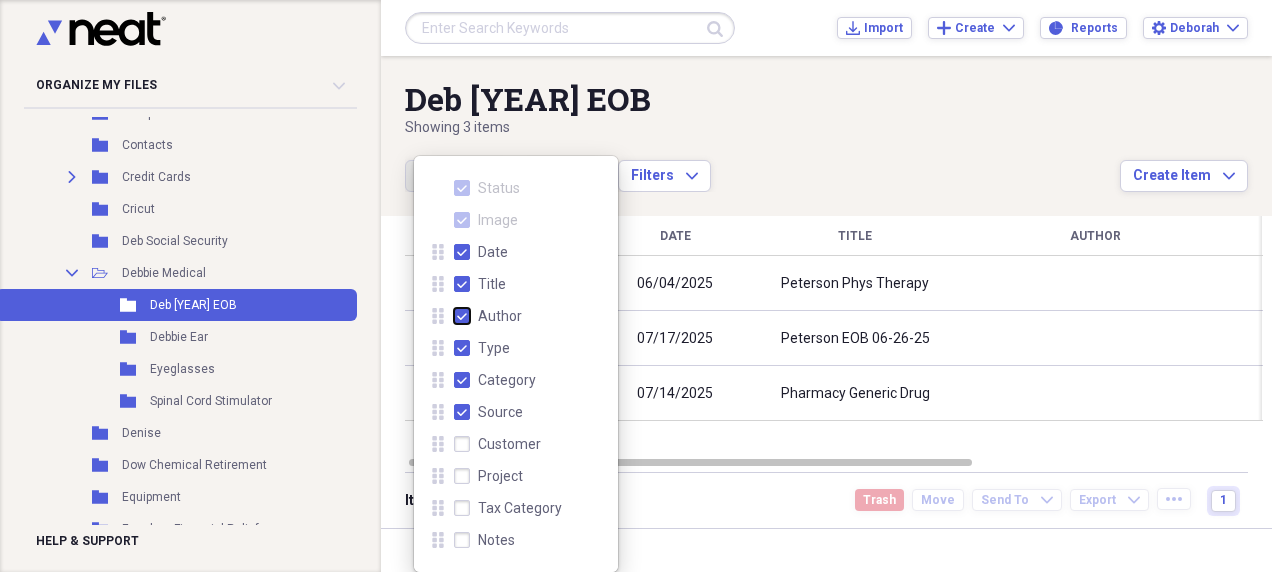 click on "Author" at bounding box center (454, 316) 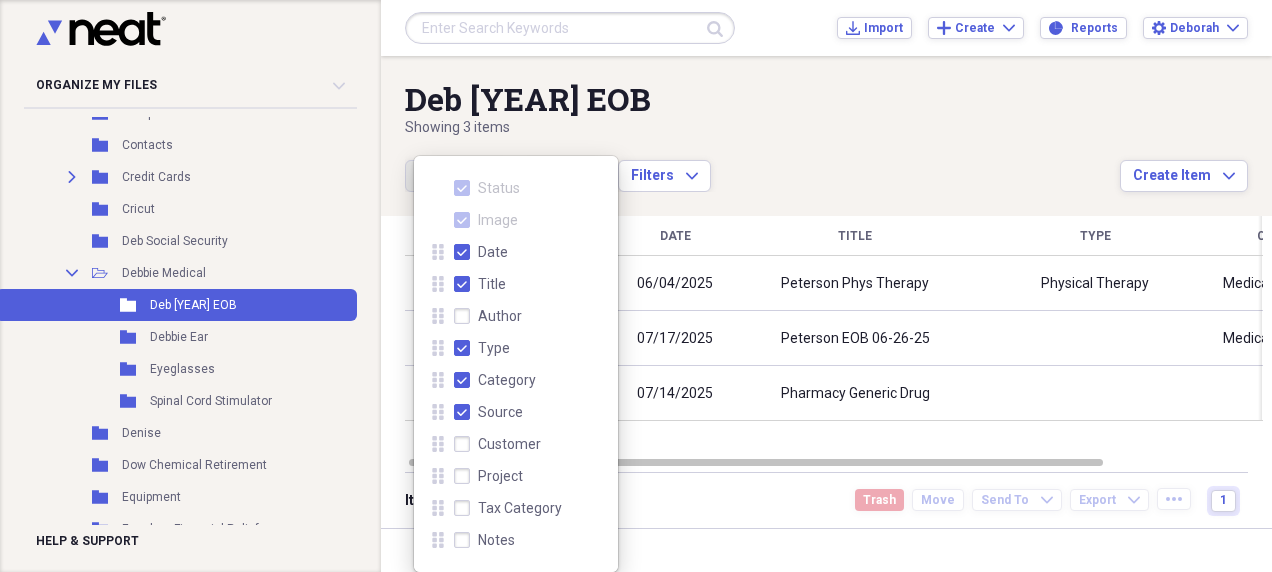 click on "Type" at bounding box center (482, 348) 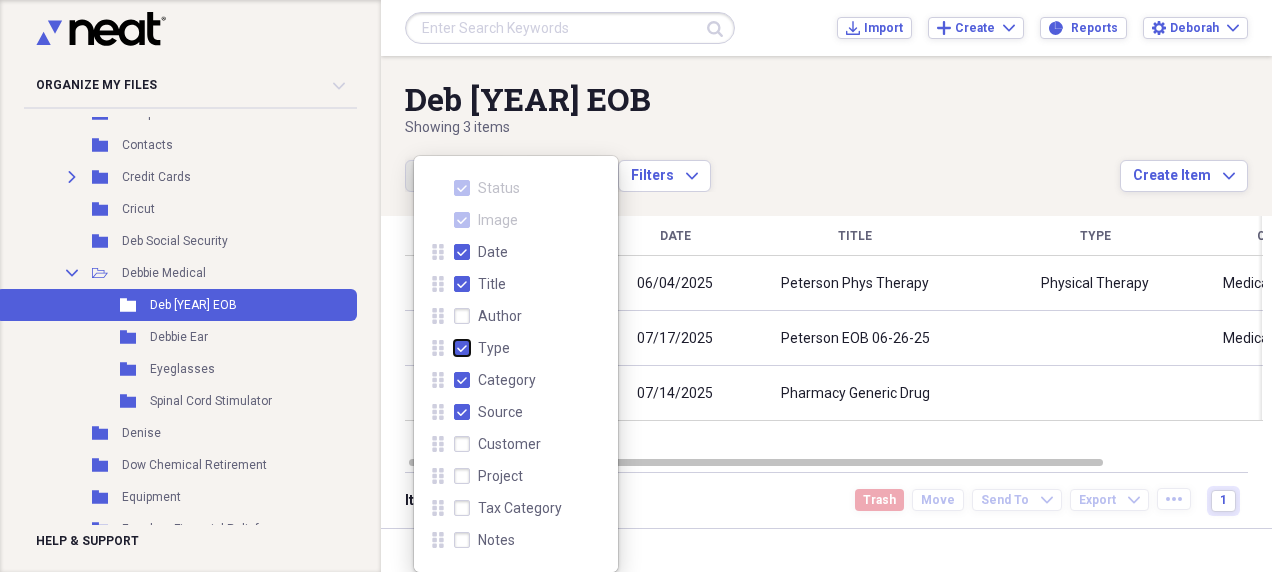 click on "Type" at bounding box center [454, 348] 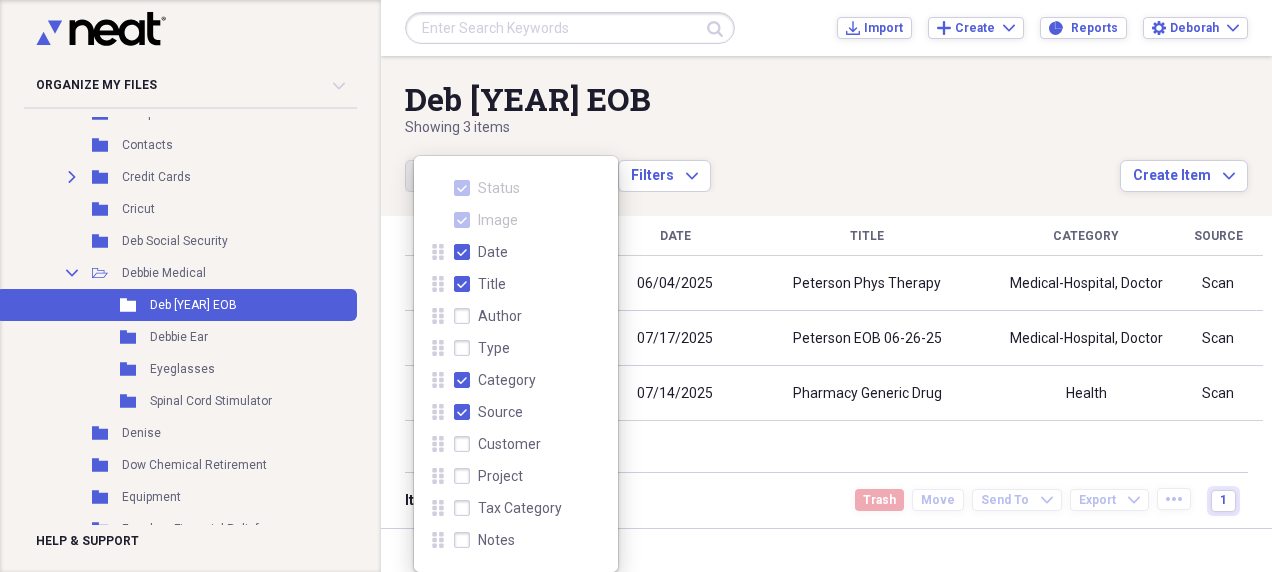 click on "Source" at bounding box center (488, 412) 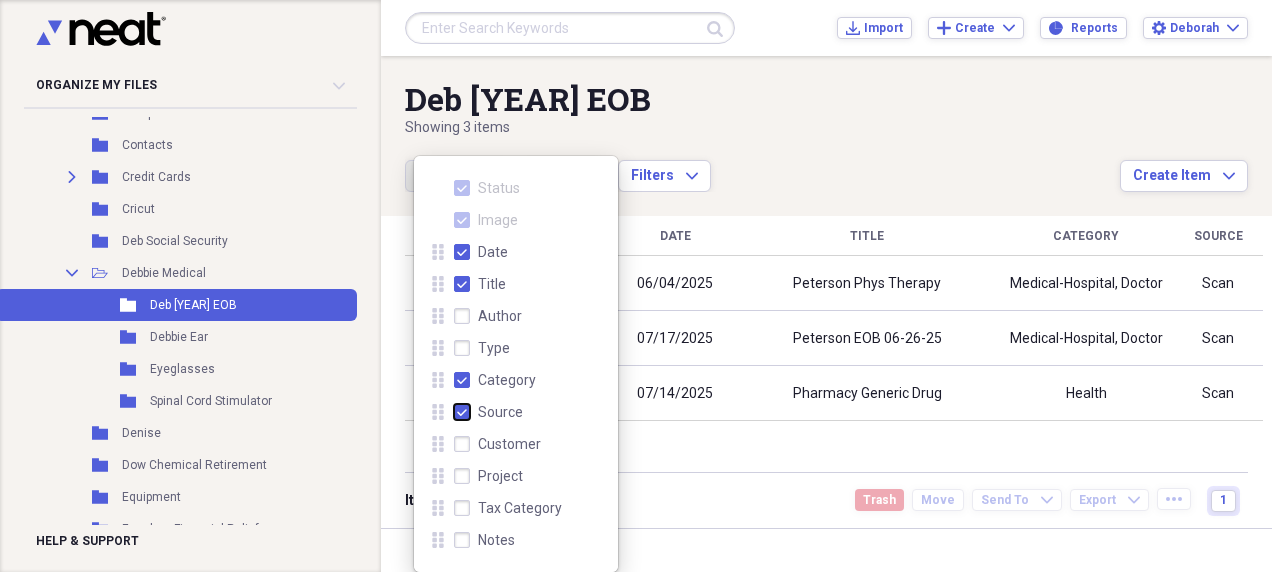 click on "Source" at bounding box center [454, 412] 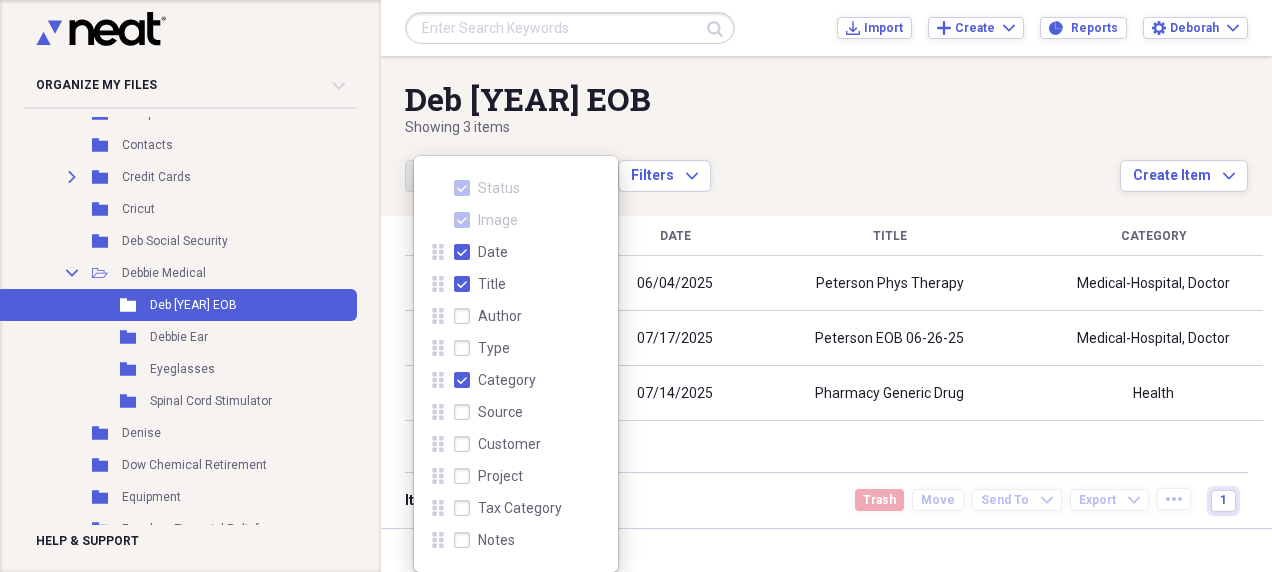click on "Notes" at bounding box center [484, 540] 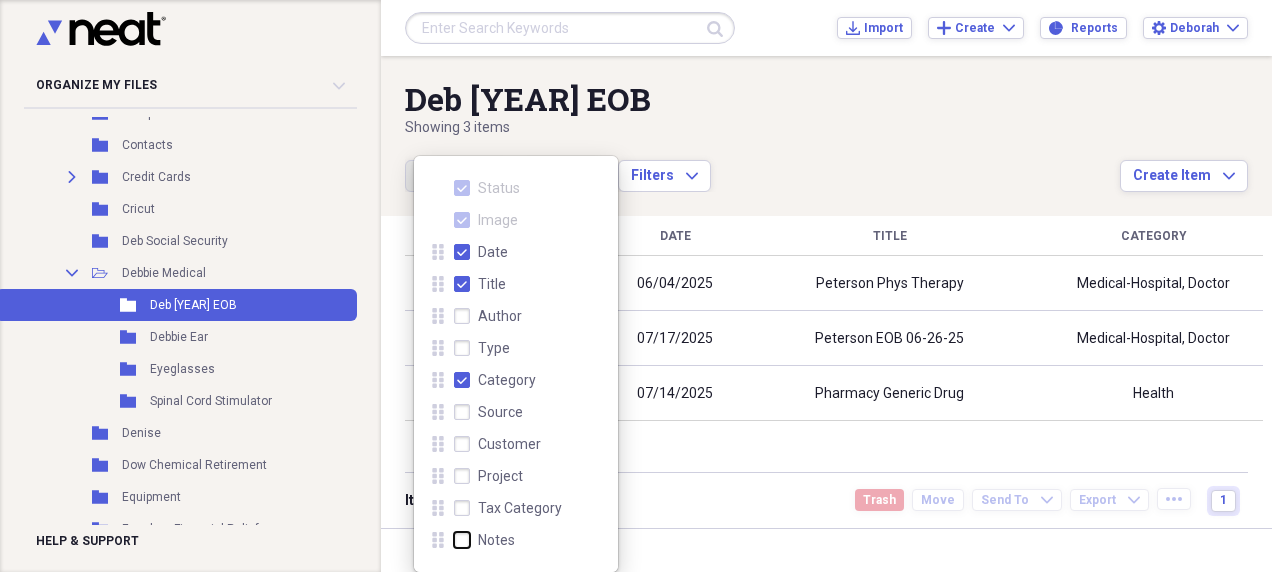 click on "Notes" at bounding box center (454, 540) 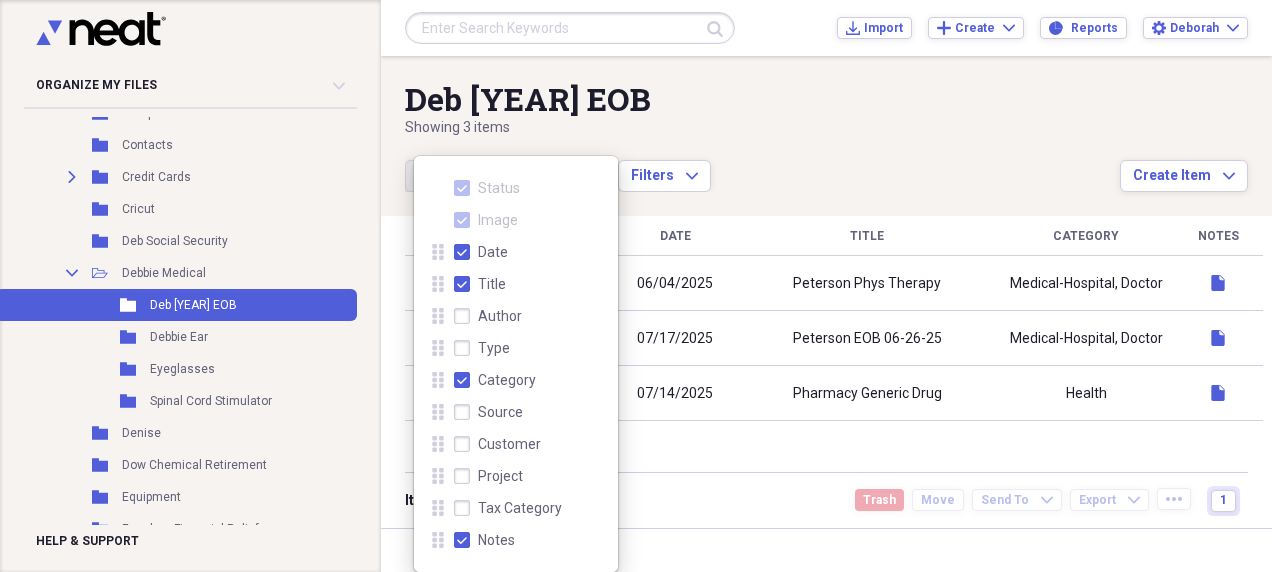 click on "Column Expand sort Sort Filters  Expand" at bounding box center (762, 165) 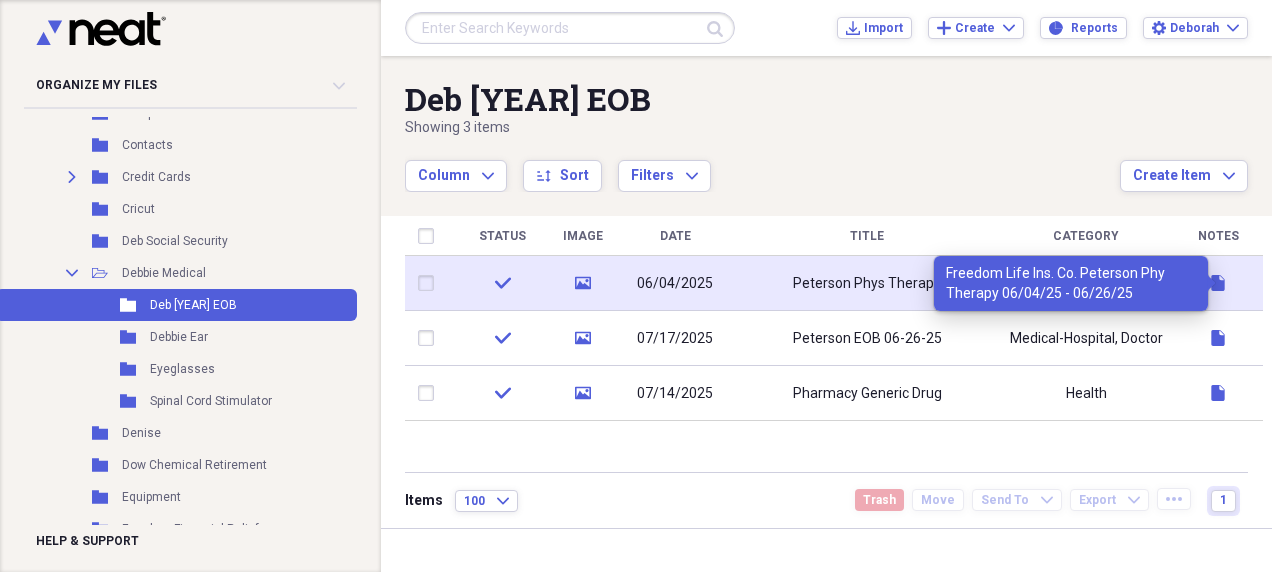 click 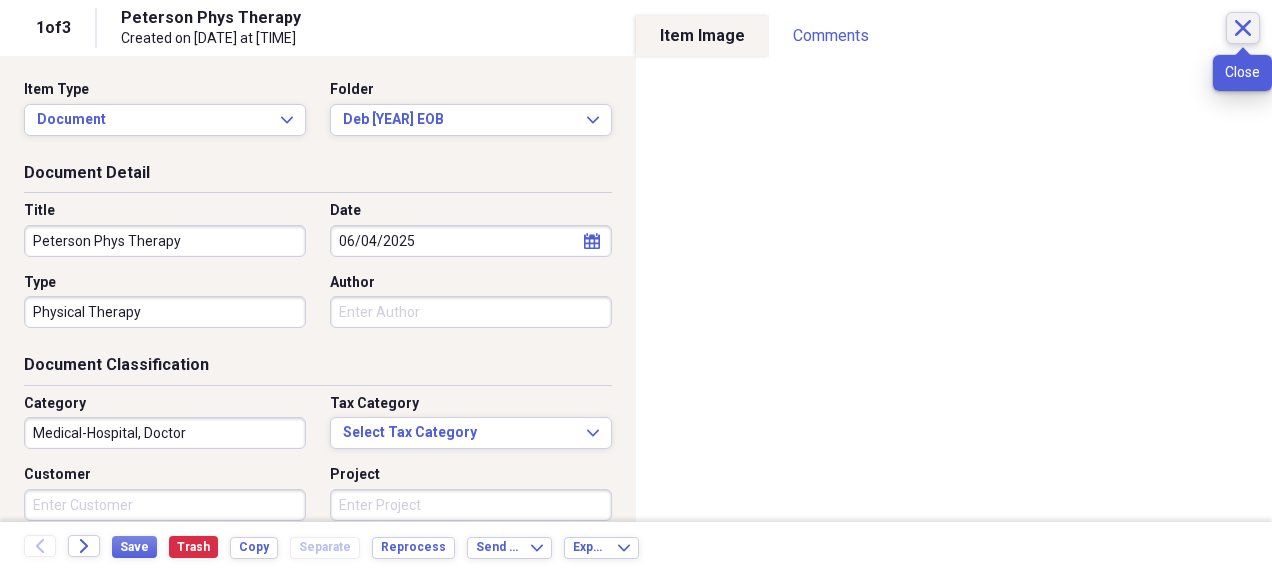 click on "Close" at bounding box center (1243, 28) 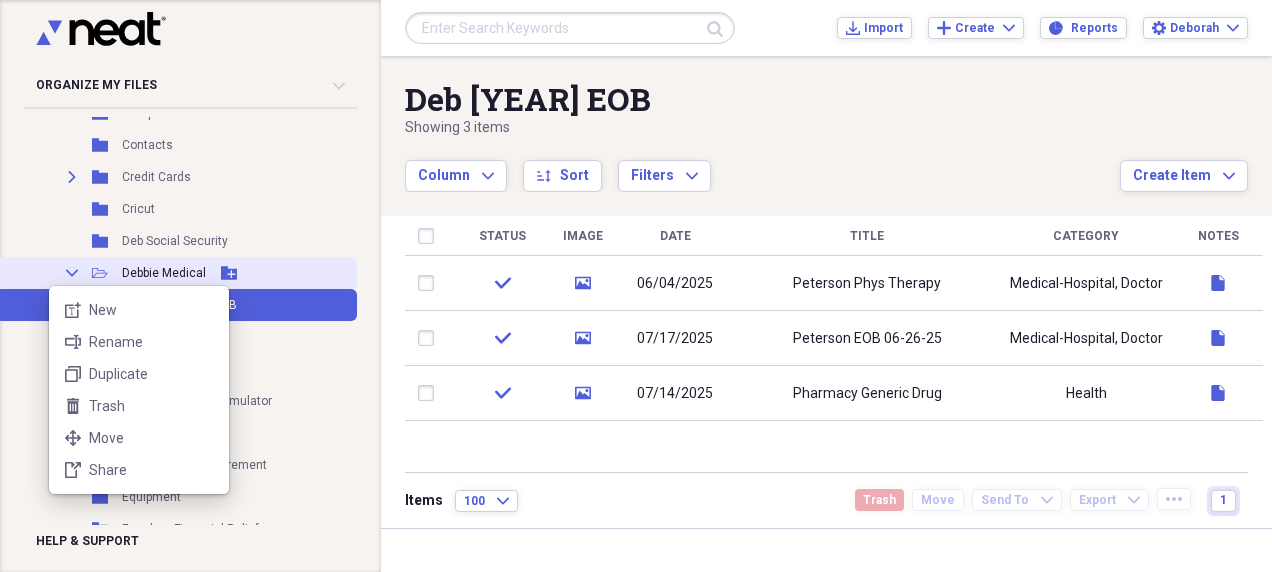 click on "Organize My Files 99+ Collapse Unfiled Needs Review 99+ Unfiled All Files Unfiled Unfiled Unfiled Saved Reports Collapse My Cabinet Webster Neat Add Folder Expand Folder 2024 Income Tax Add Folder Collapse Open Folder 2025 Income Tax Add Folder Folder 2025 Fuel Add Folder Folder Billy Medical Add Folder Folder Billy Work Add Folder Folder Deb Medical Add Folder Folder Phones Add Folder Folder Property Taxes Add Folder Folder Ranch Animals (New) Add Folder Folder Ranch Animals (Sold) Add Folder Folder Ranch Feed Add Folder Folder Ranch Repairs Add Folder Folder Vehicles Add Folder Collapse Open Folder Personal Add Folder Folder _Bills Due (Doctor bills) Add Folder Folder 2002 Ford Truck Add Folder Expand Folder 201 FM 2781 E Add Folder Folder 2019 Jeep Grand Cherokee Add Folder Folder 2020 Tax Year Add Folder Folder 2021 Chevy Blazer Add Folder Folder 2025 Paychecks Add Folder Expand Folder Abby Add Folder Folder Ag Exemption Add Folder Folder Air Evac Lifeteam Add Folder Folder Auto Insurance Add Folder IRS 1" at bounding box center [636, 286] 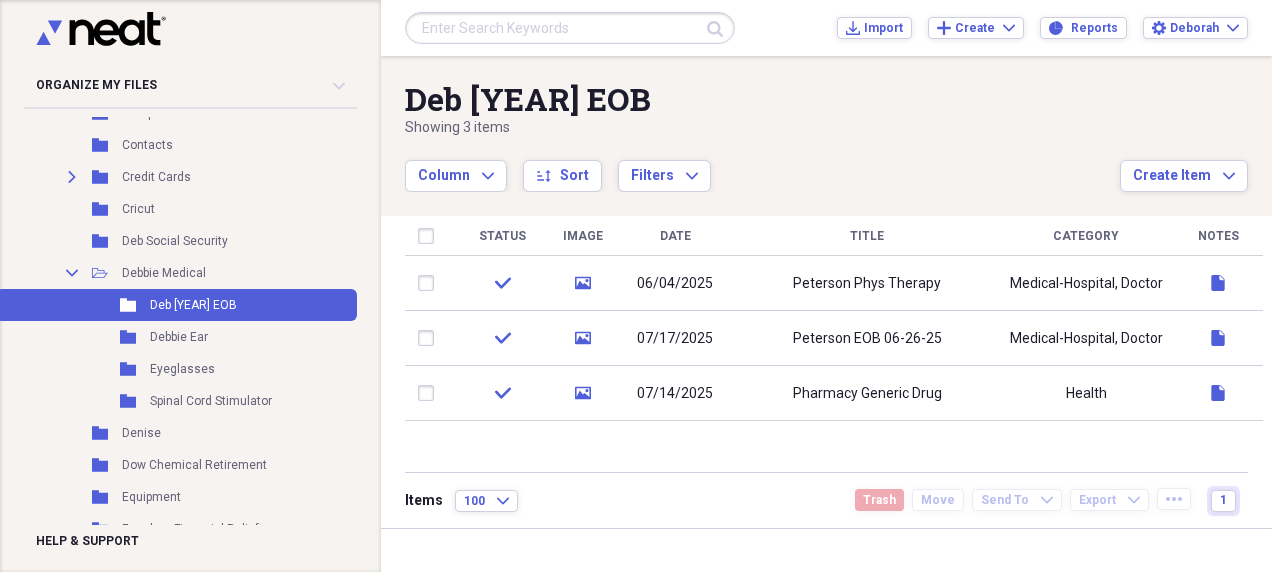 drag, startPoint x: 0, startPoint y: 293, endPoint x: 259, endPoint y: 71, distance: 341.12314 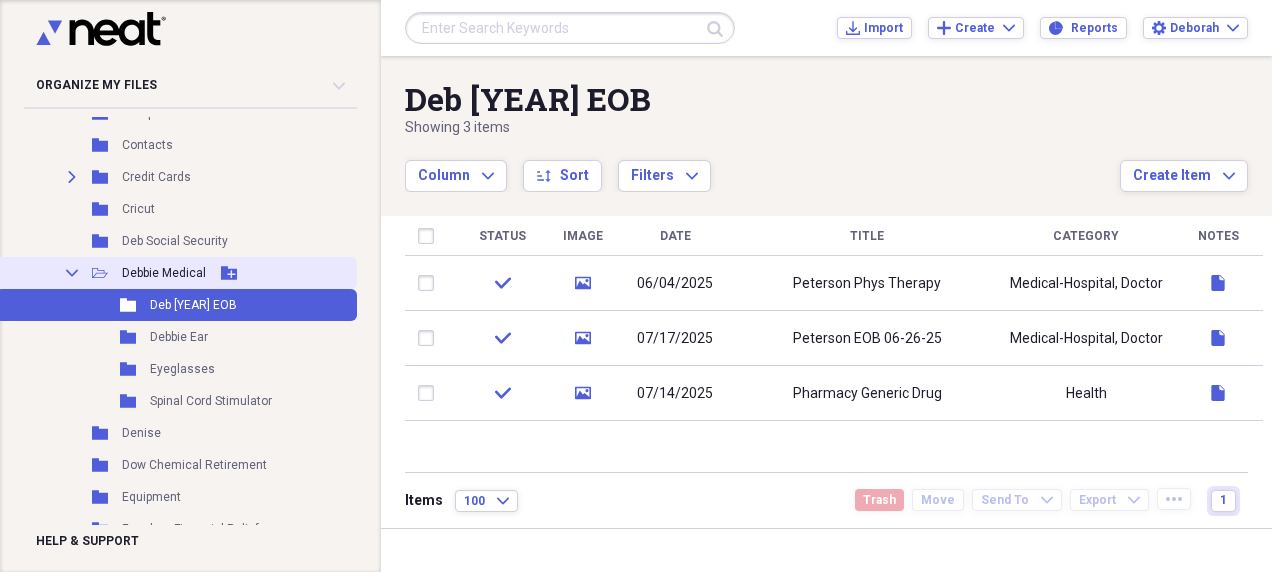 click on "Collapse" 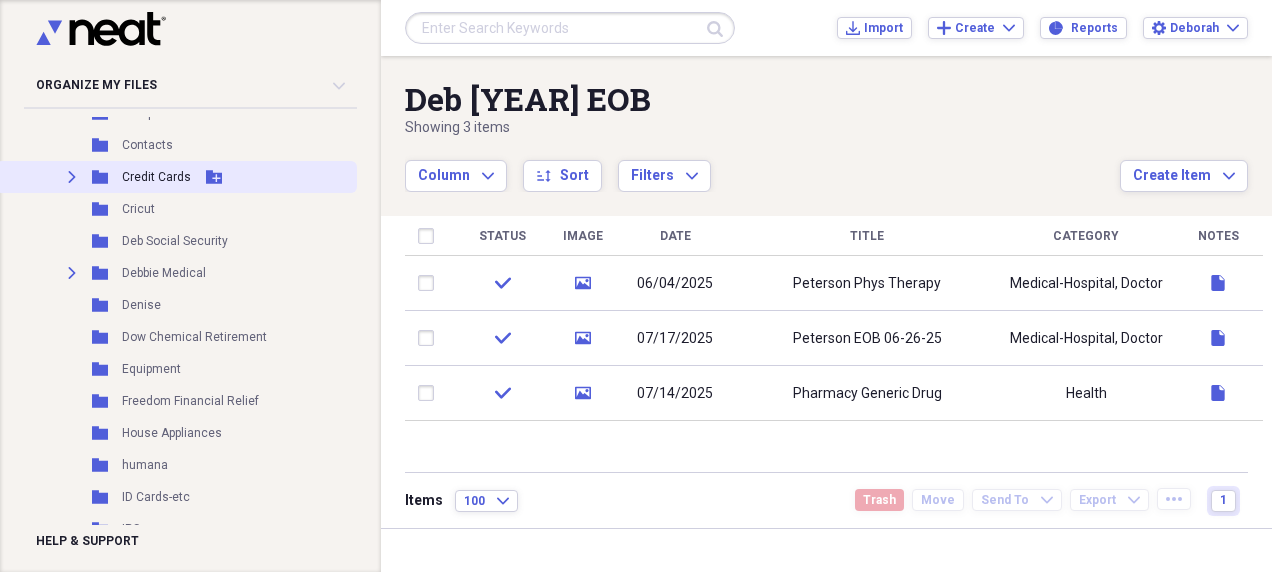 click on "Expand" 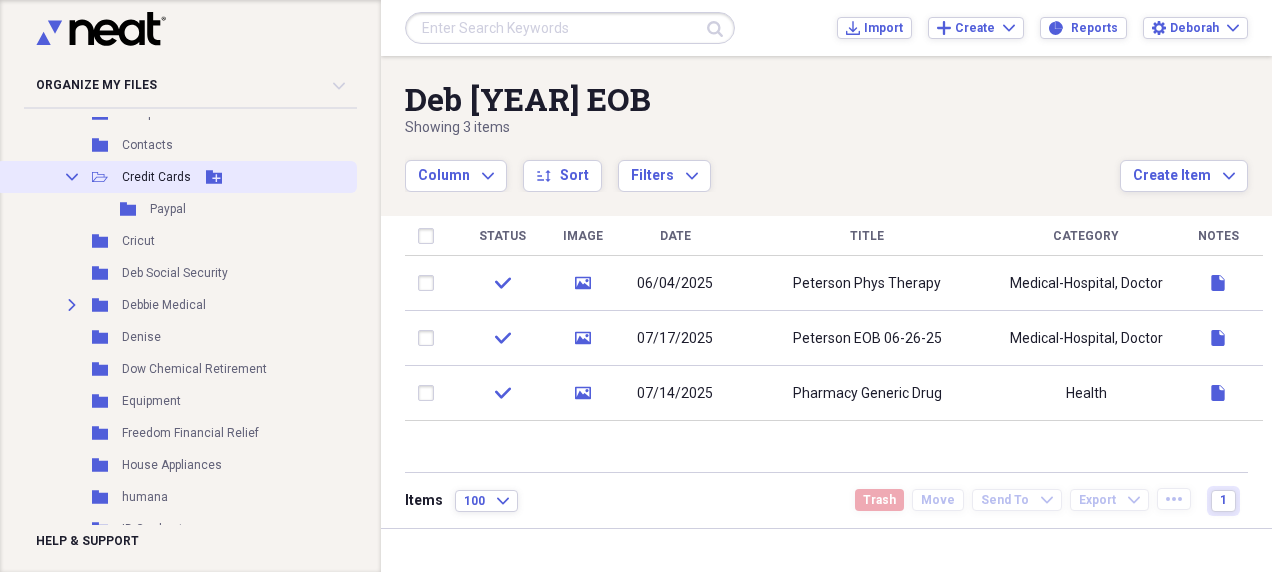 click on "Add Folder" 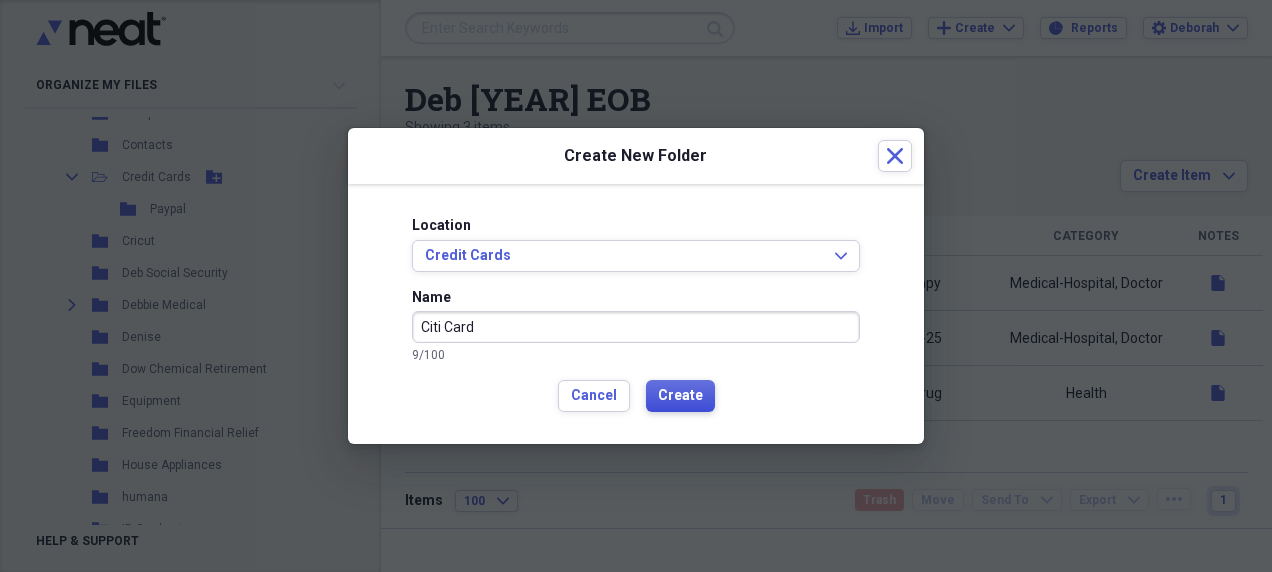 type on "Citi Card" 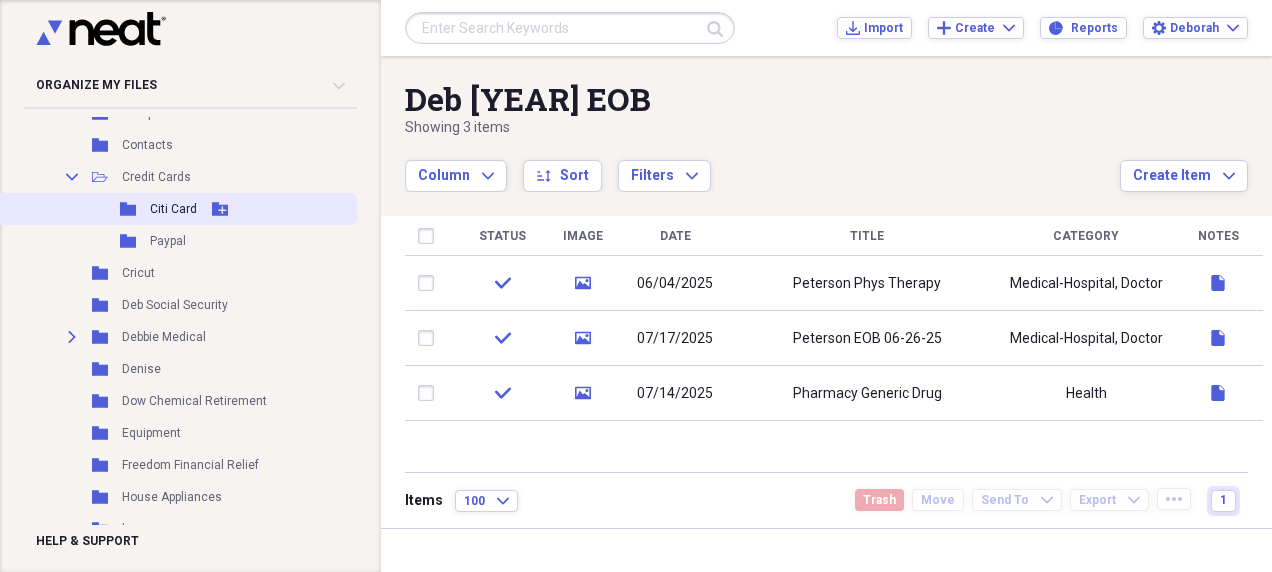 click on "Citi Card" at bounding box center (173, 209) 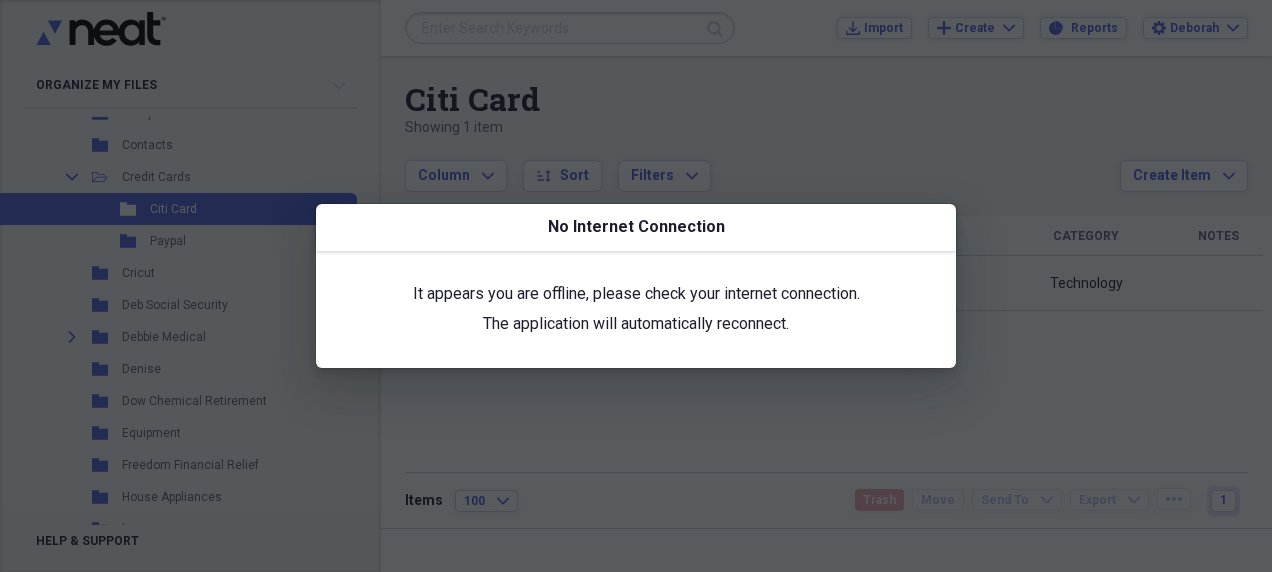 click at bounding box center (636, 286) 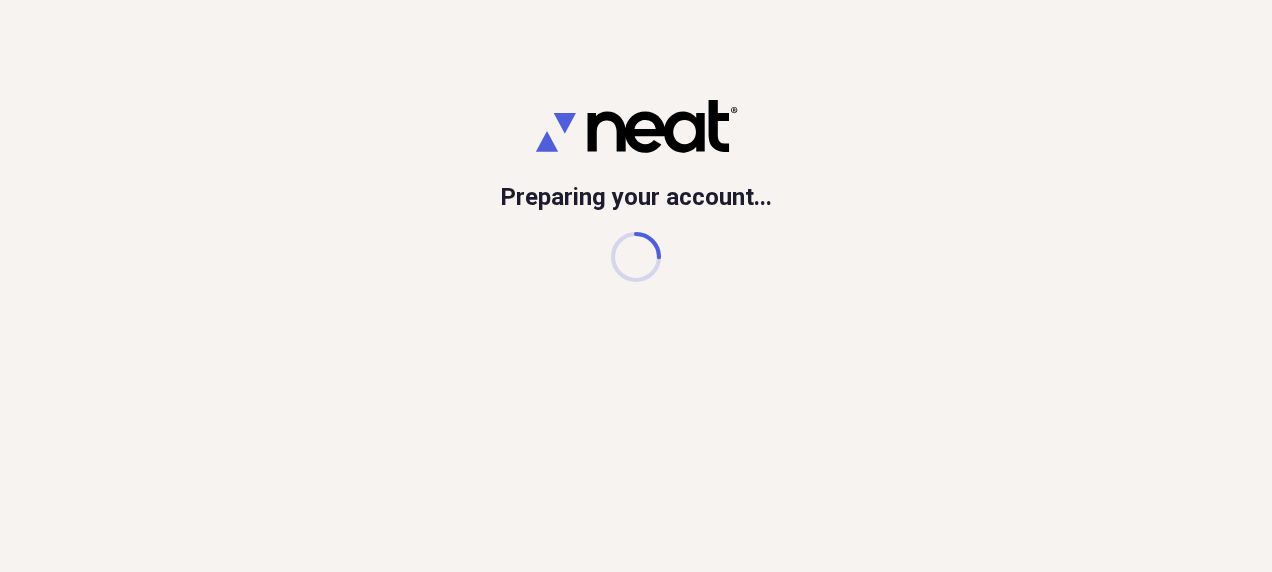 scroll, scrollTop: 0, scrollLeft: 0, axis: both 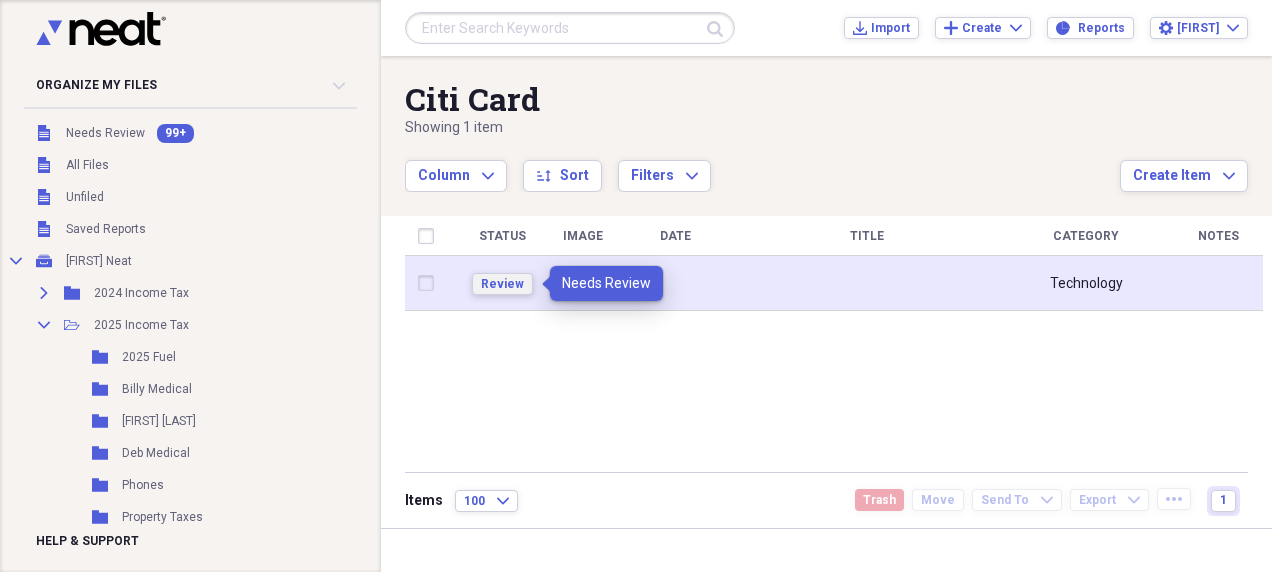 click on "Review" at bounding box center [502, 284] 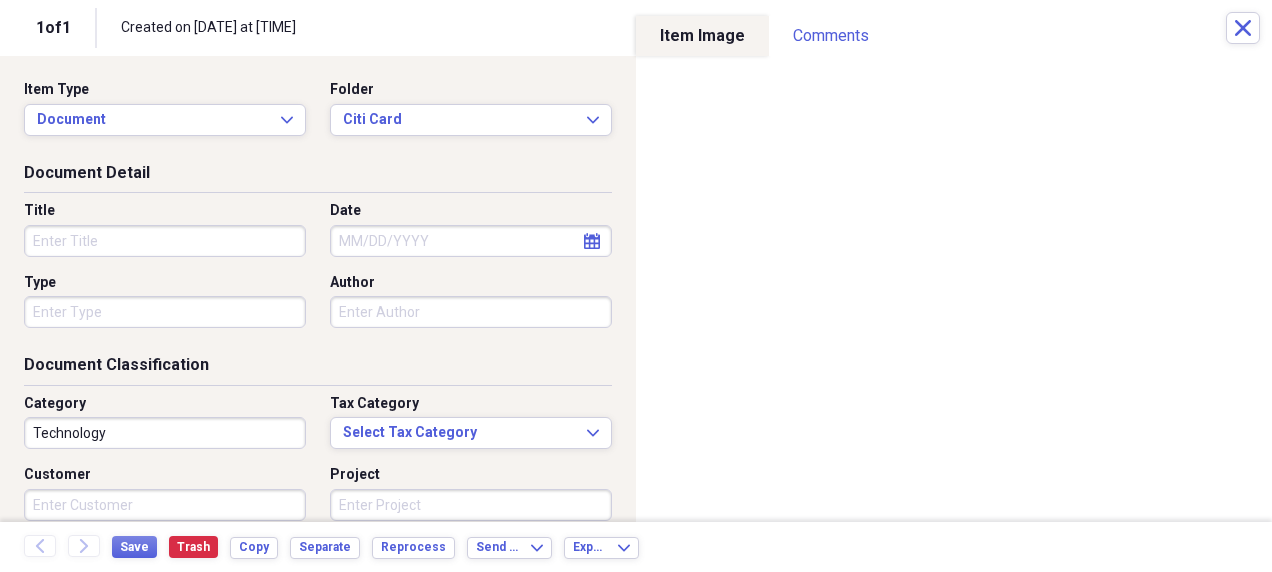 click on "Title" at bounding box center (165, 241) 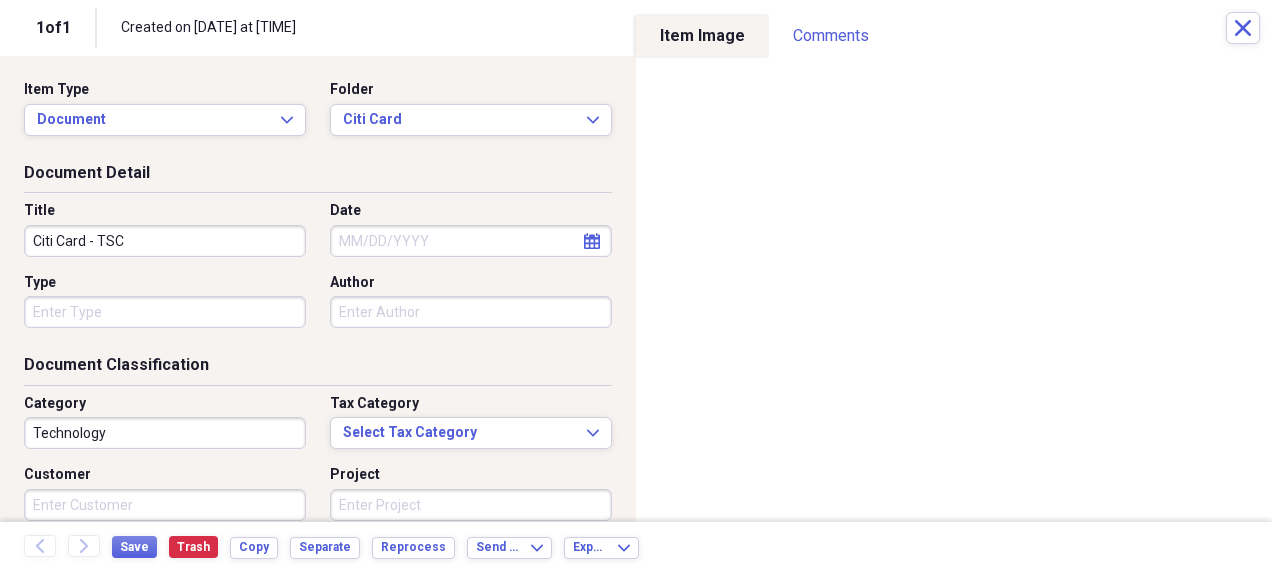 type on "Citi Card - TSC" 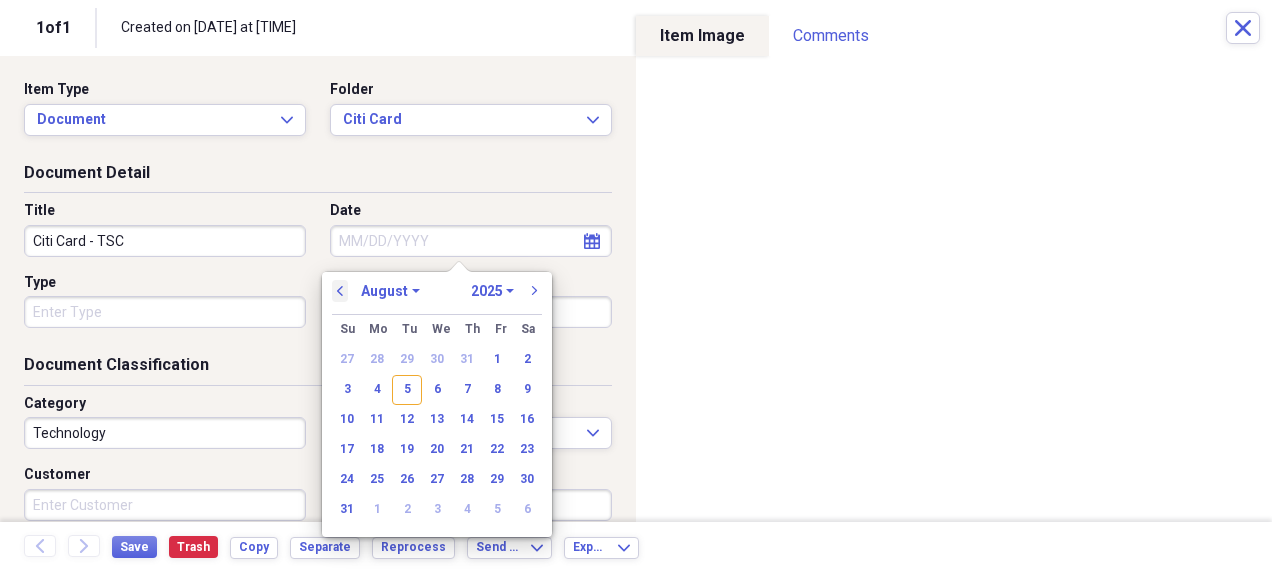 click on "previous" at bounding box center (340, 291) 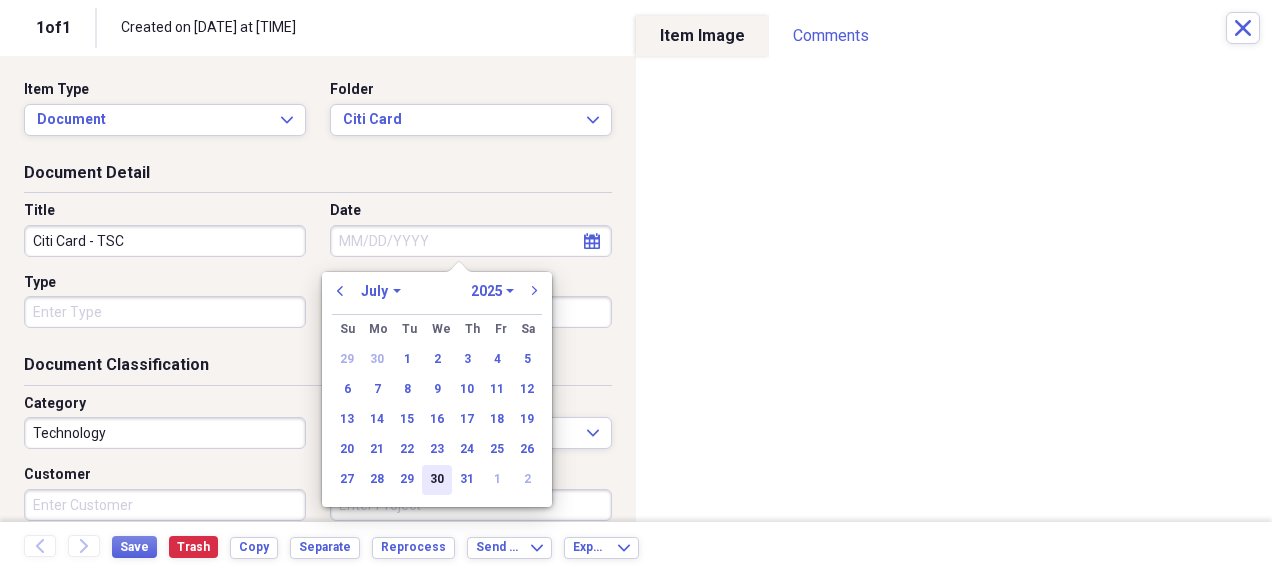 click on "30" at bounding box center [437, 480] 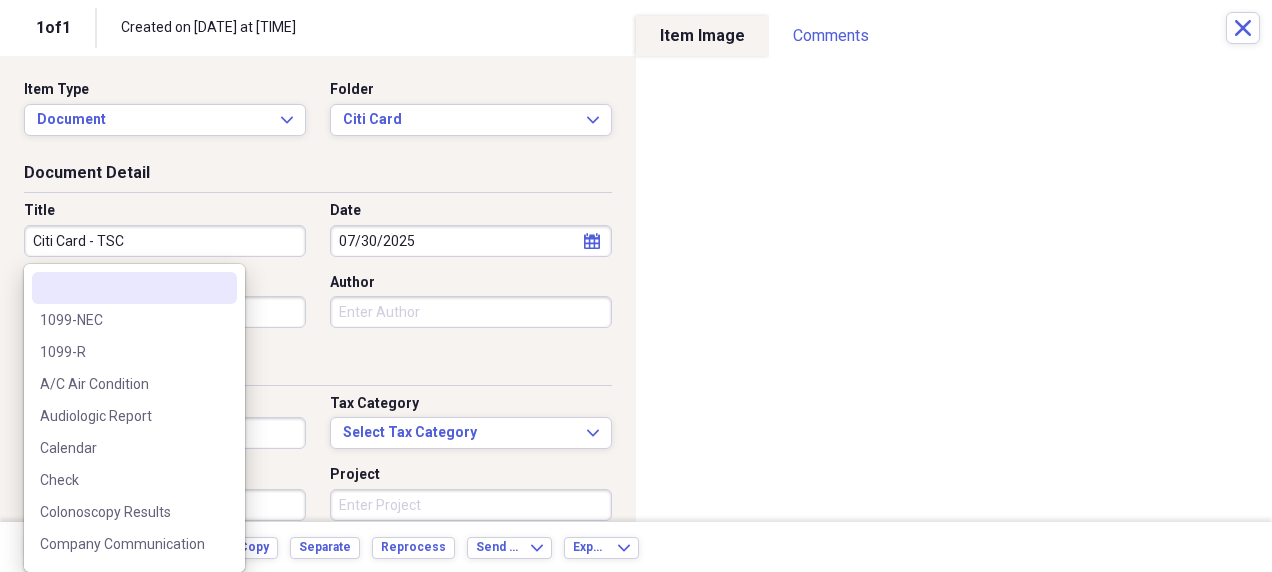 click on "Organize My Files 99+ Collapse Unfiled Needs Review 99+ Unfiled All Files Unfiled Unfiled Unfiled Saved Reports Collapse My Cabinet Webster Neat Add Folder Expand Folder 2024 Income Tax Add Folder Collapse Open Folder 2025 Income Tax Add Folder Folder 2025 Fuel Add Folder Folder Billy Medical Add Folder Folder Billy Work Add Folder Folder Deb Medical Add Folder Folder Phones Add Folder Folder Property Taxes Add Folder Folder Ranch Animals (New) Add Folder Folder Ranch Animals (Sold) Add Folder Folder Ranch Feed Add Folder Folder Ranch Repairs Add Folder Folder Vehicles Add Folder Collapse Open Folder Personal Add Folder Folder _Bills Due (Doctor bills) Add Folder Folder 2002 Ford Truck Add Folder Expand Folder 201 FM 2781 E Add Folder Folder 2019 Jeep Grand Cherokee Add Folder Folder 2020 Tax Year Add Folder Folder 2021 Chevy Blazer Add Folder Folder 2025 Paychecks Add Folder Expand Folder Abby Add Folder Folder Ag Exemption Add Folder Folder Air Evac Lifeteam Add Folder Folder Auto Insurance Add Folder IRS 1" at bounding box center [636, 286] 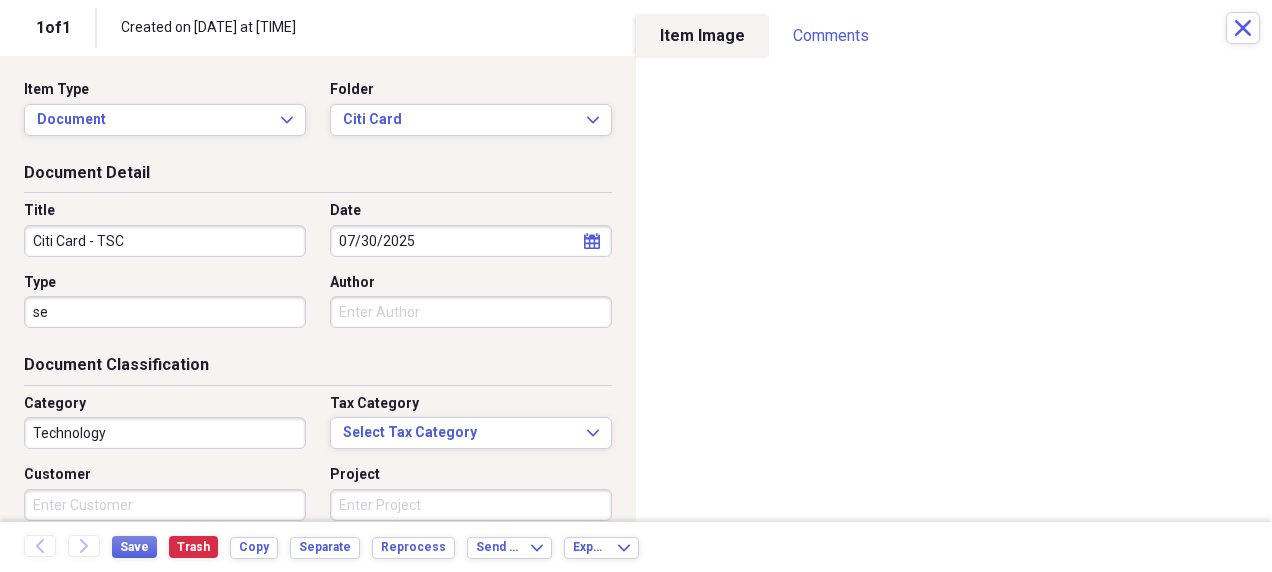 type on "s" 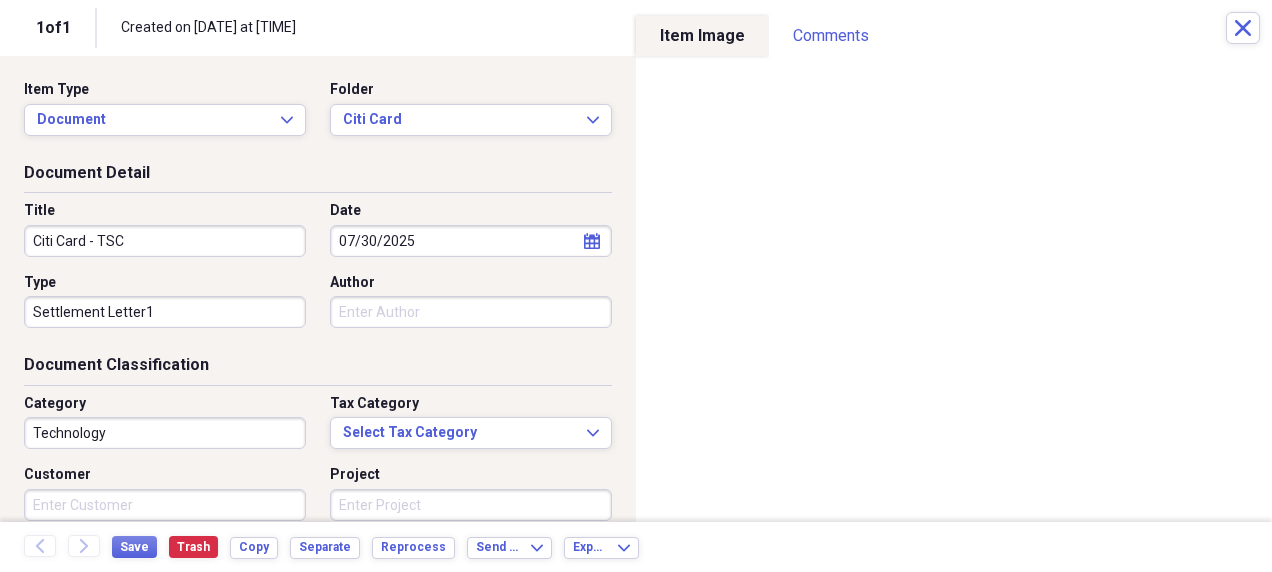 type on "Settlement Letter1" 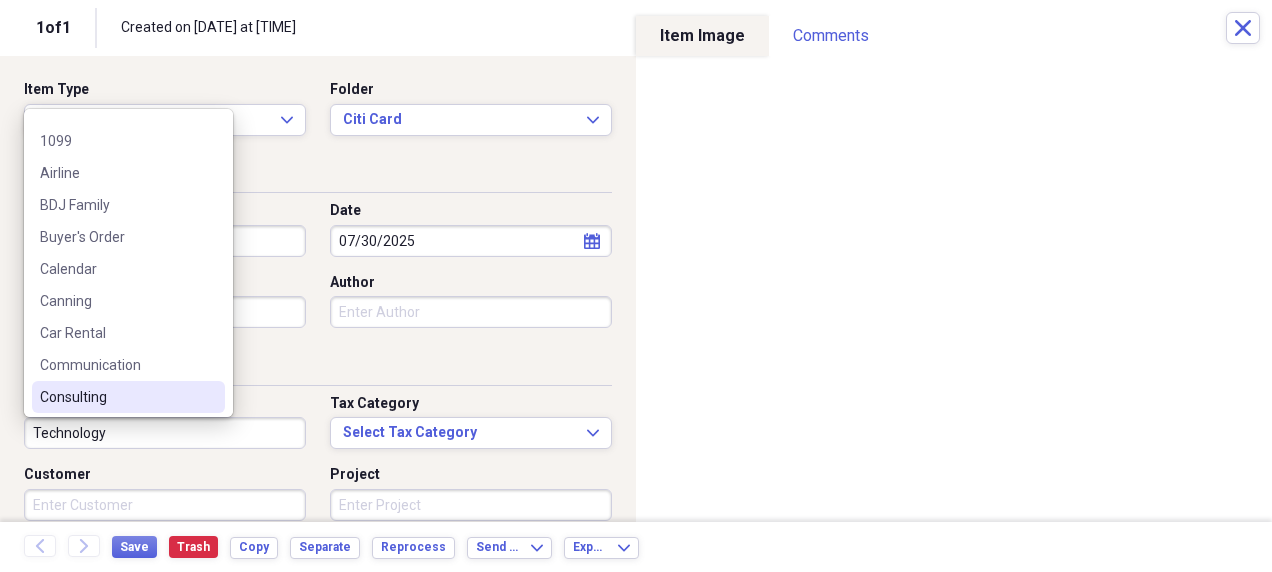 scroll, scrollTop: 0, scrollLeft: 0, axis: both 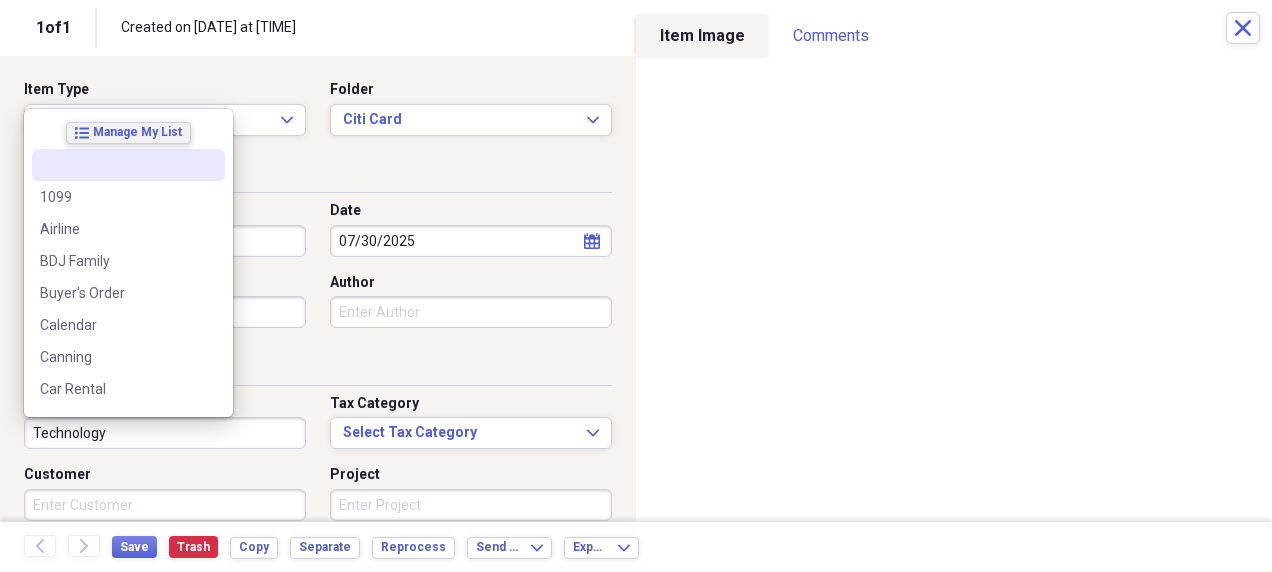 click on "Manage My List" at bounding box center [137, 132] 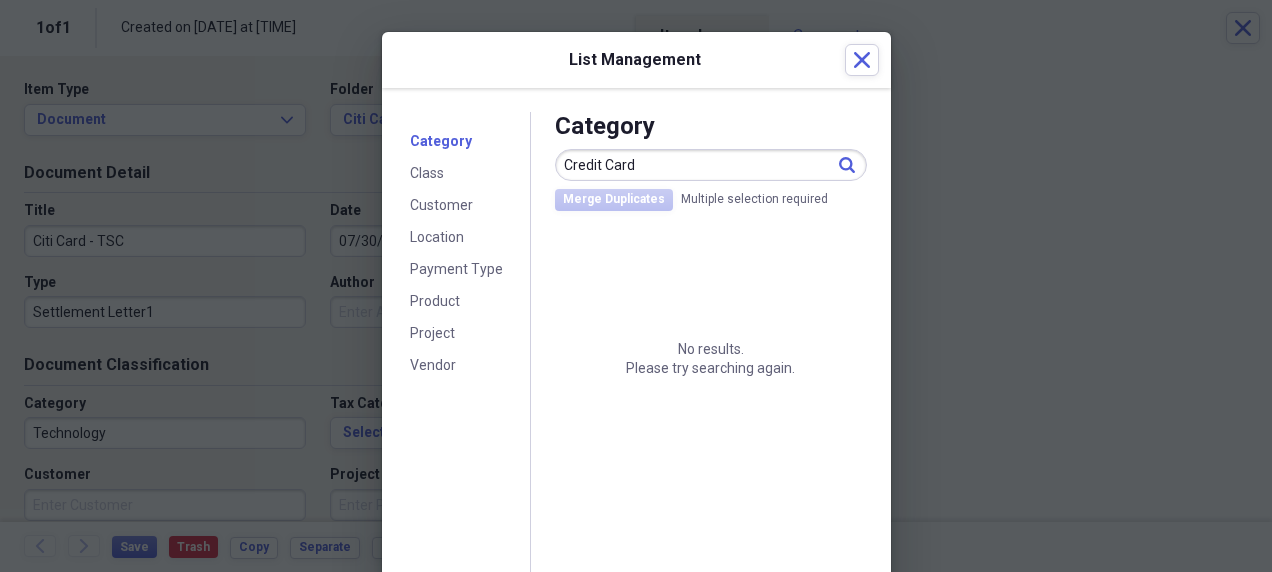 type on "Credit Card" 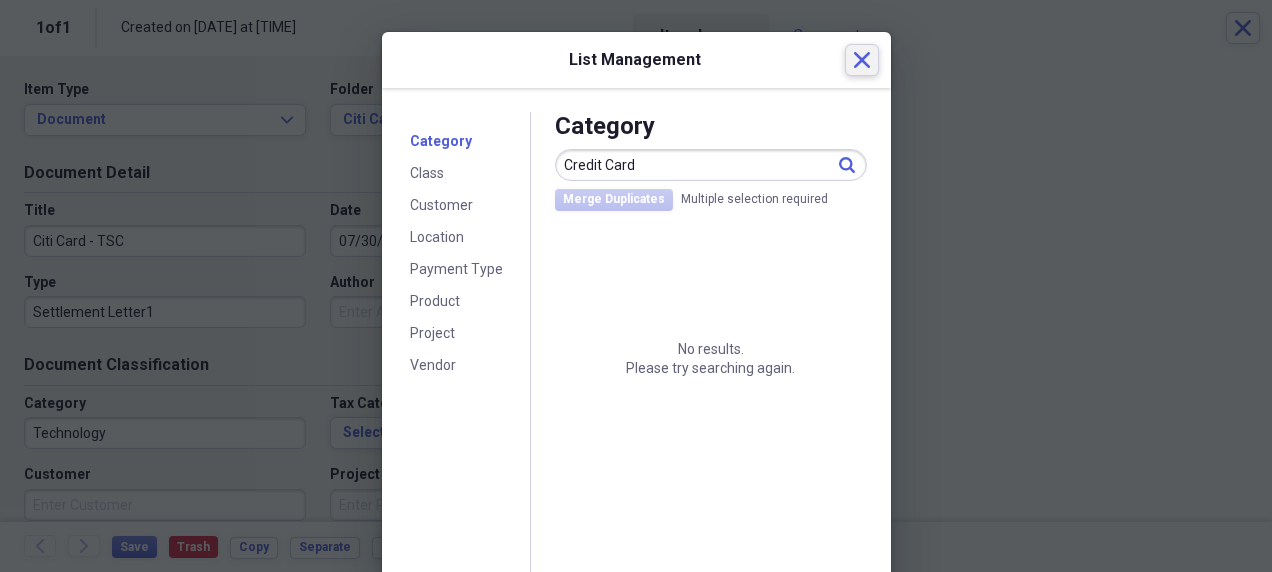 click on "Close" 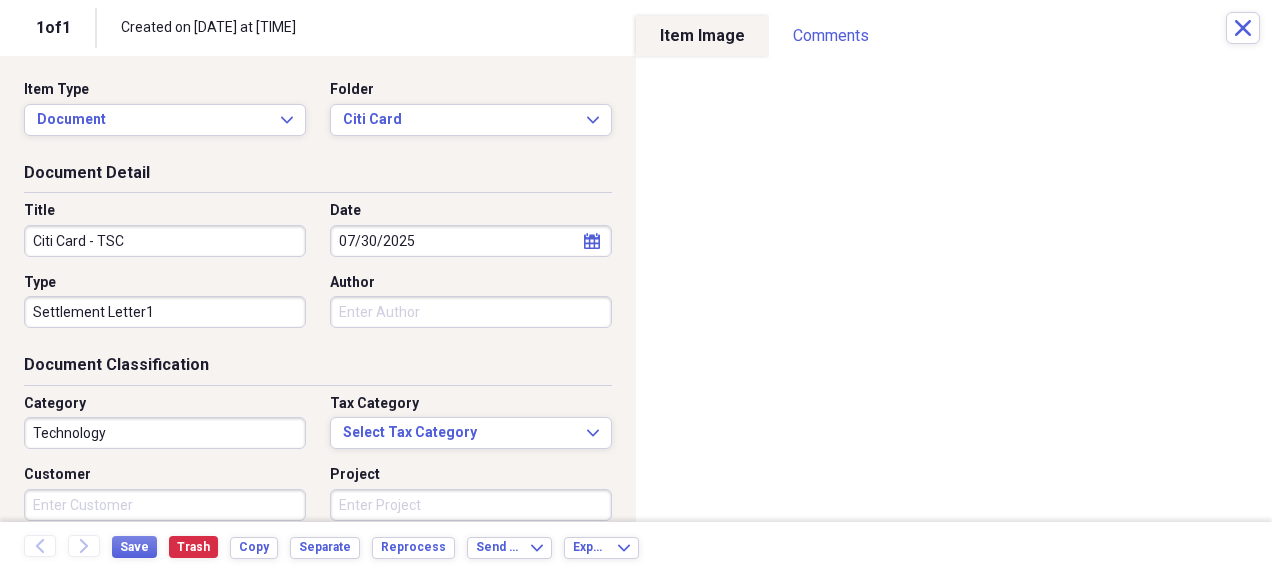 click on "Technology" at bounding box center (165, 433) 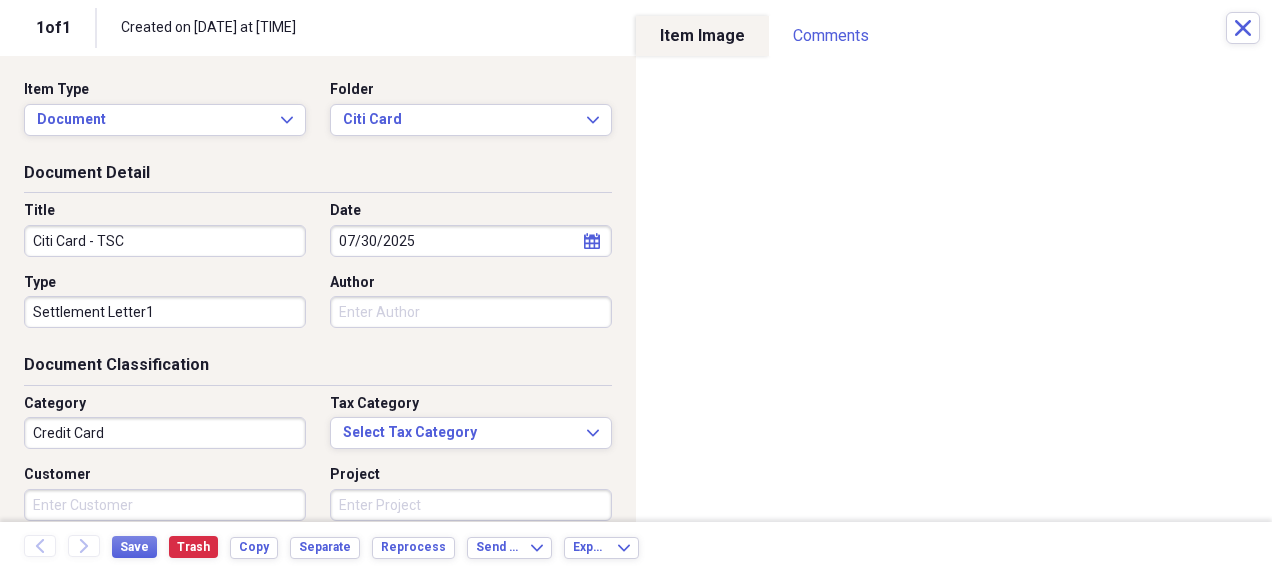 type on "Credit Card" 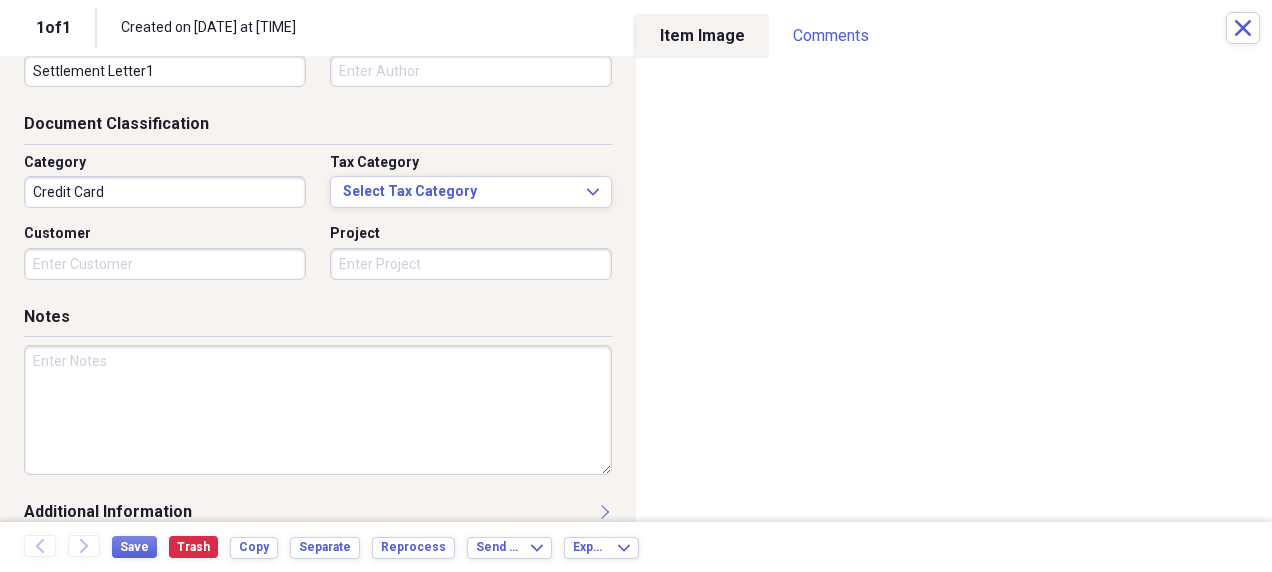 scroll, scrollTop: 268, scrollLeft: 0, axis: vertical 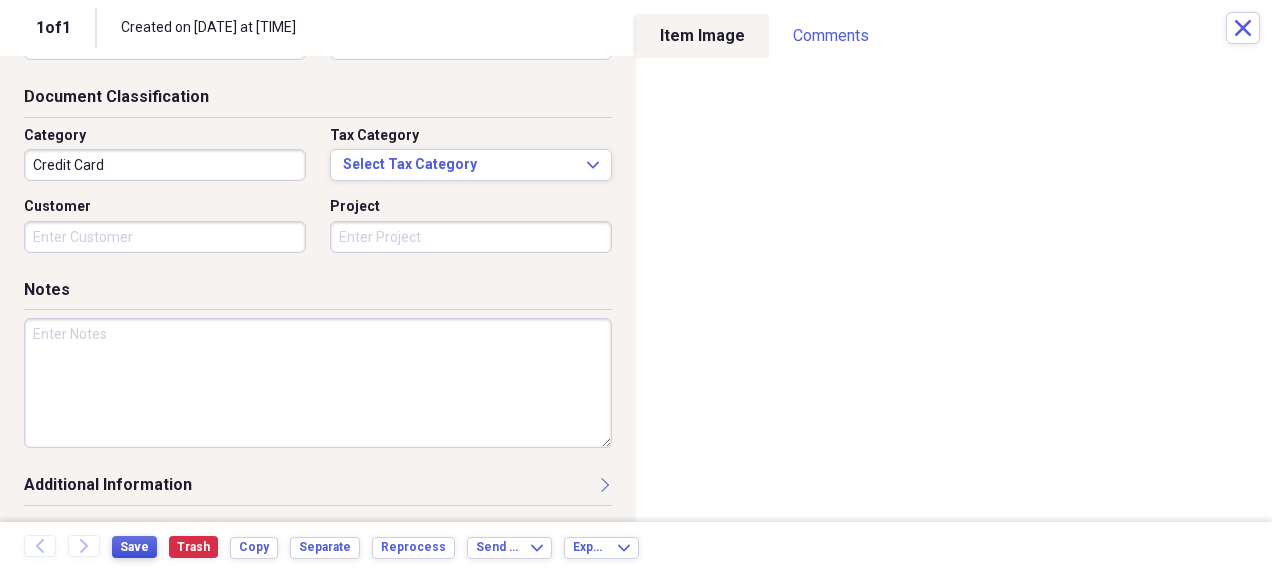 click on "Save" at bounding box center [134, 547] 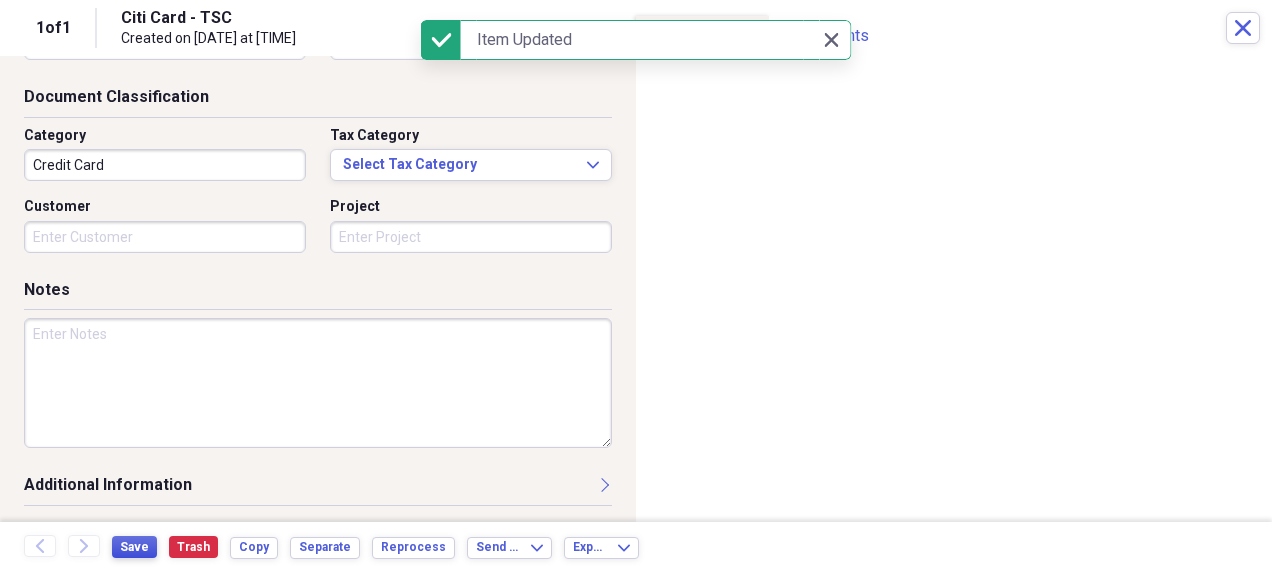 type on "Citi Card - TSC" 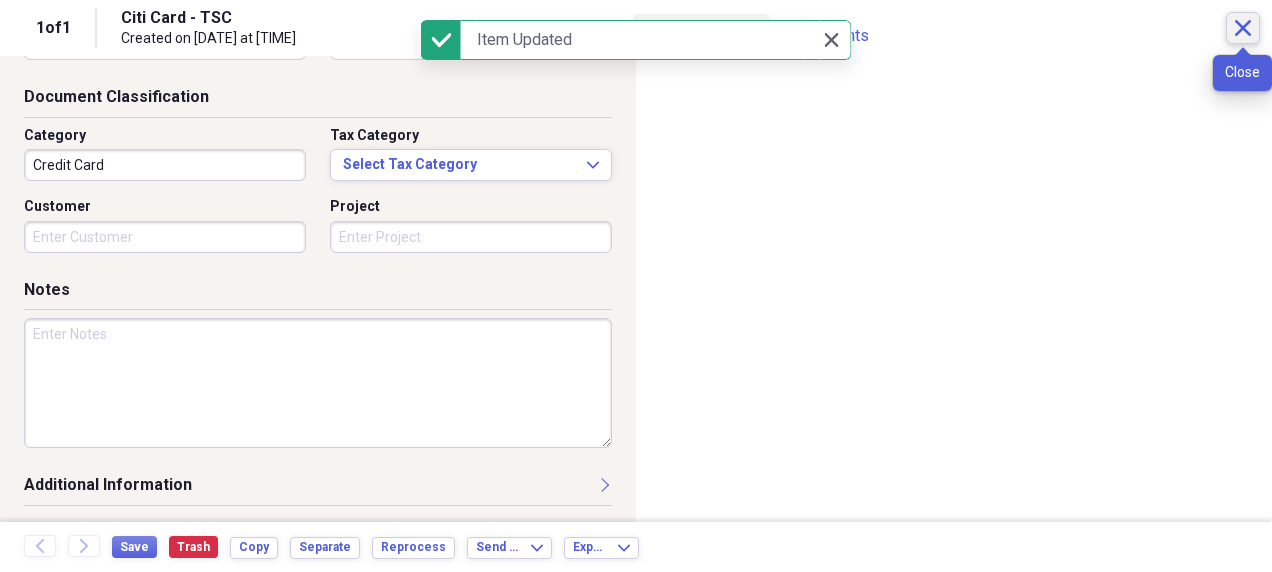 click on "Close" at bounding box center (1243, 28) 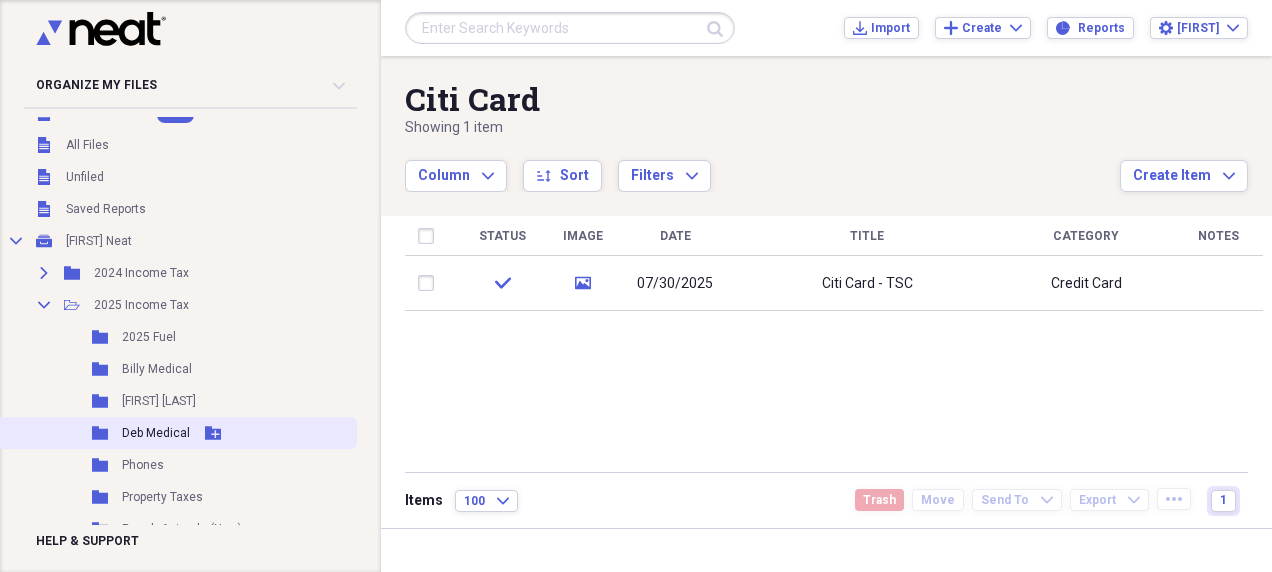 scroll, scrollTop: 0, scrollLeft: 0, axis: both 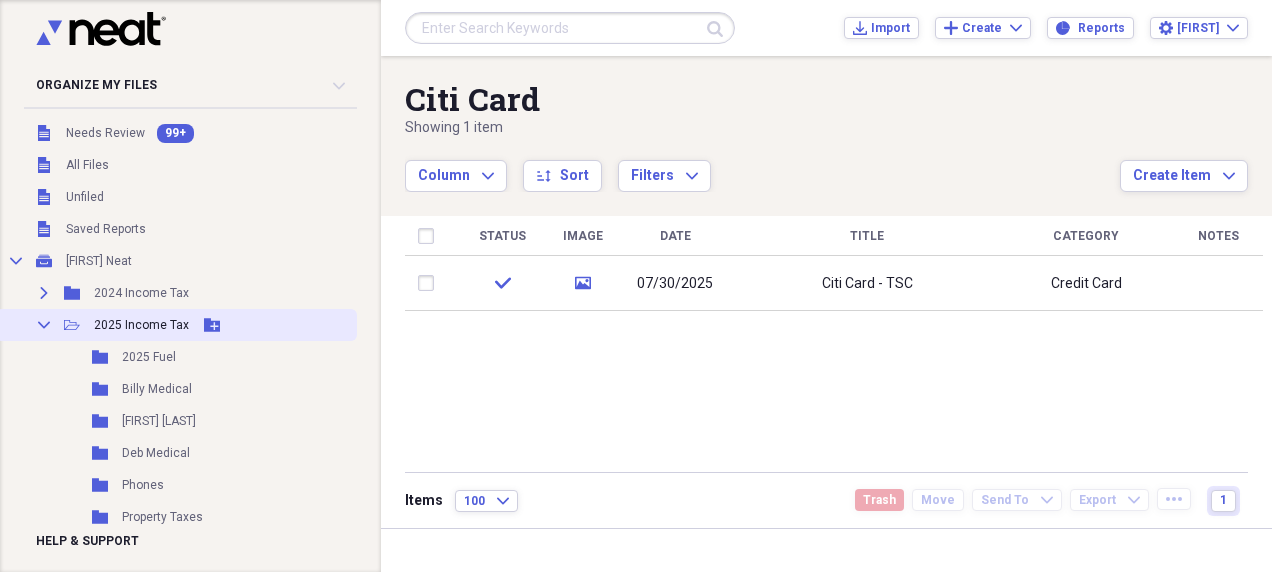 click 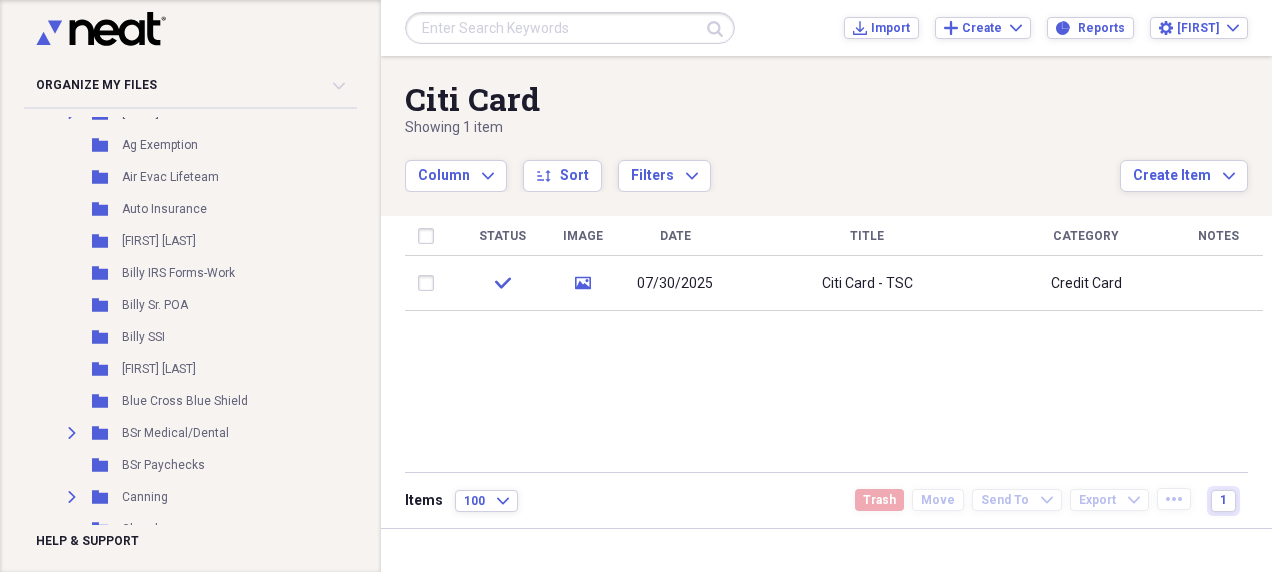scroll, scrollTop: 700, scrollLeft: 0, axis: vertical 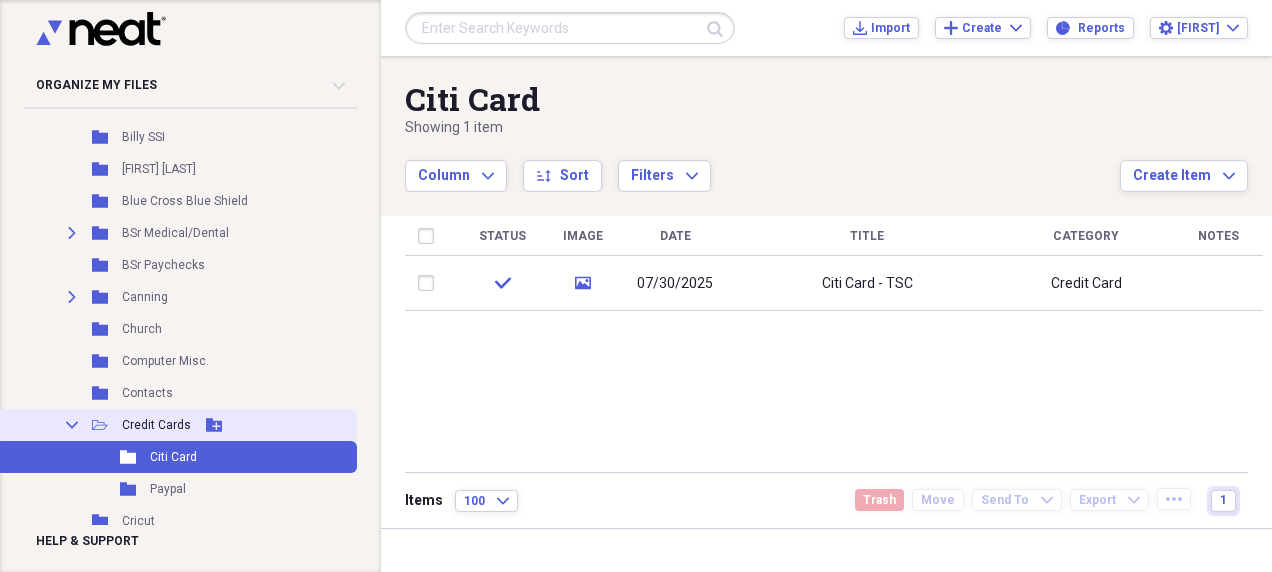 click 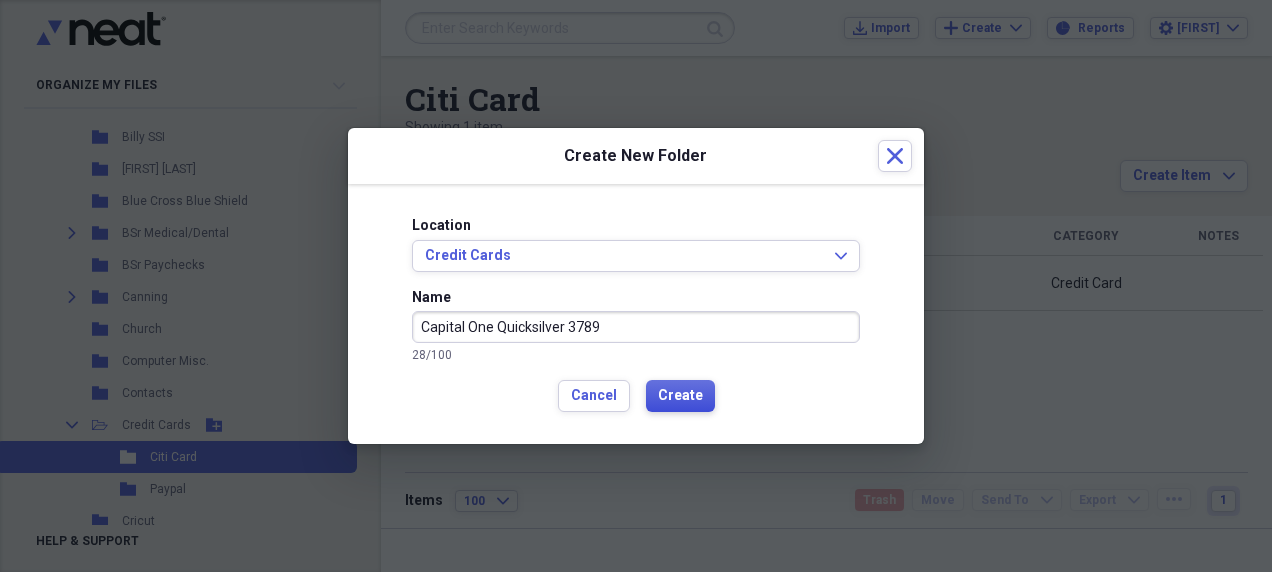 type on "Capital One Quicksilver 3789" 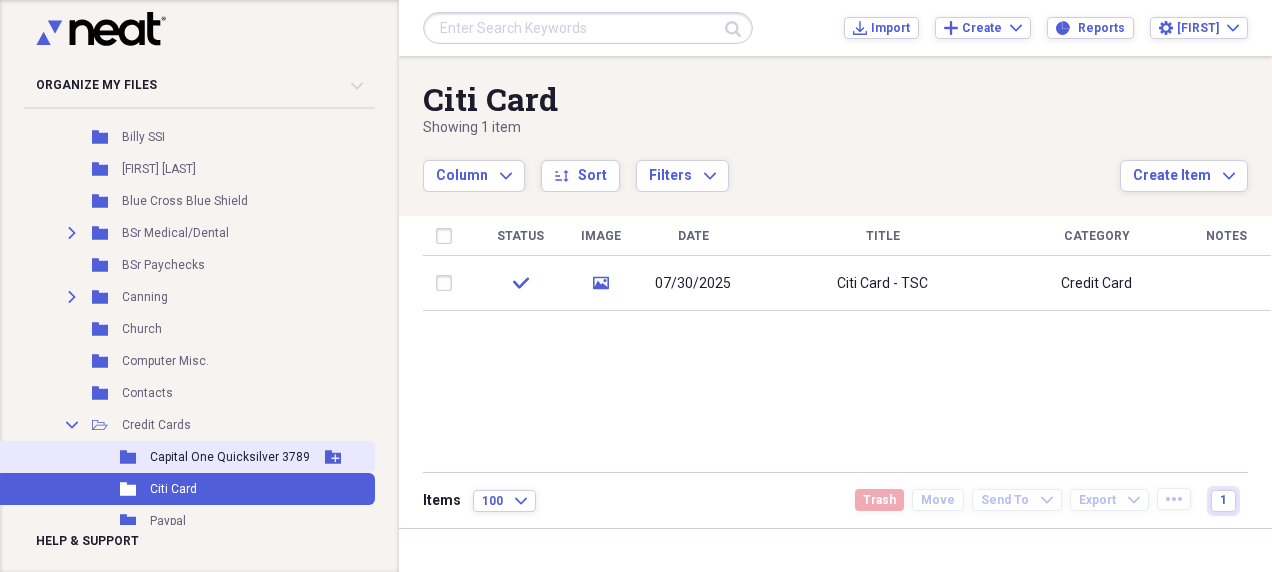 click on "Capital One Quicksilver 3789" at bounding box center (230, 457) 